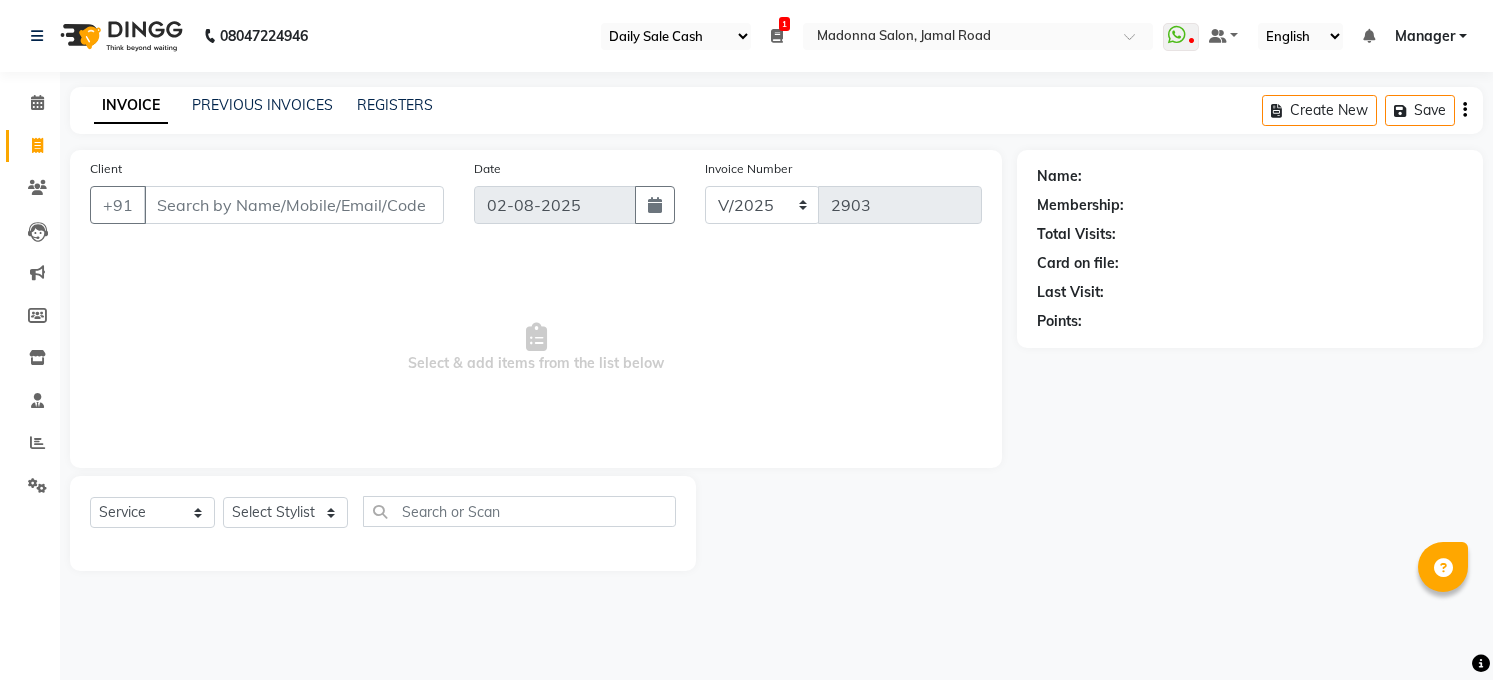 select on "35" 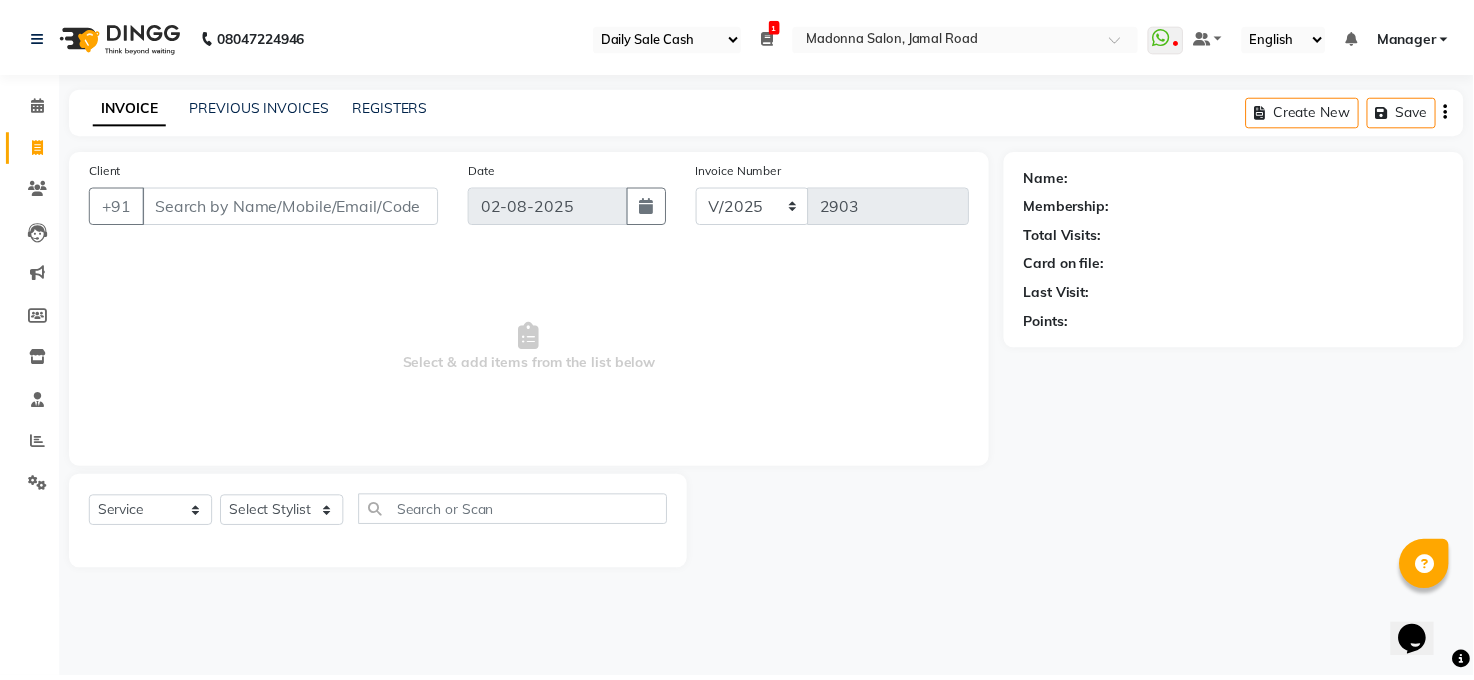 scroll, scrollTop: 0, scrollLeft: 0, axis: both 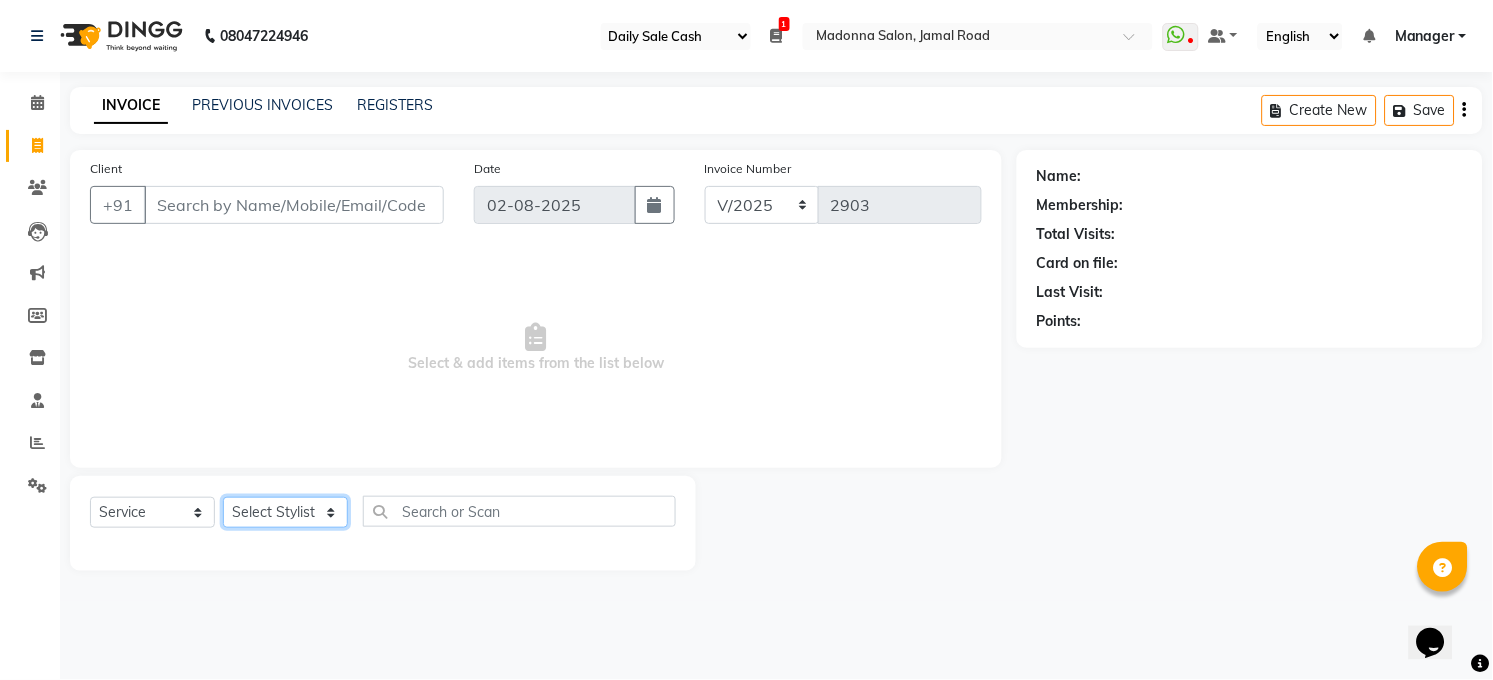 click on "Select Stylist Abhay kumar ALTAF ANKITA ARJUN Chandan COUNTER  Manager Manish Kumar Neetu Mam PRINCE Priyanka Raju Ravi Thakur RINKI Roshan Santosh SAURABH SUJEET THAKUR SUNITA Veer Vinod Kumar" 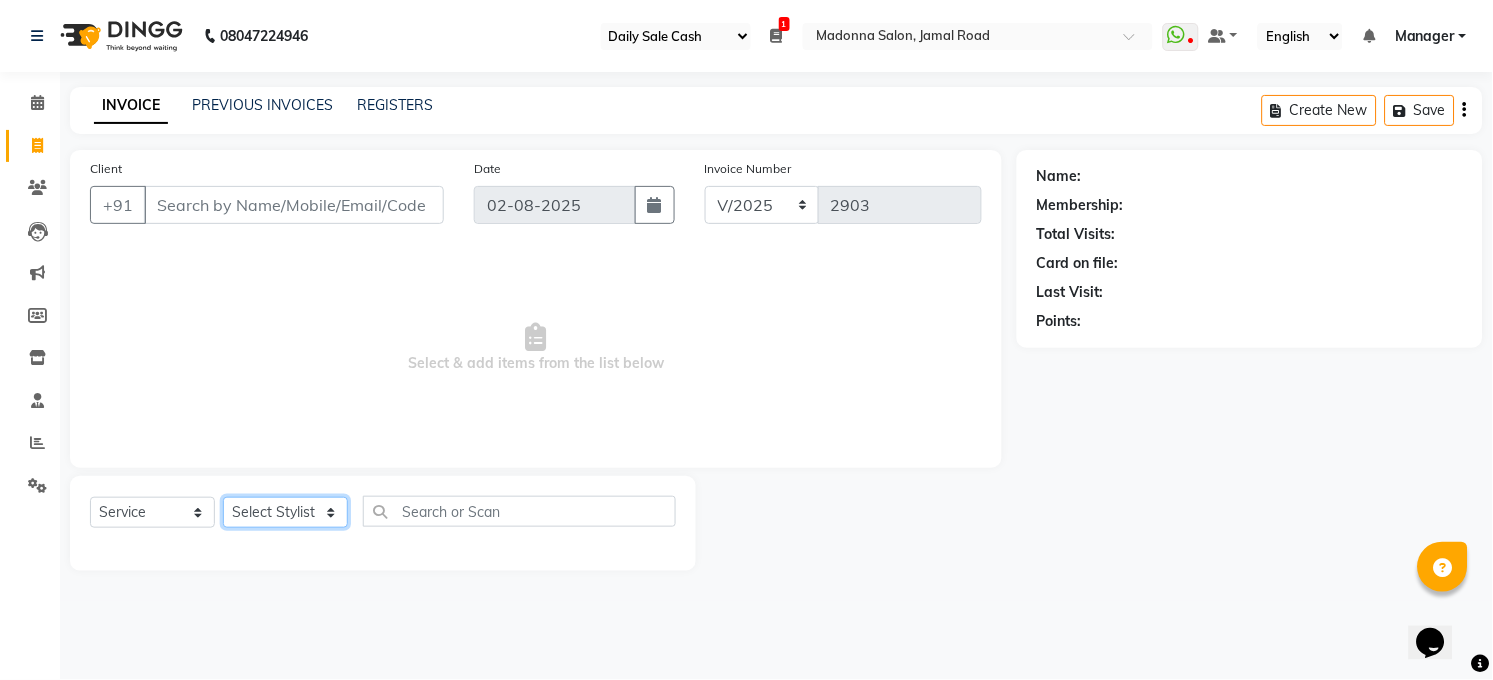 select on "83688" 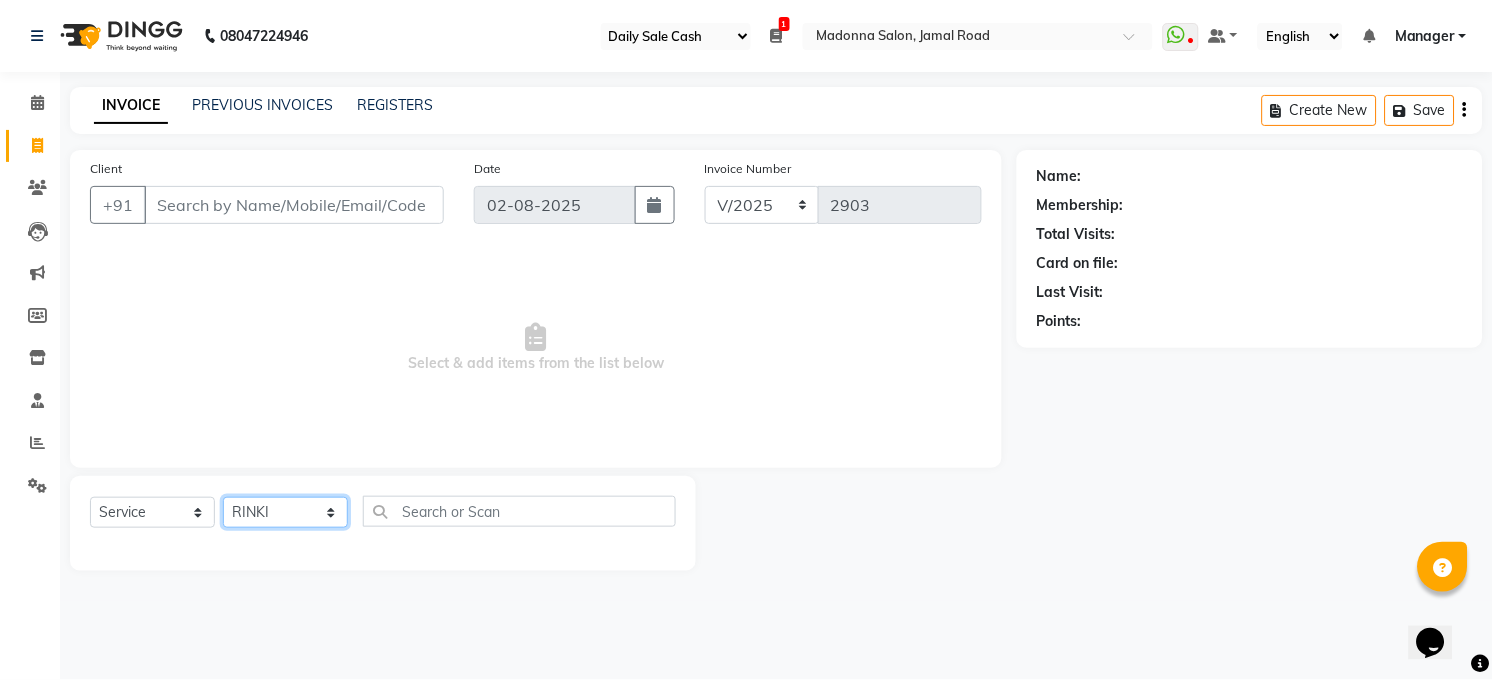 click on "Select Stylist Abhay kumar ALTAF ANKITA ARJUN Chandan COUNTER  Manager Manish Kumar Neetu Mam PRINCE Priyanka Raju Ravi Thakur RINKI Roshan Santosh SAURABH SUJEET THAKUR SUNITA Veer Vinod Kumar" 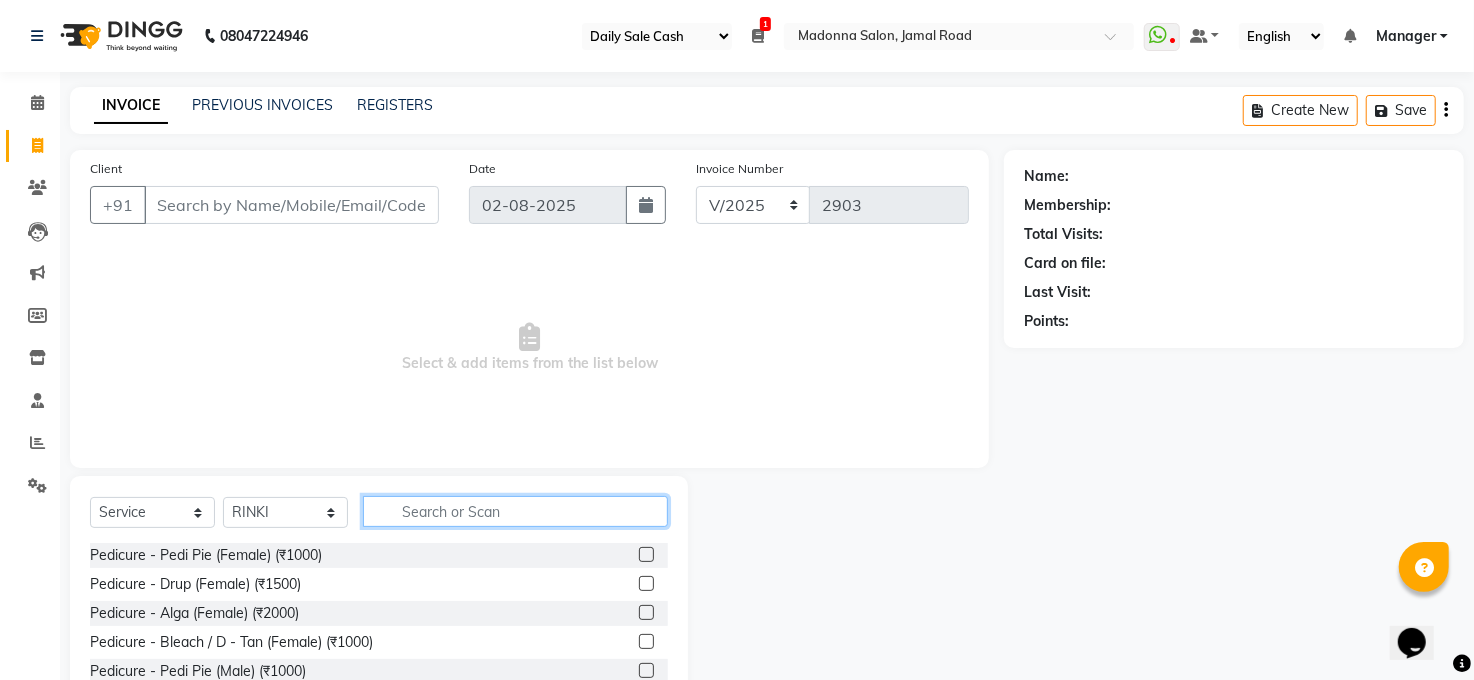 click 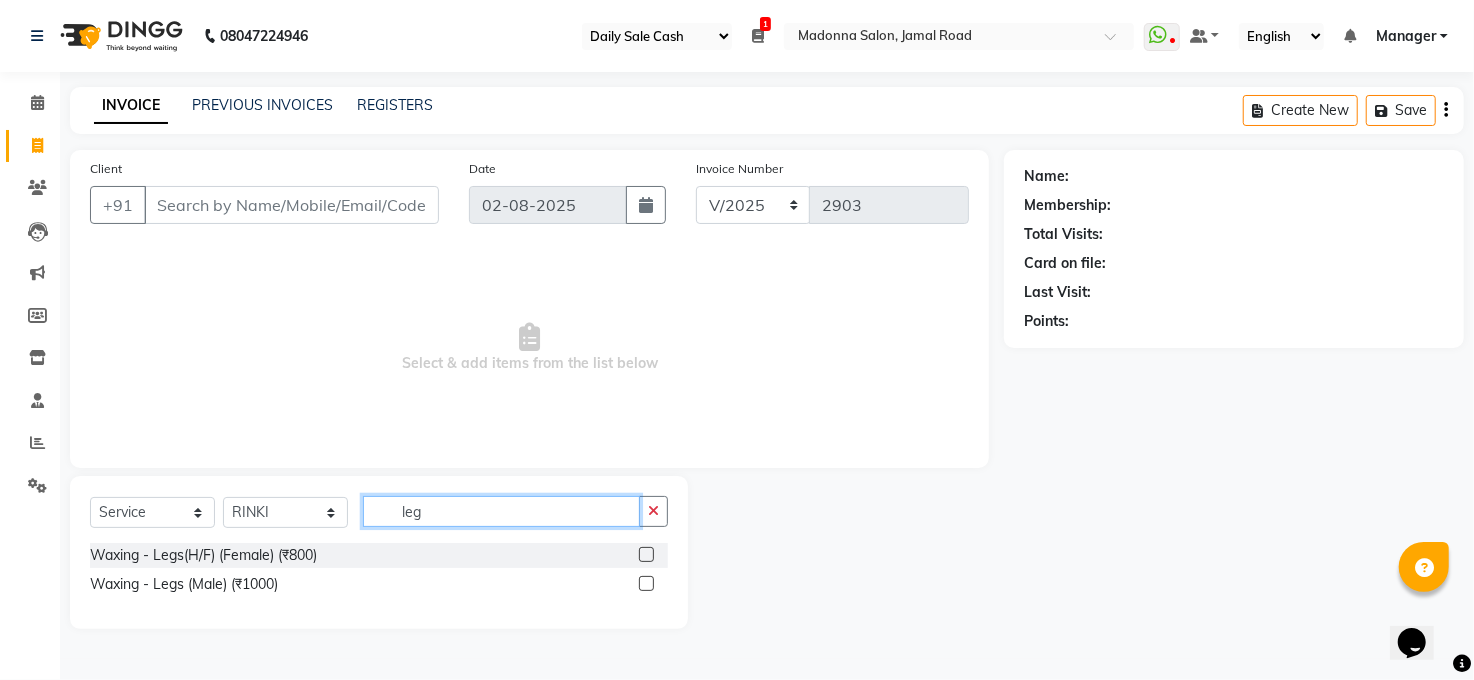 scroll, scrollTop: 0, scrollLeft: 0, axis: both 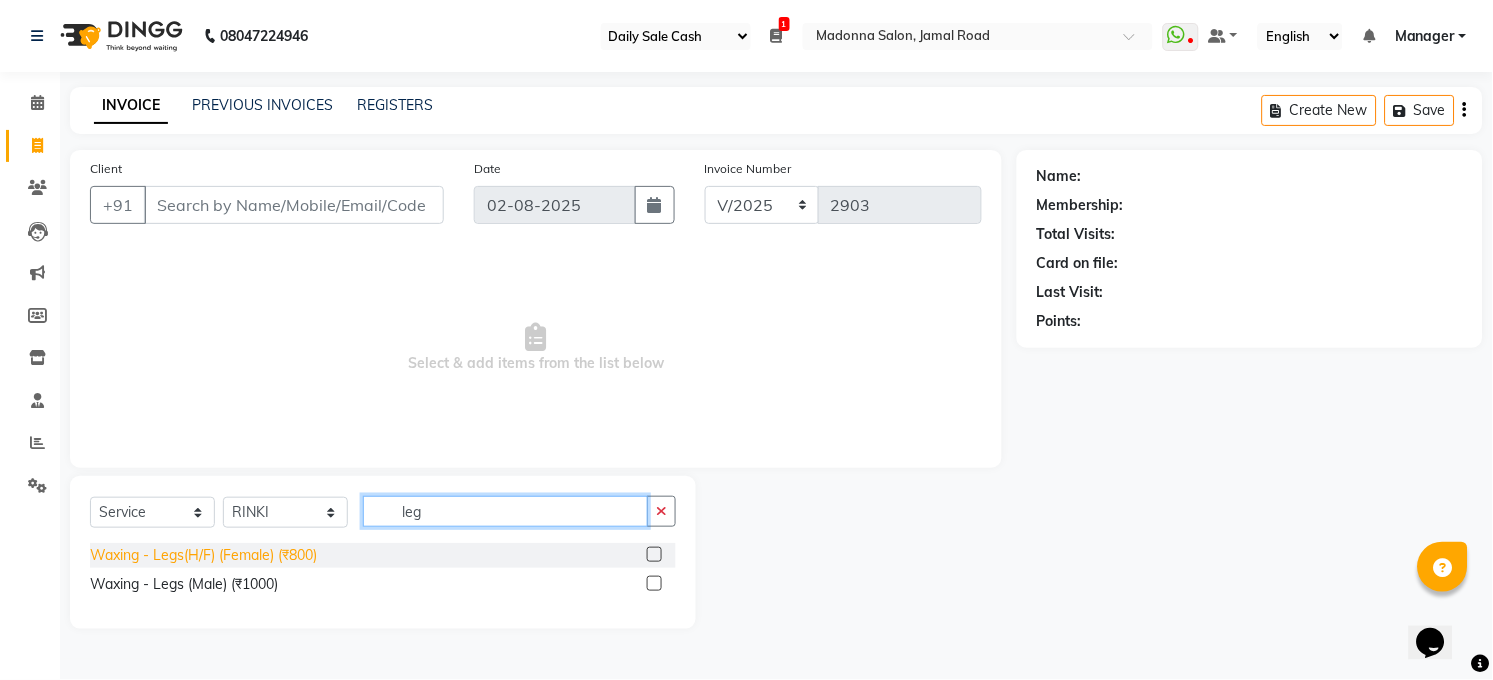type on "leg" 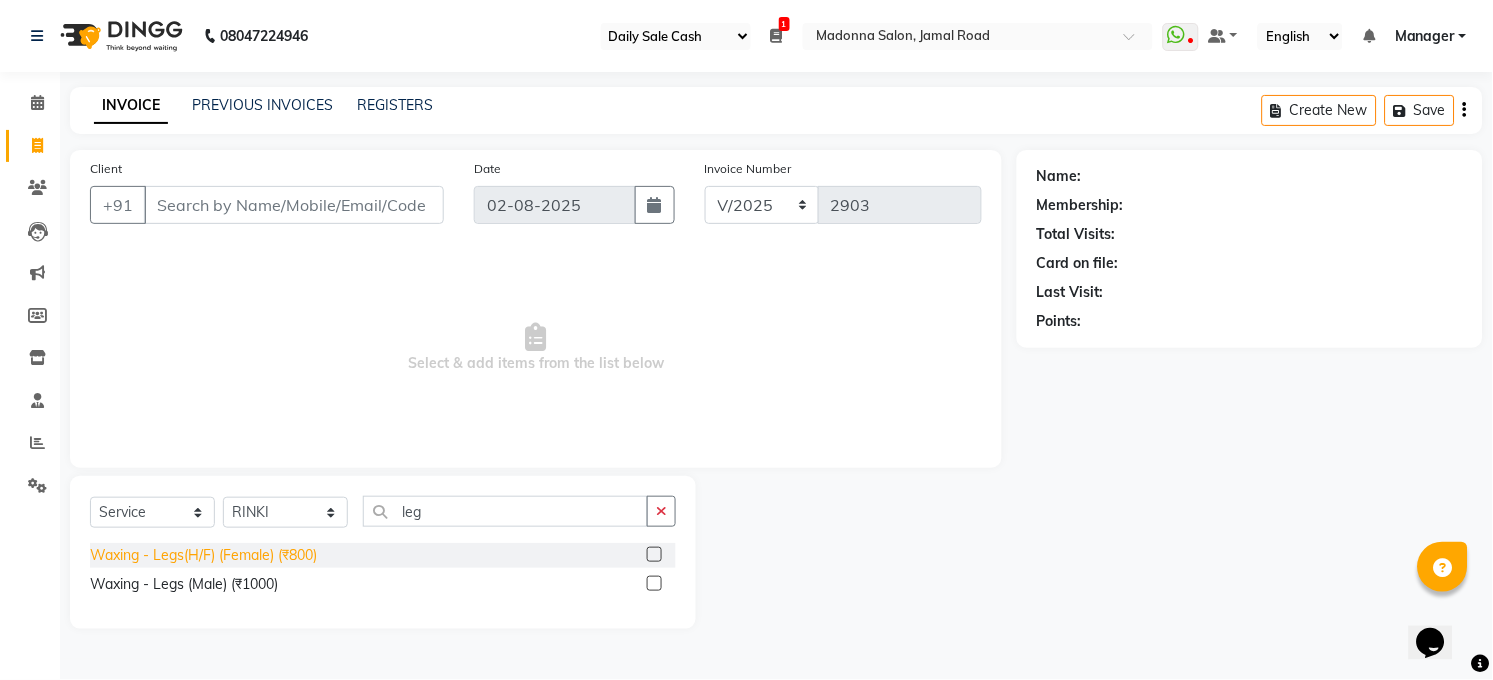 click on "Waxing - Legs(H/F) (Female) (₹800)" 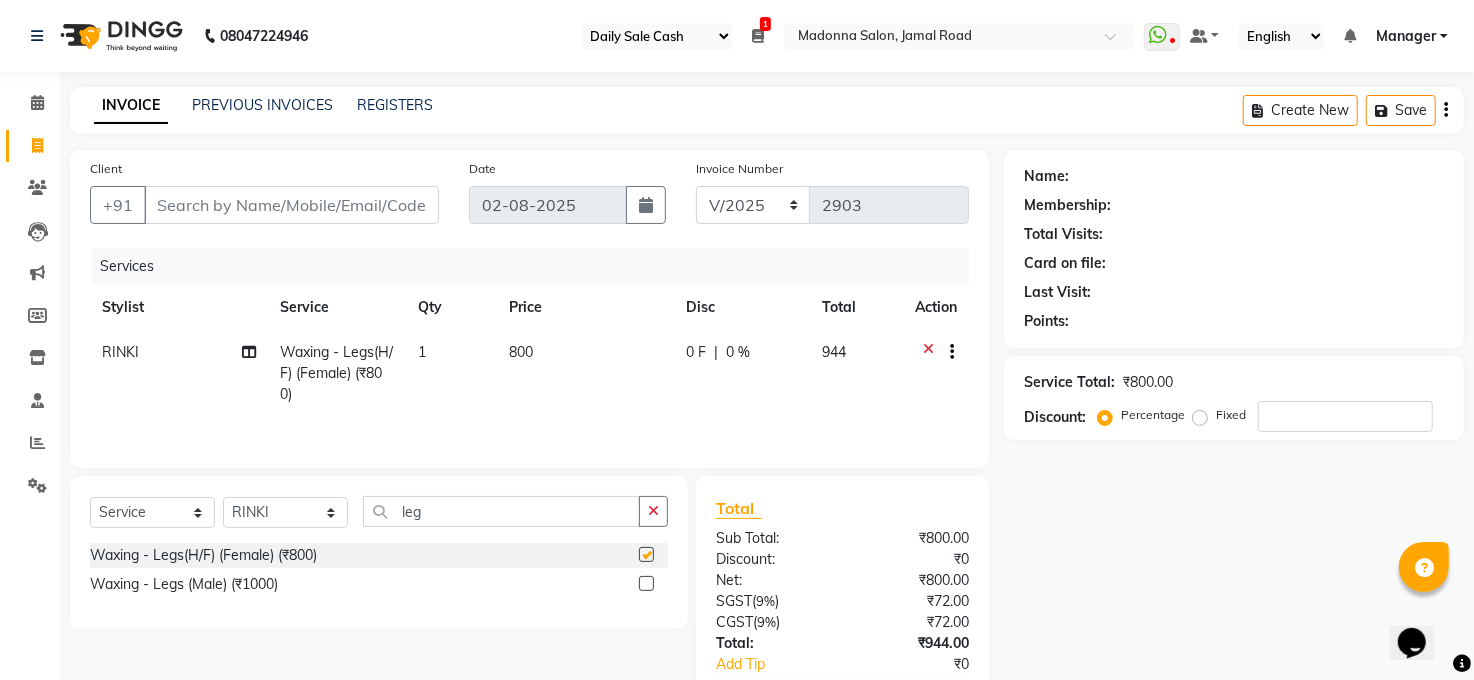 checkbox on "false" 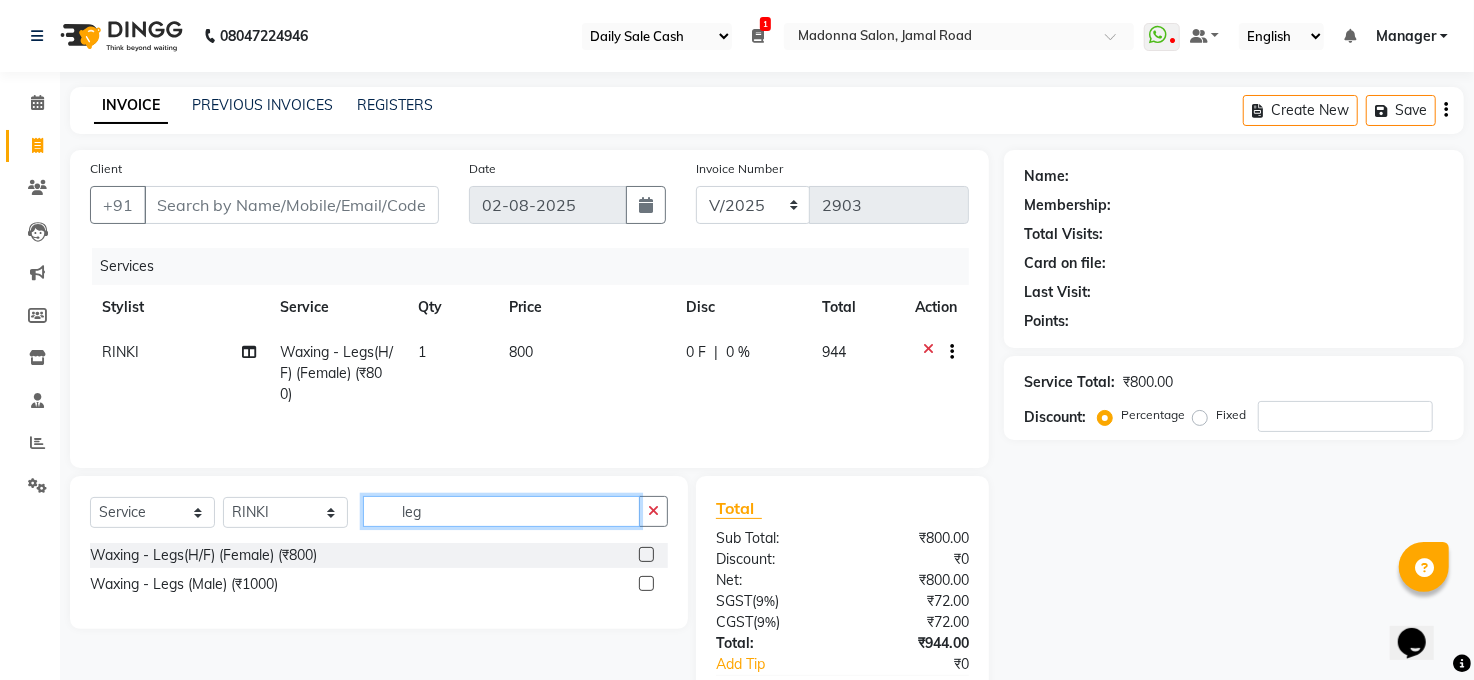 drag, startPoint x: 429, startPoint y: 524, endPoint x: 609, endPoint y: 533, distance: 180.22485 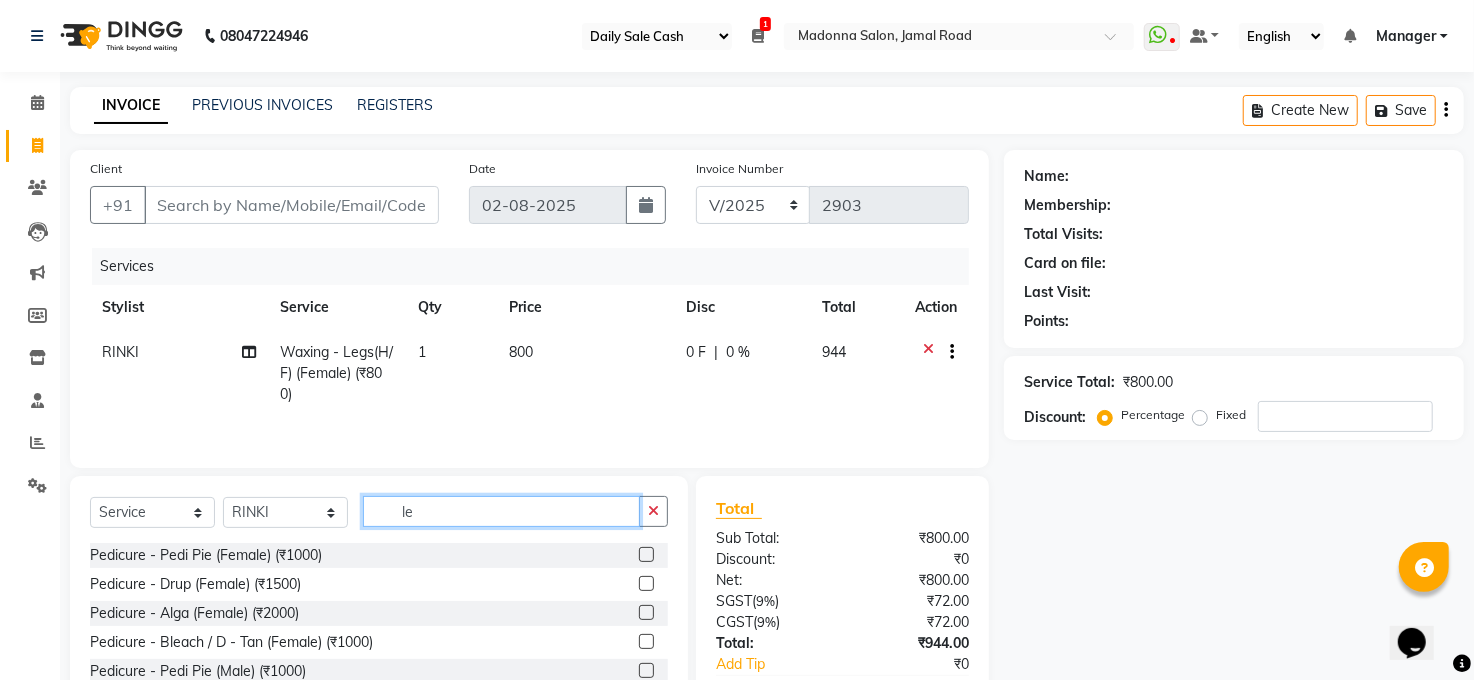 type on "l" 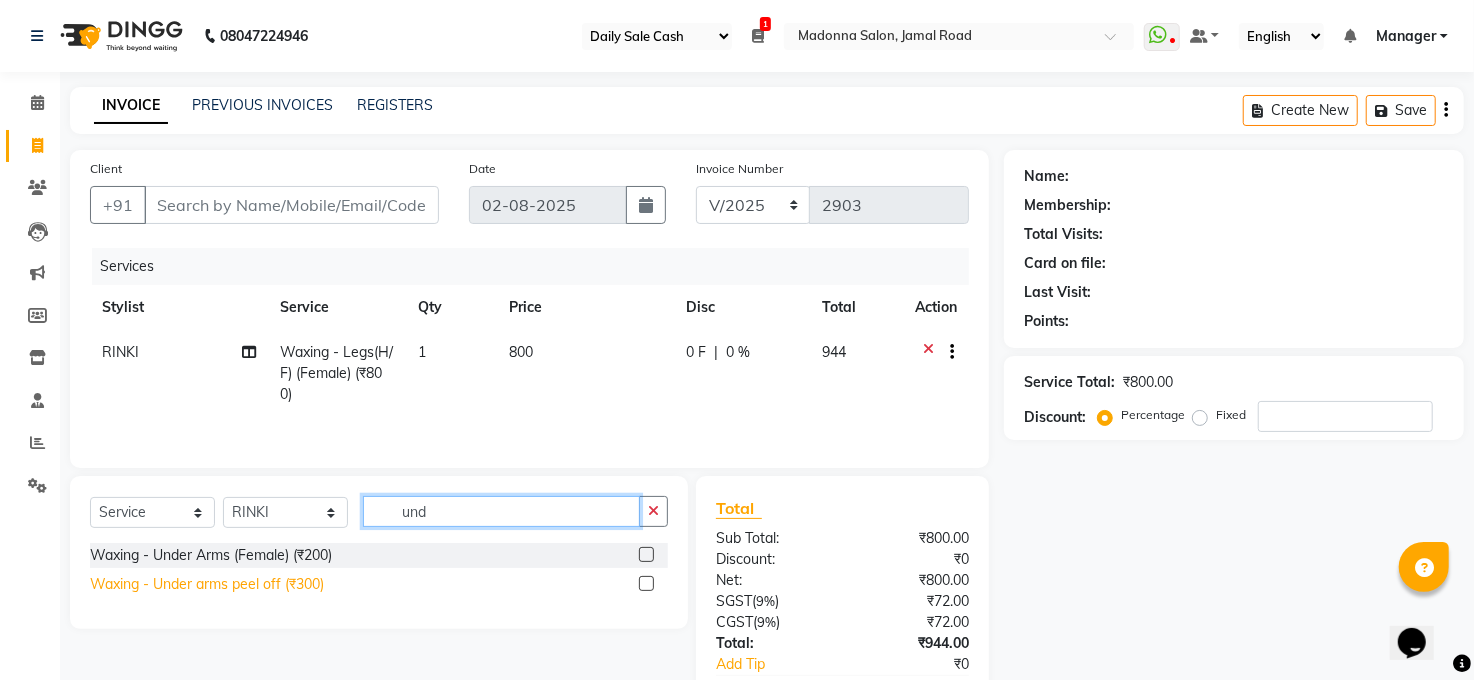 type on "und" 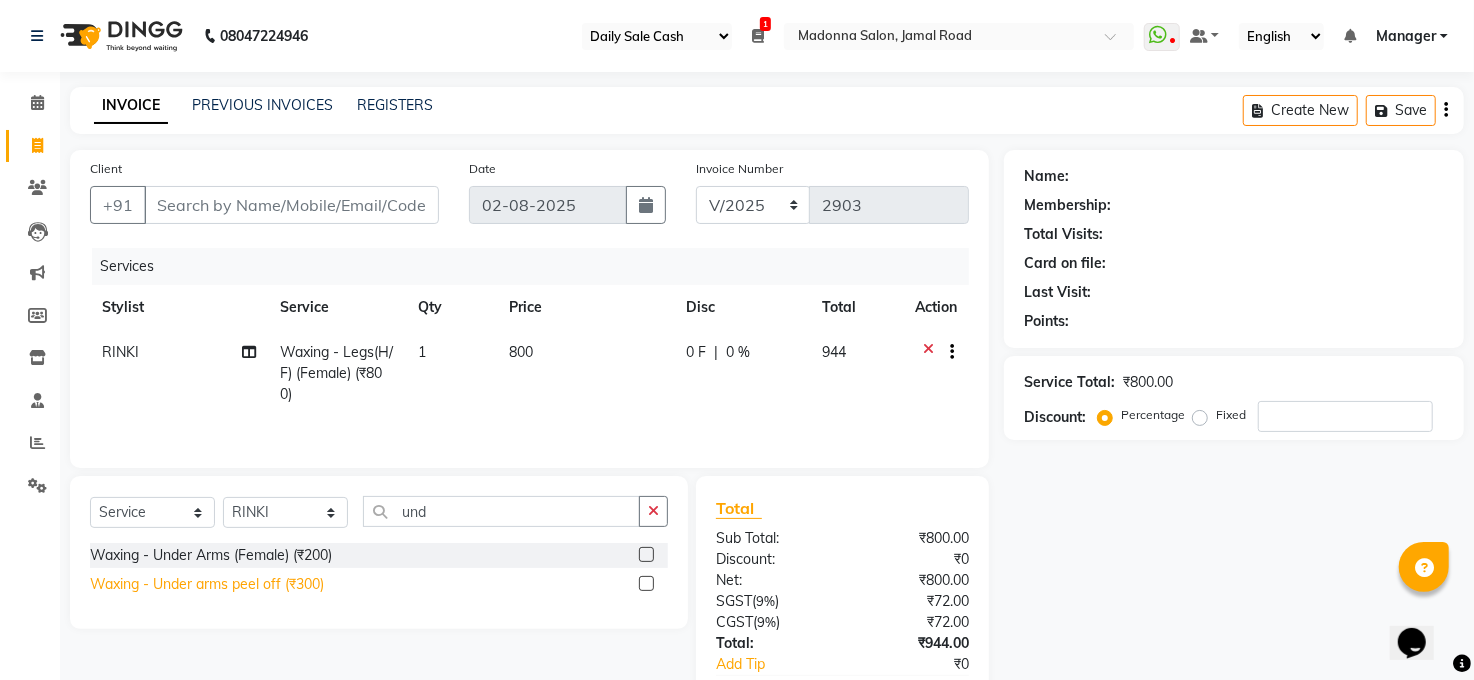 click on "Waxing - Under arms peel off (₹300)" 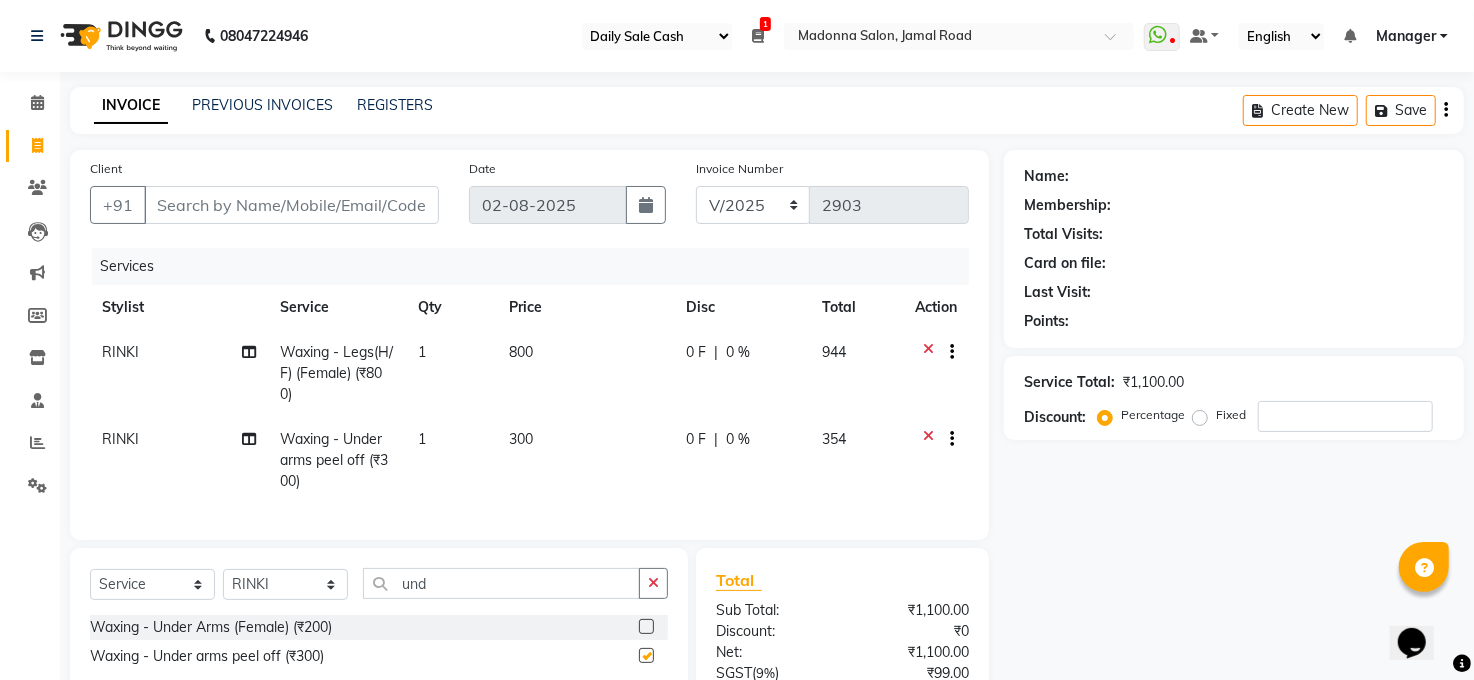 checkbox on "false" 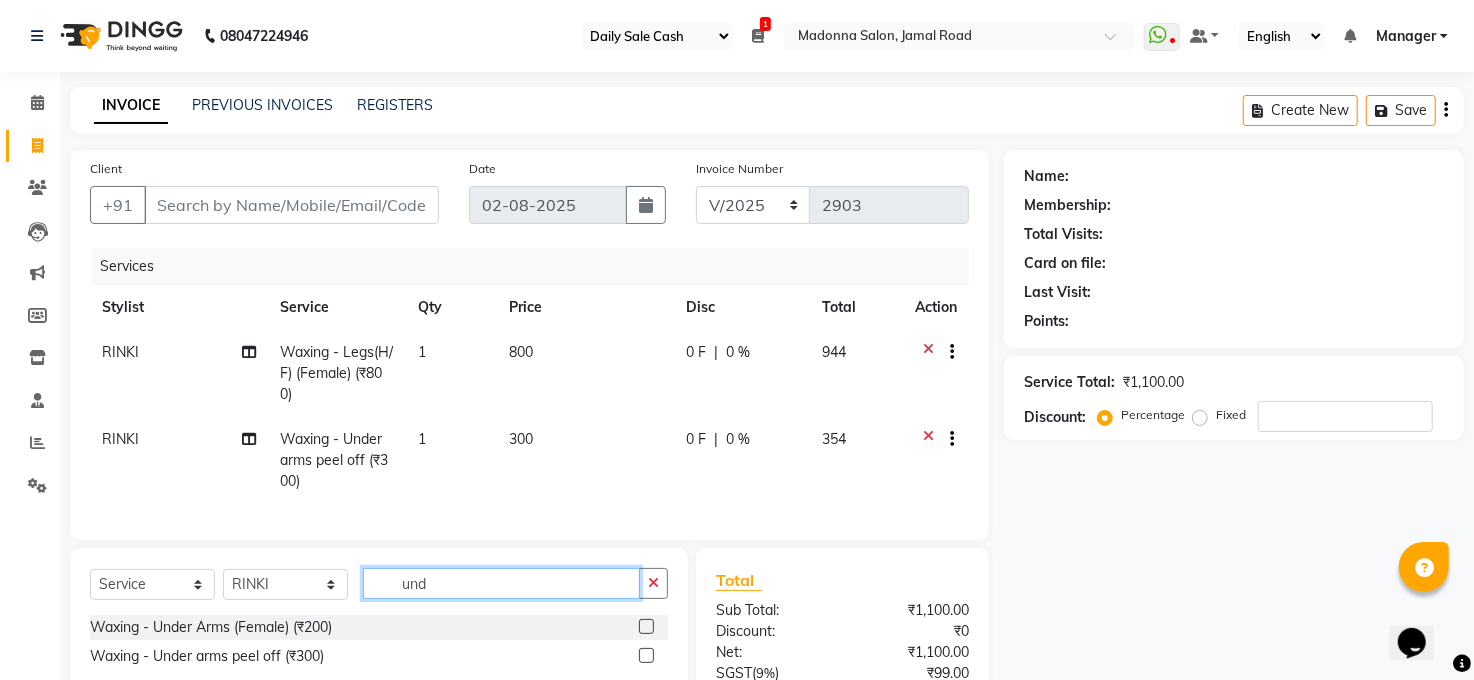 click on "und" 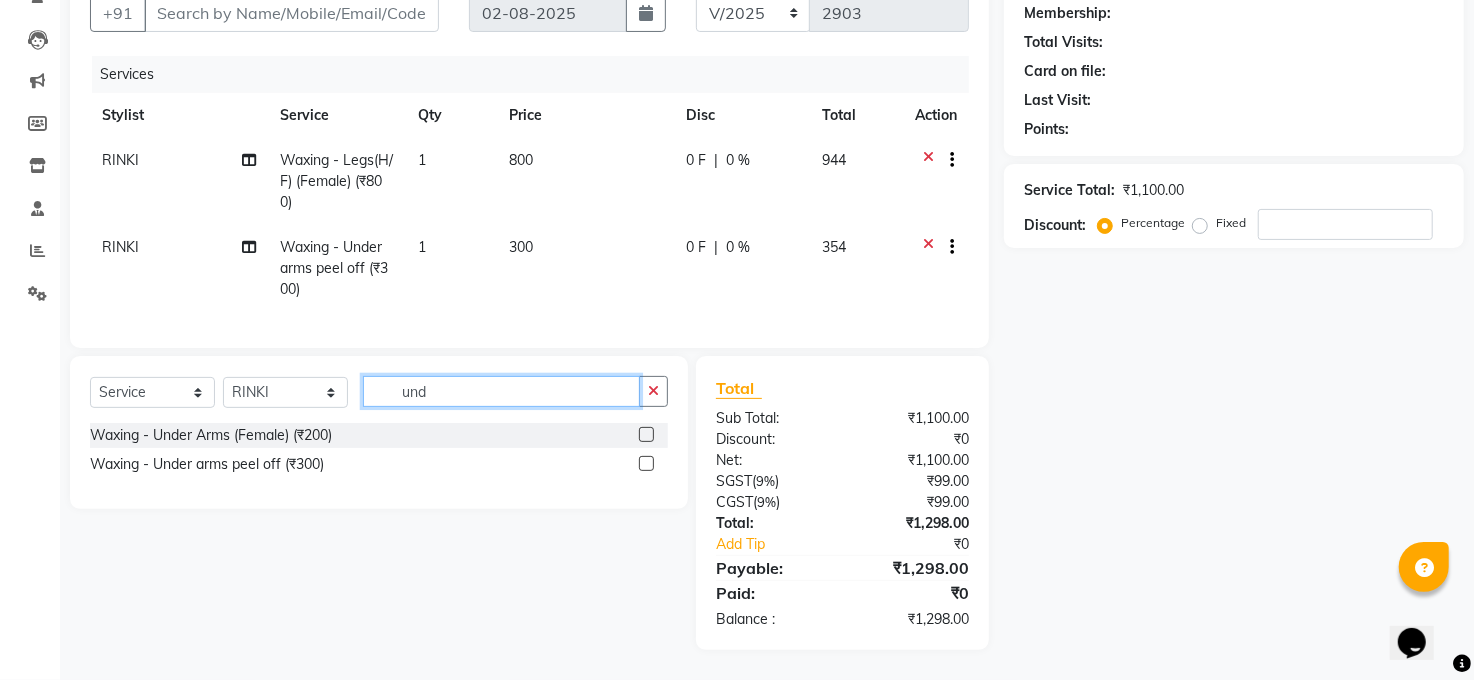 scroll, scrollTop: 210, scrollLeft: 0, axis: vertical 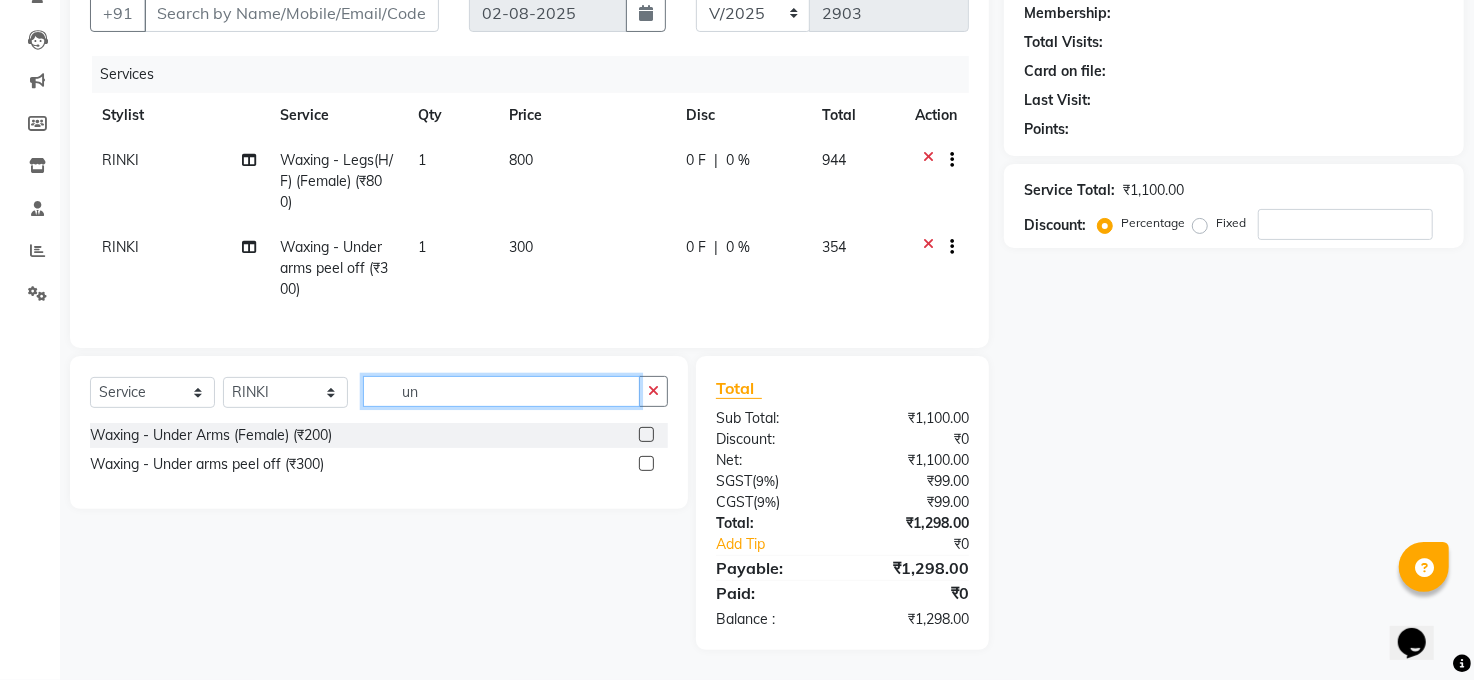 type on "u" 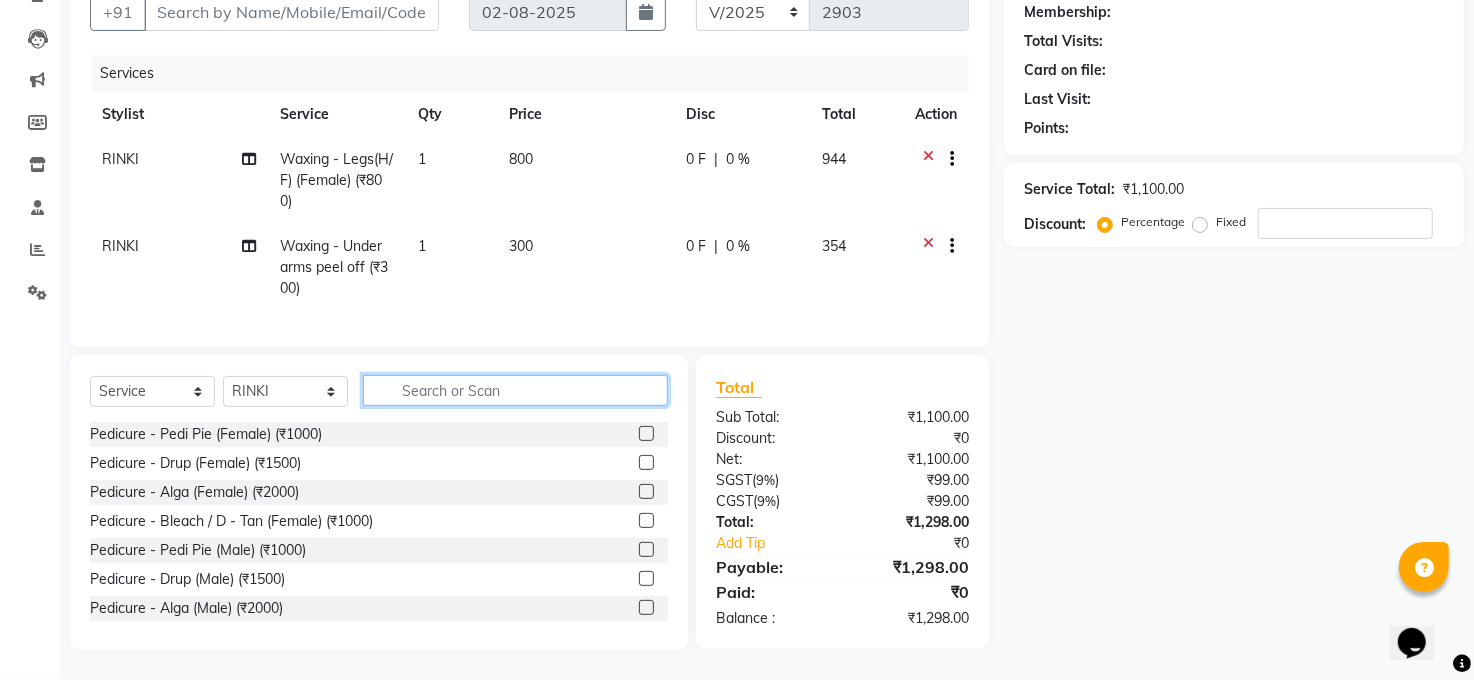 type 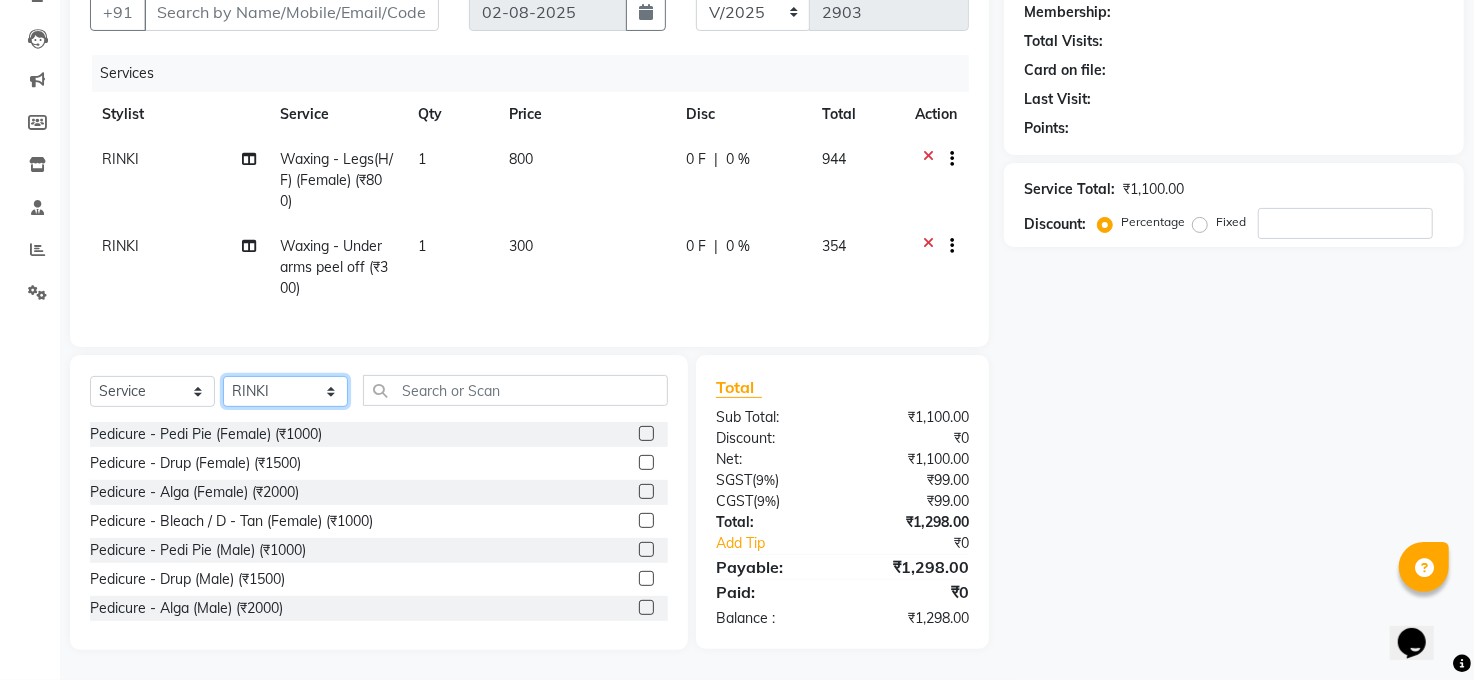 click on "Select Stylist [NAME] ALTAF ANKITA ARJUN Chandan COUNTER Manager [NAME] Neetu Mam PRINCE Priyanka Raju Ravi Thakur RINKI Roshan Santosh SAURABH SUJEET THAKUR SUNITA Veer Vinod Kumar" 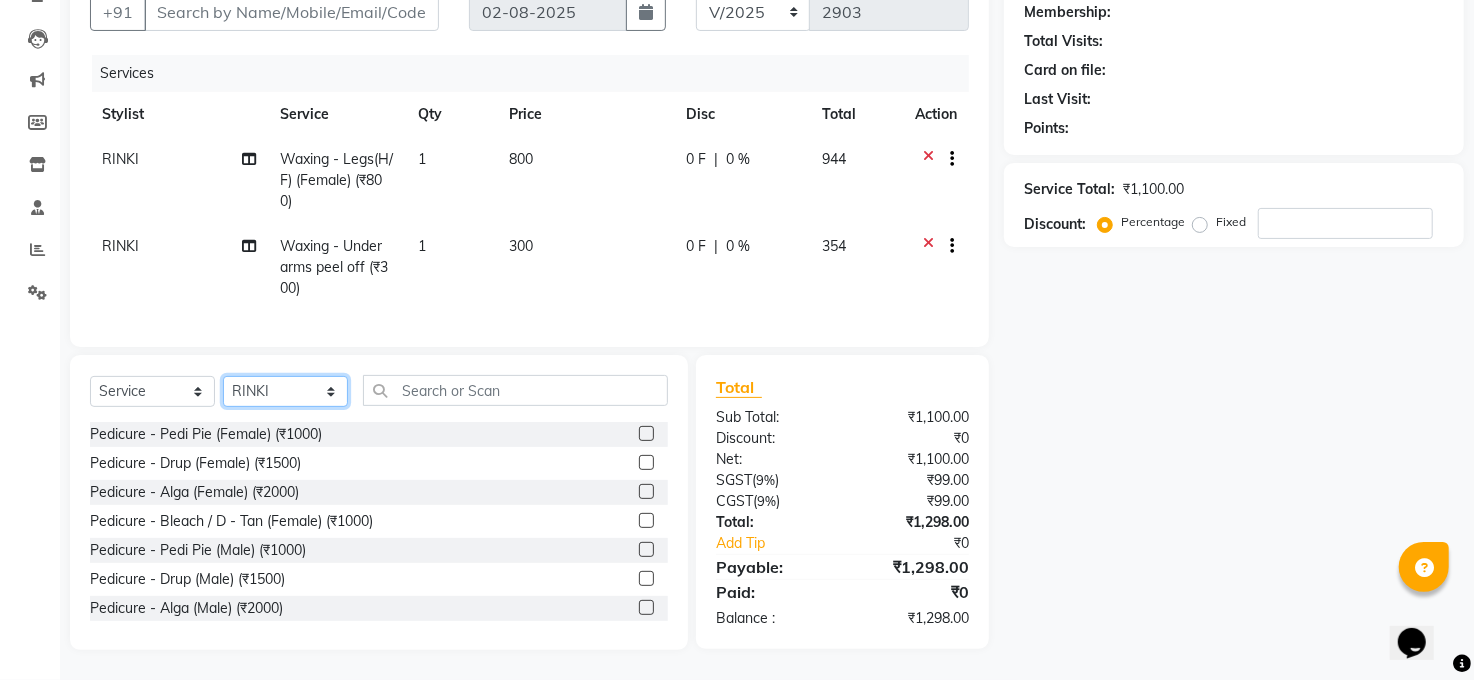 select on "65024" 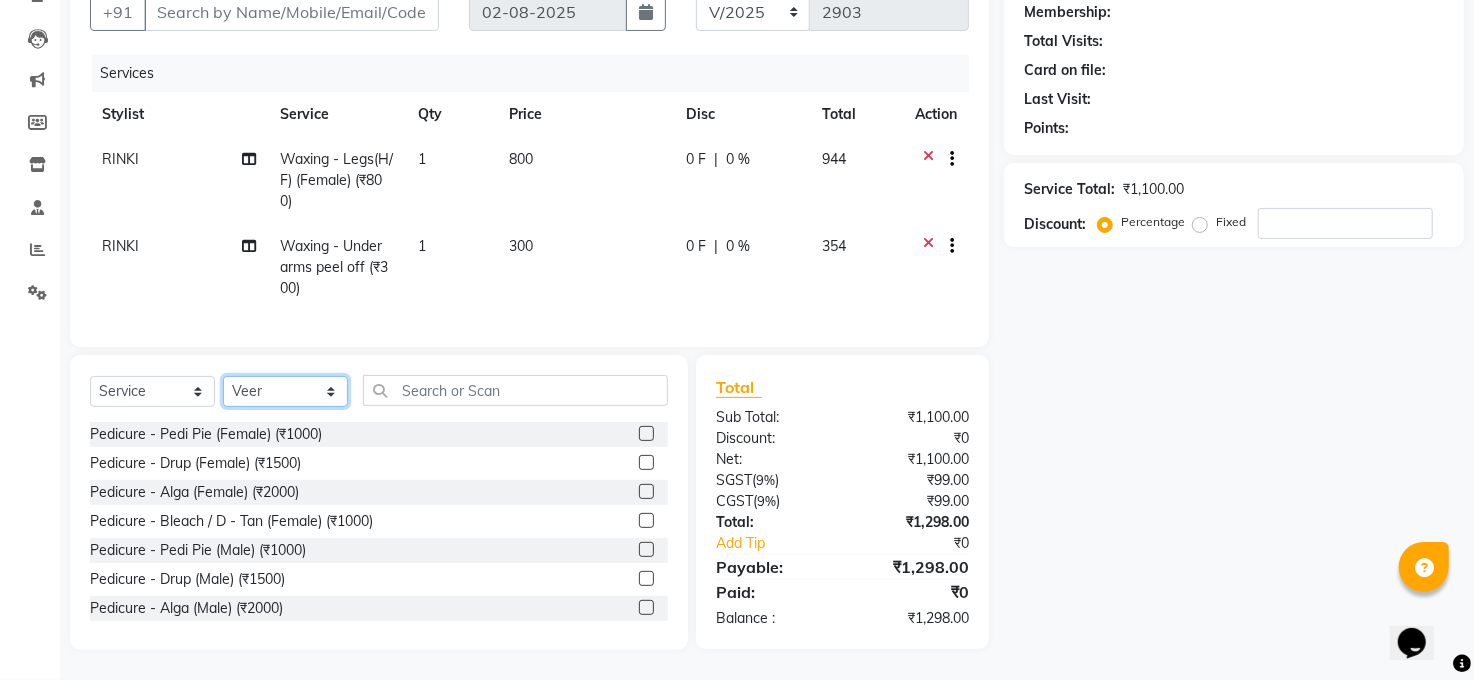 click on "Select Stylist [NAME] ALTAF ANKITA ARJUN Chandan COUNTER Manager [NAME] Neetu Mam PRINCE Priyanka Raju Ravi Thakur RINKI Roshan Santosh SAURABH SUJEET THAKUR SUNITA Veer Vinod Kumar" 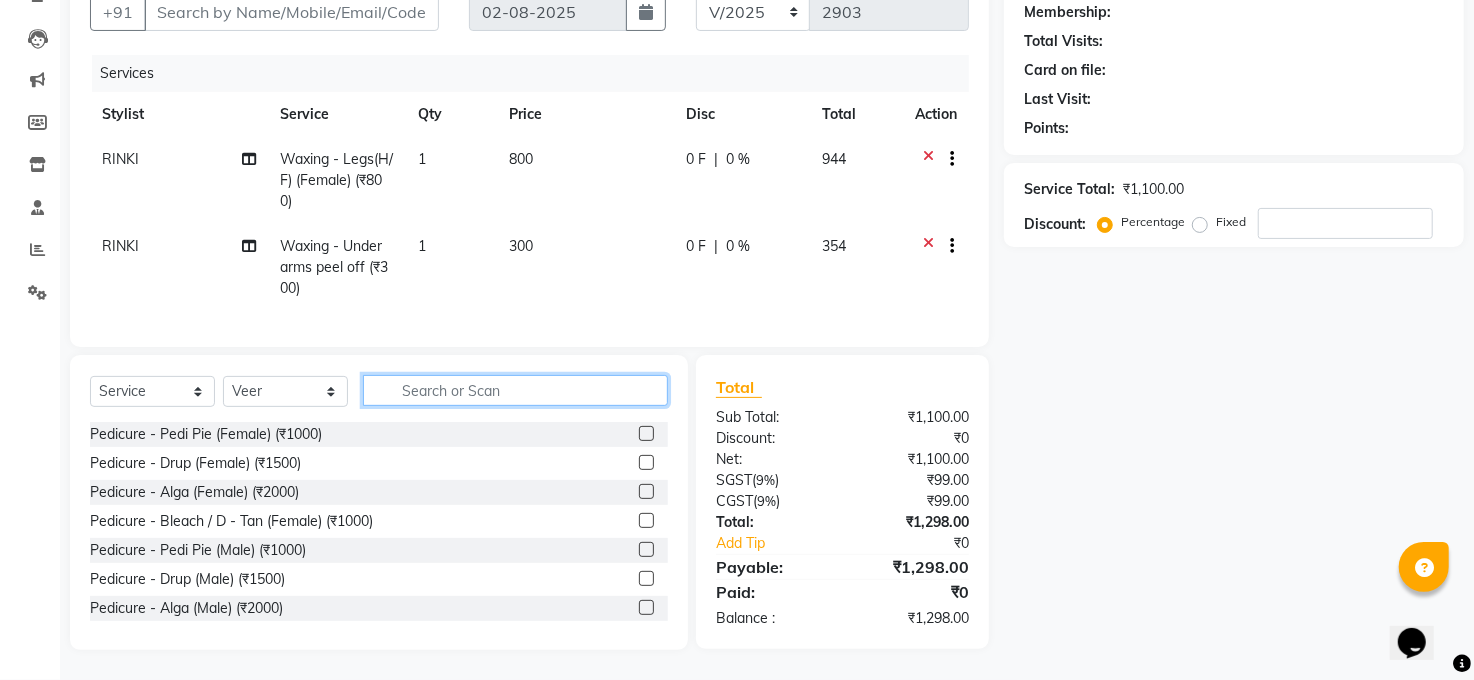 click 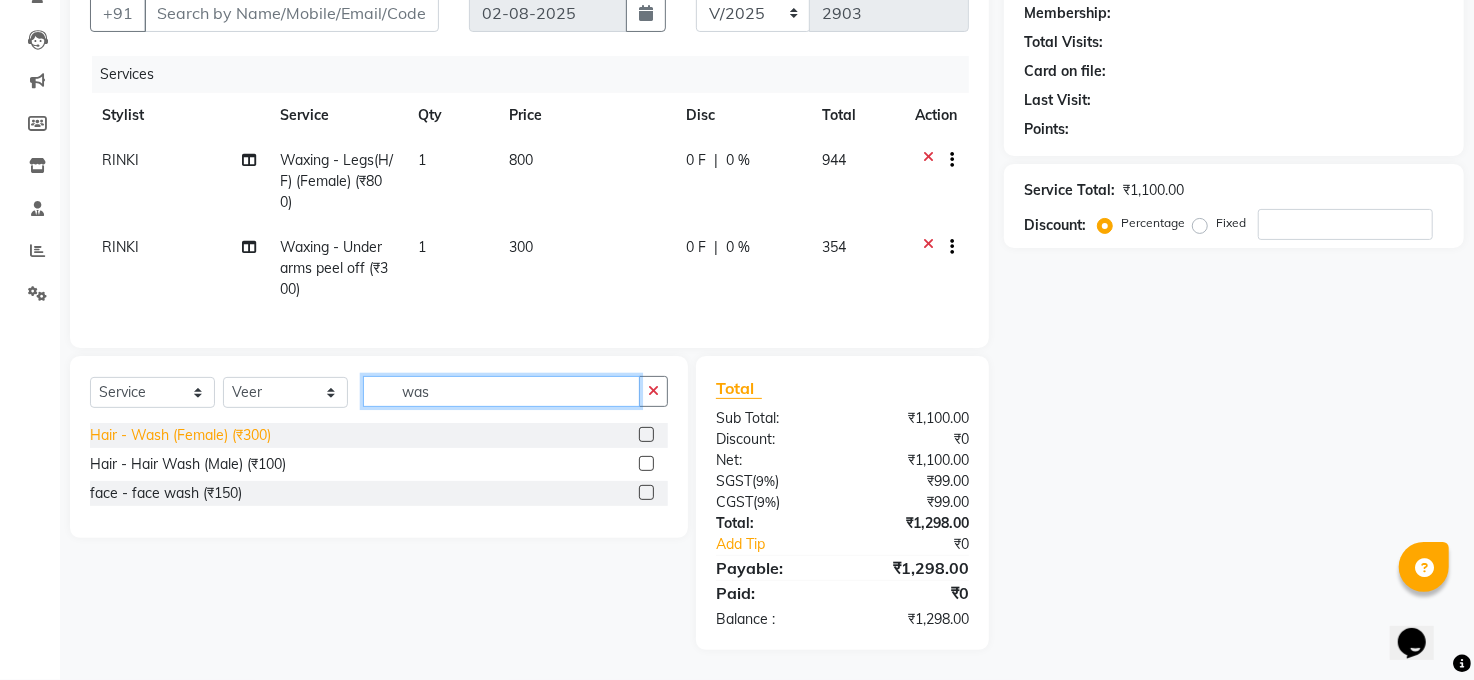 type on "was" 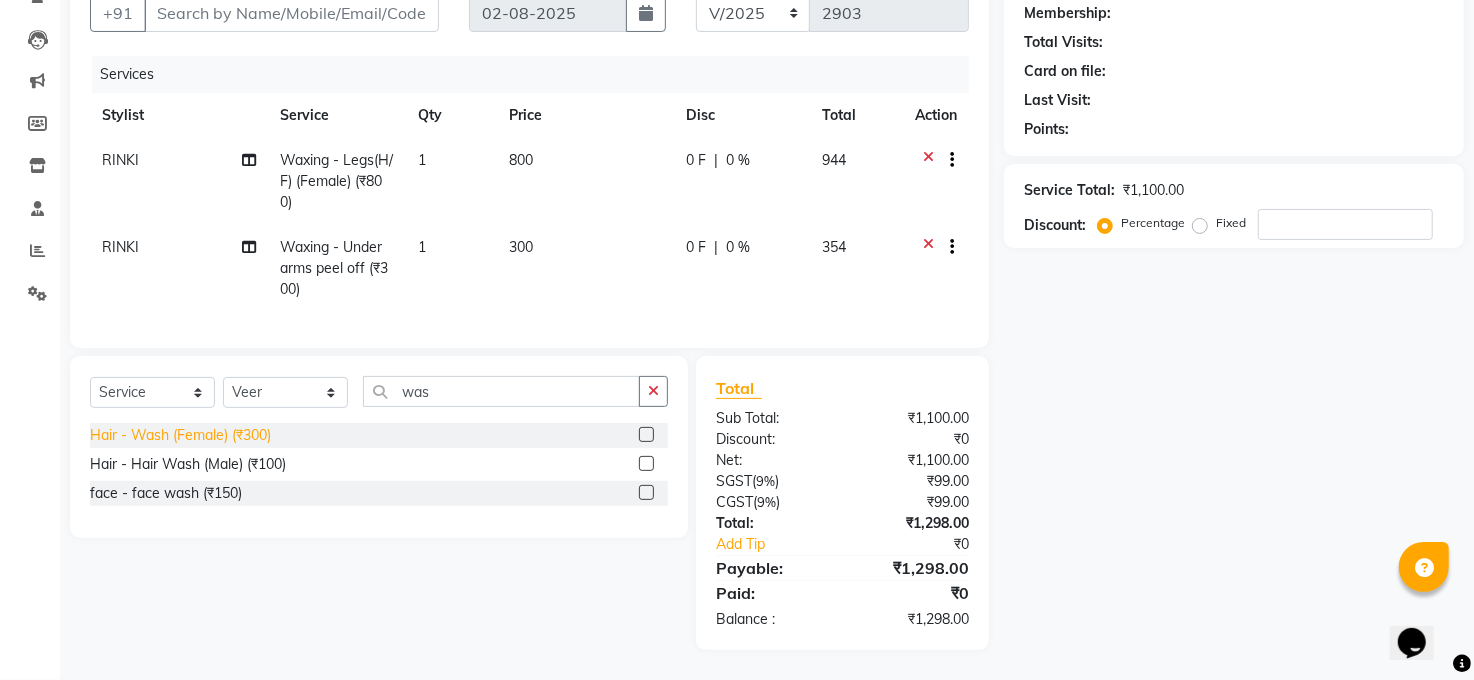 click on "Hair - Wash ([GENDER]) (₹300)" 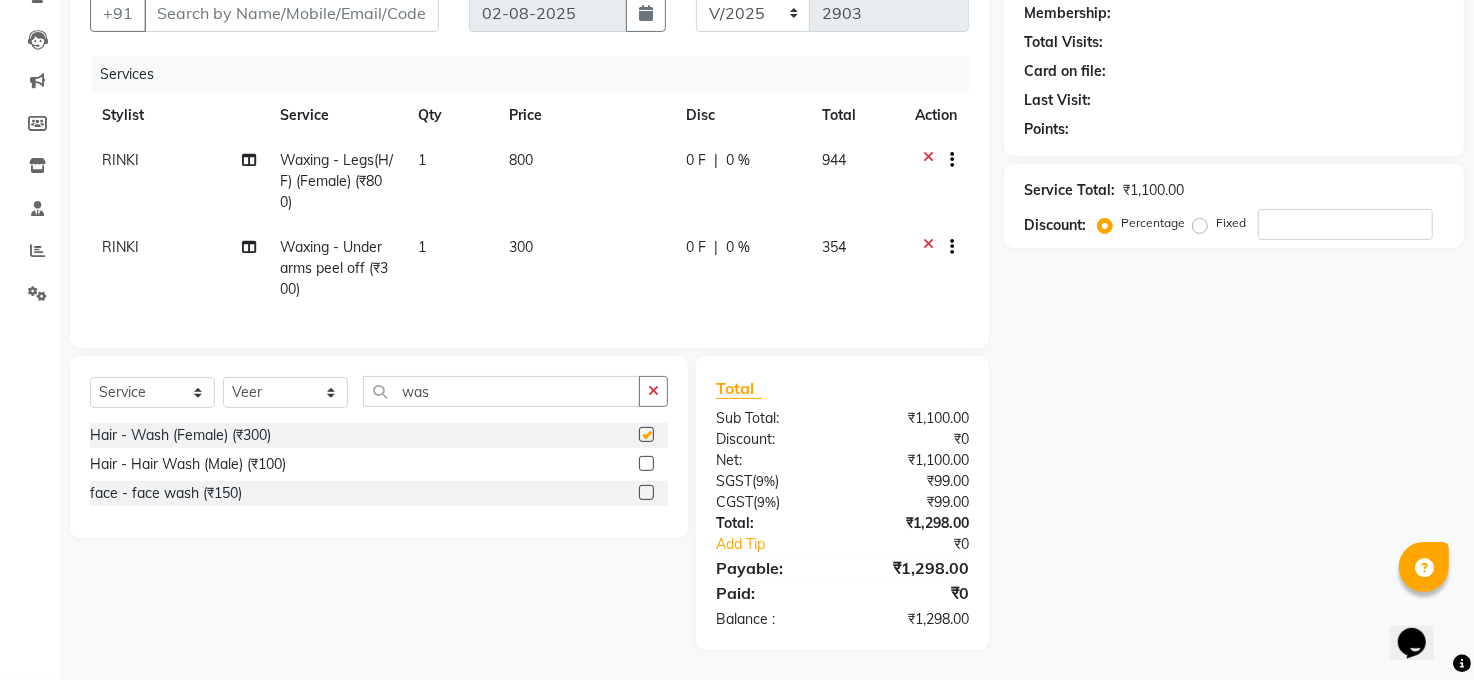 checkbox on "false" 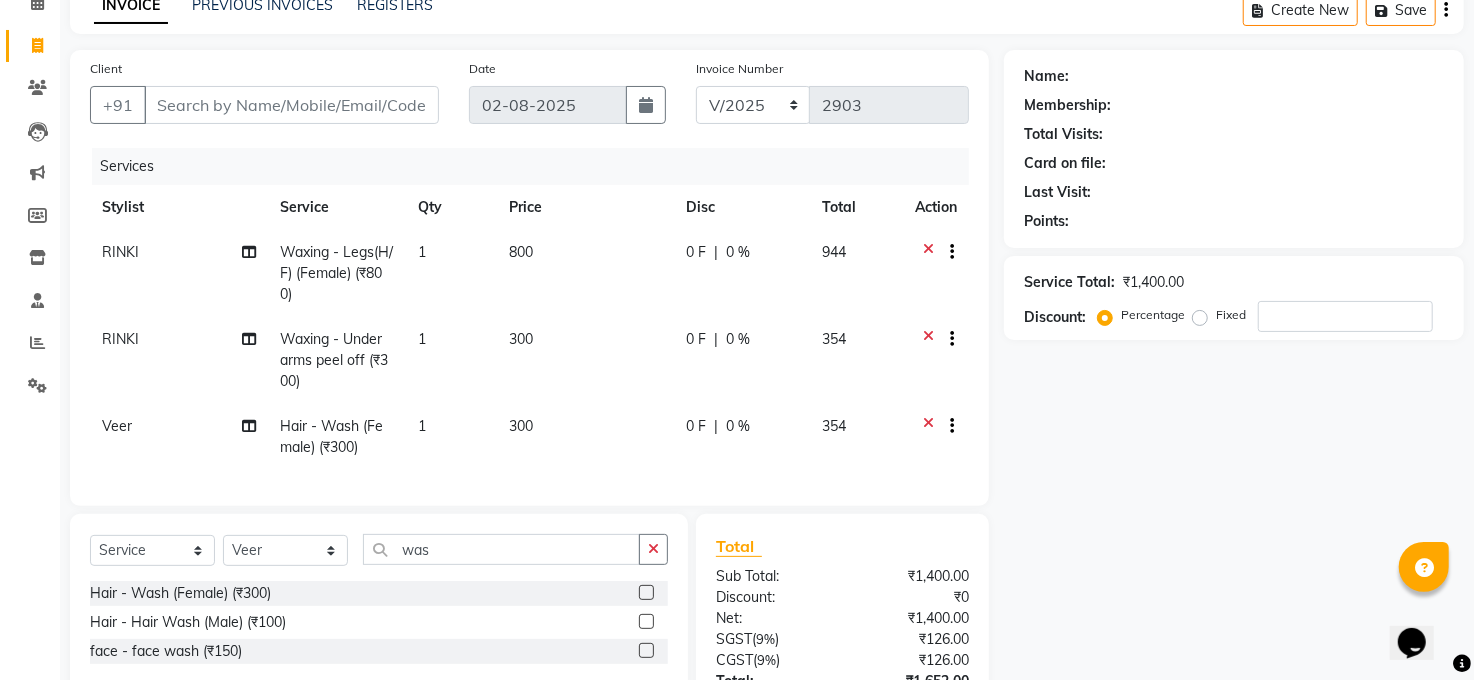 scroll, scrollTop: 77, scrollLeft: 0, axis: vertical 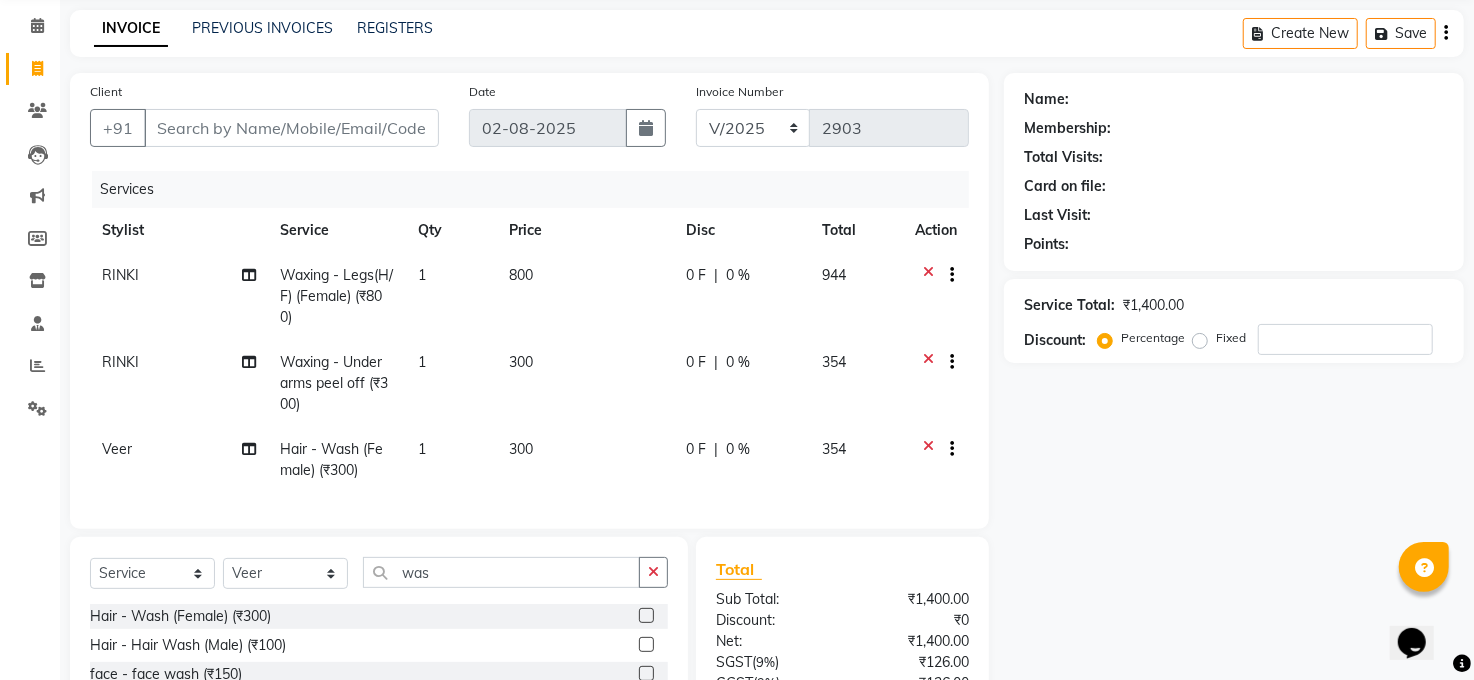 click on "Client +91" 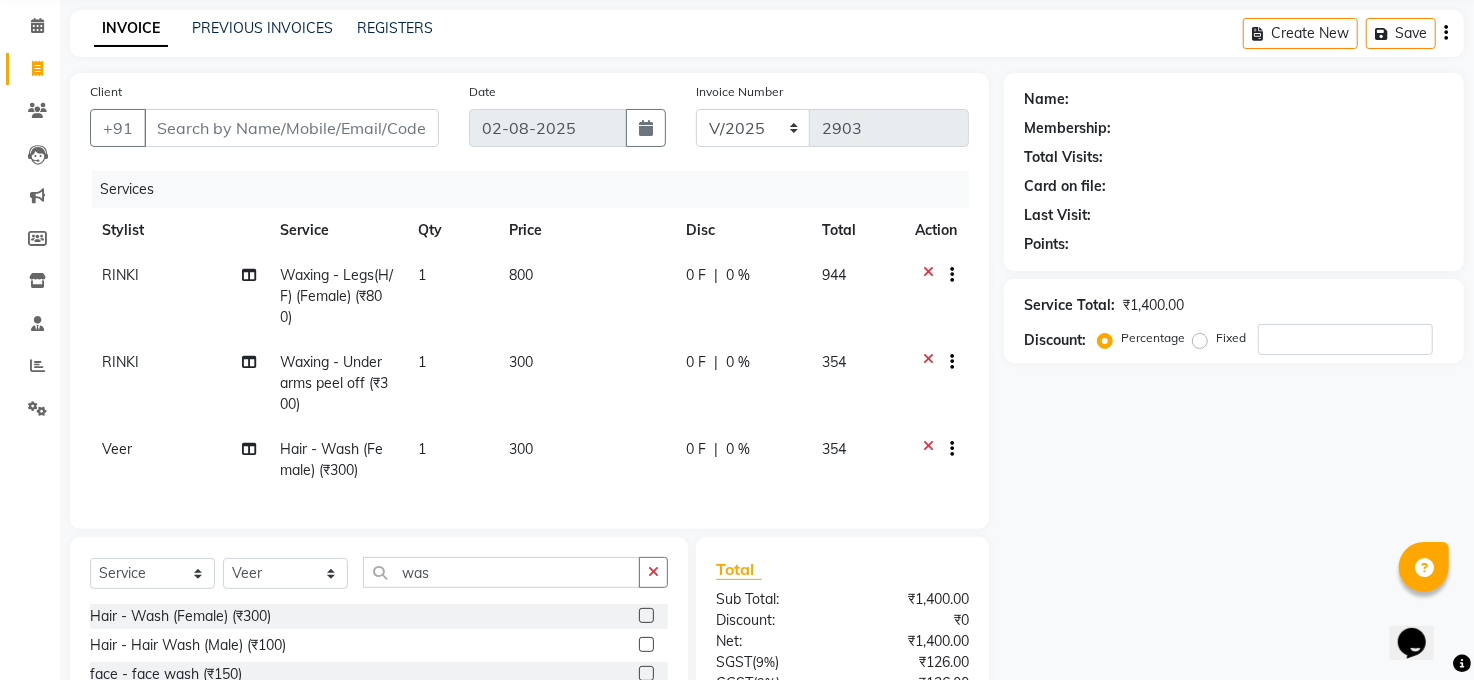 scroll, scrollTop: 0, scrollLeft: 0, axis: both 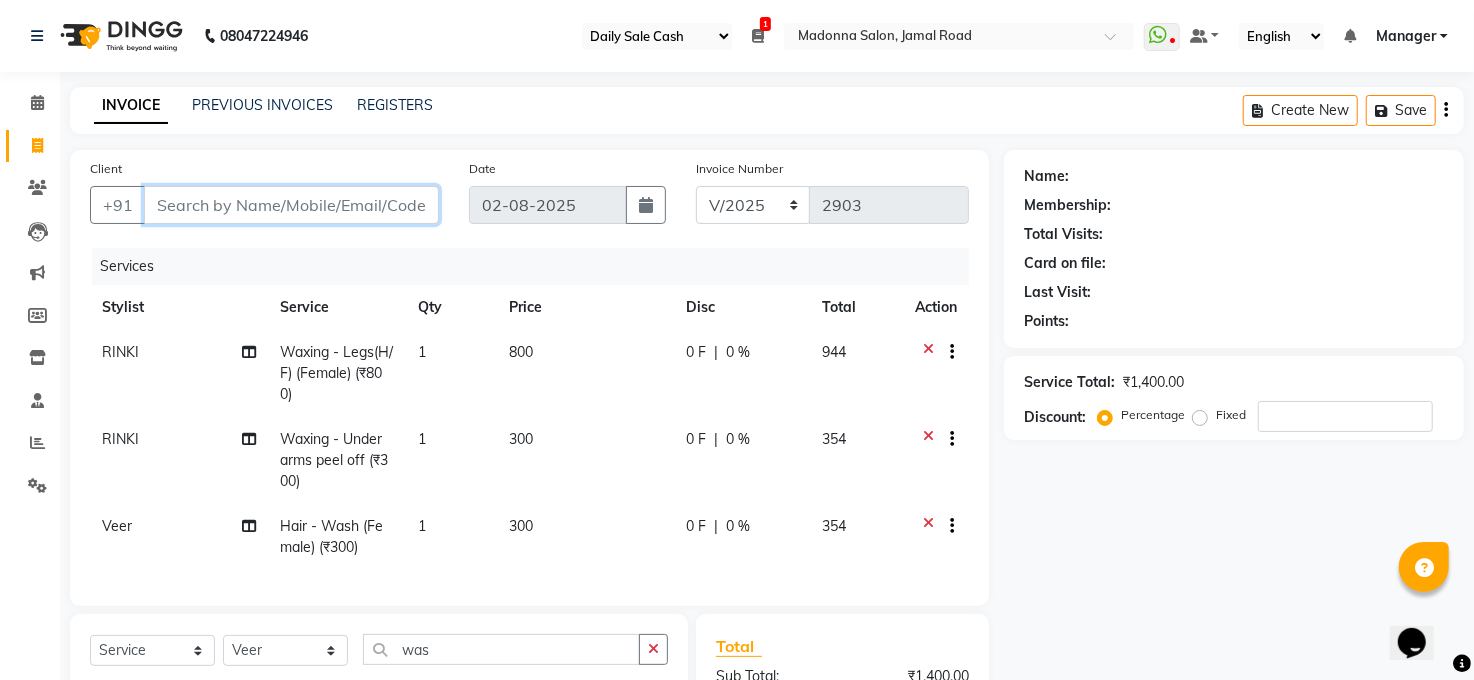 click on "Client" at bounding box center (291, 205) 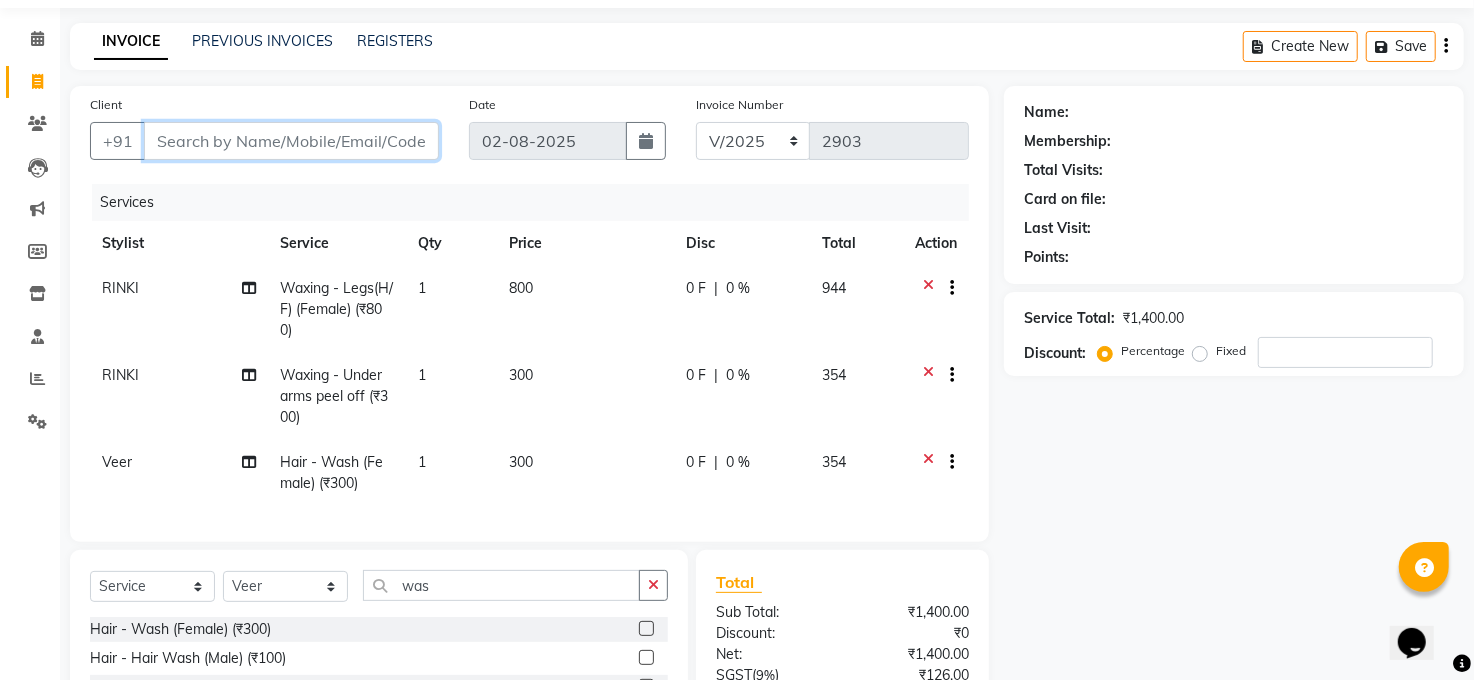 scroll, scrollTop: 44, scrollLeft: 0, axis: vertical 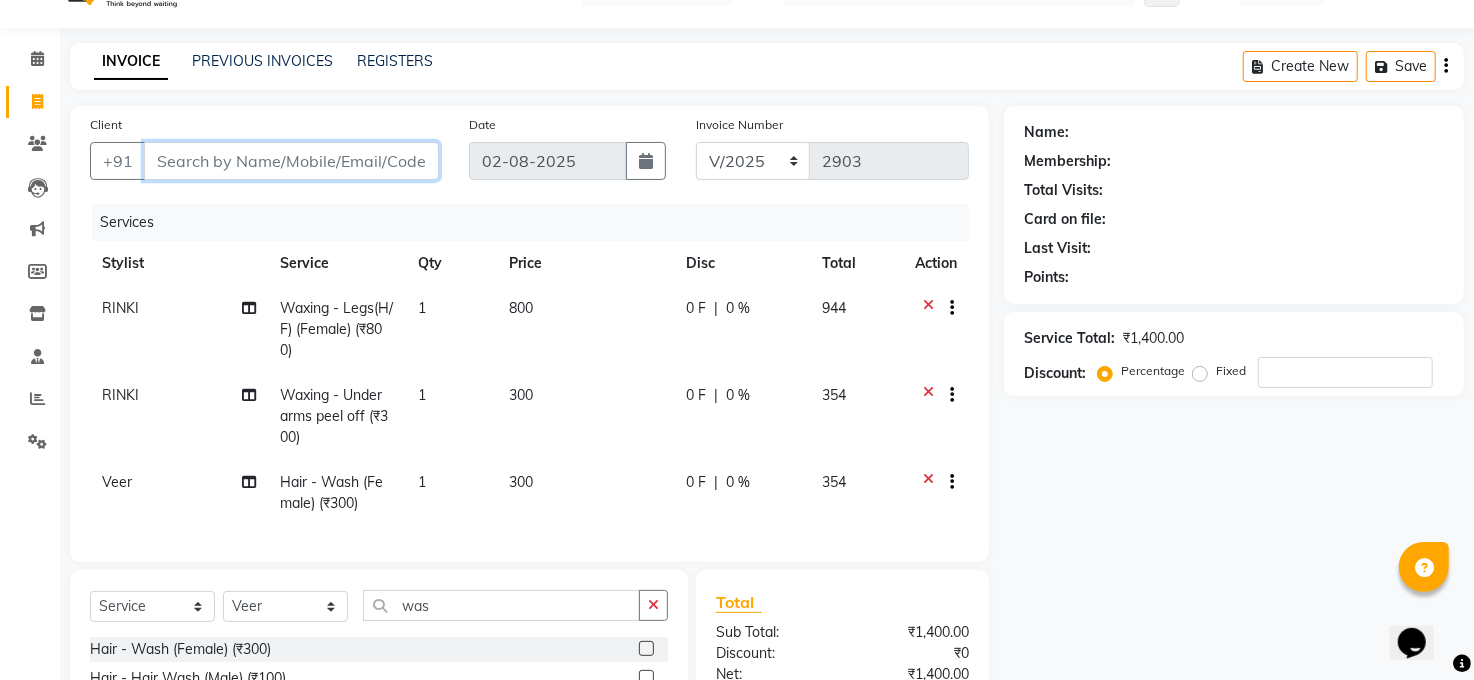 type on "r" 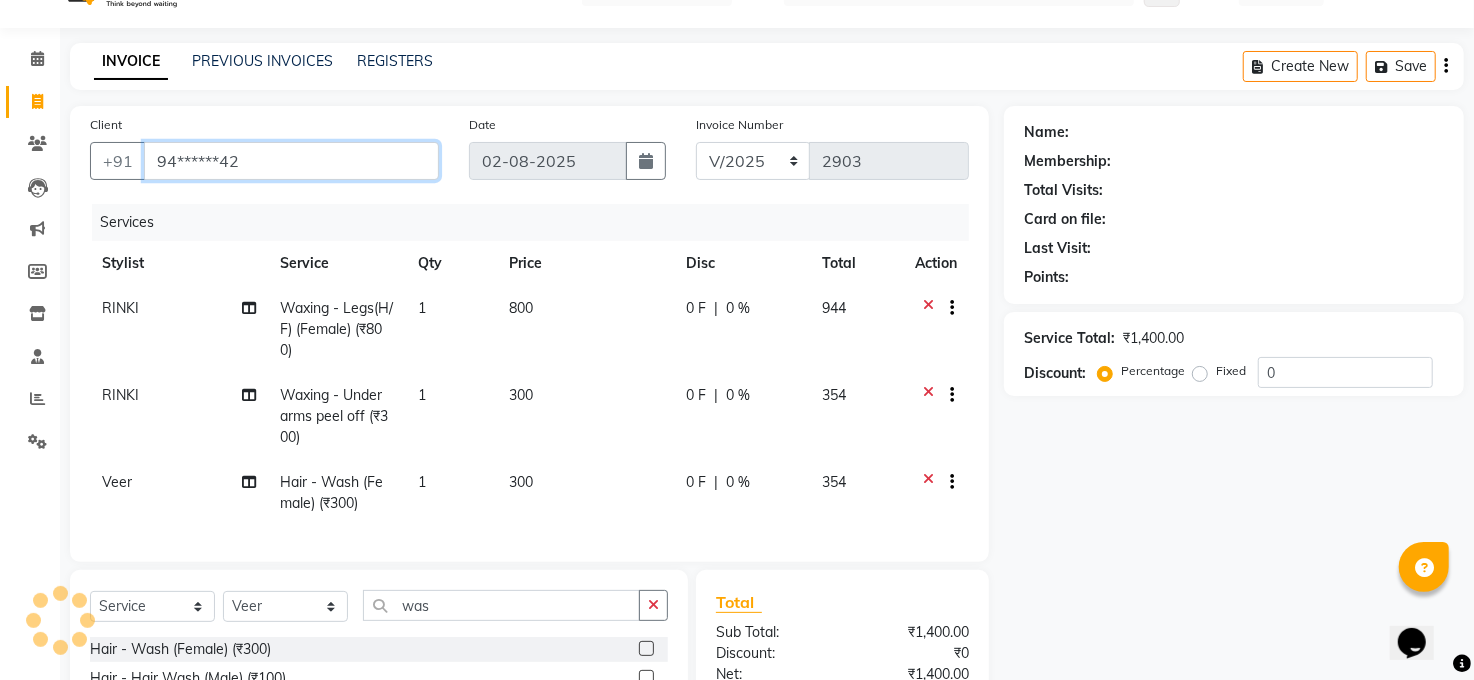 type on "94******42" 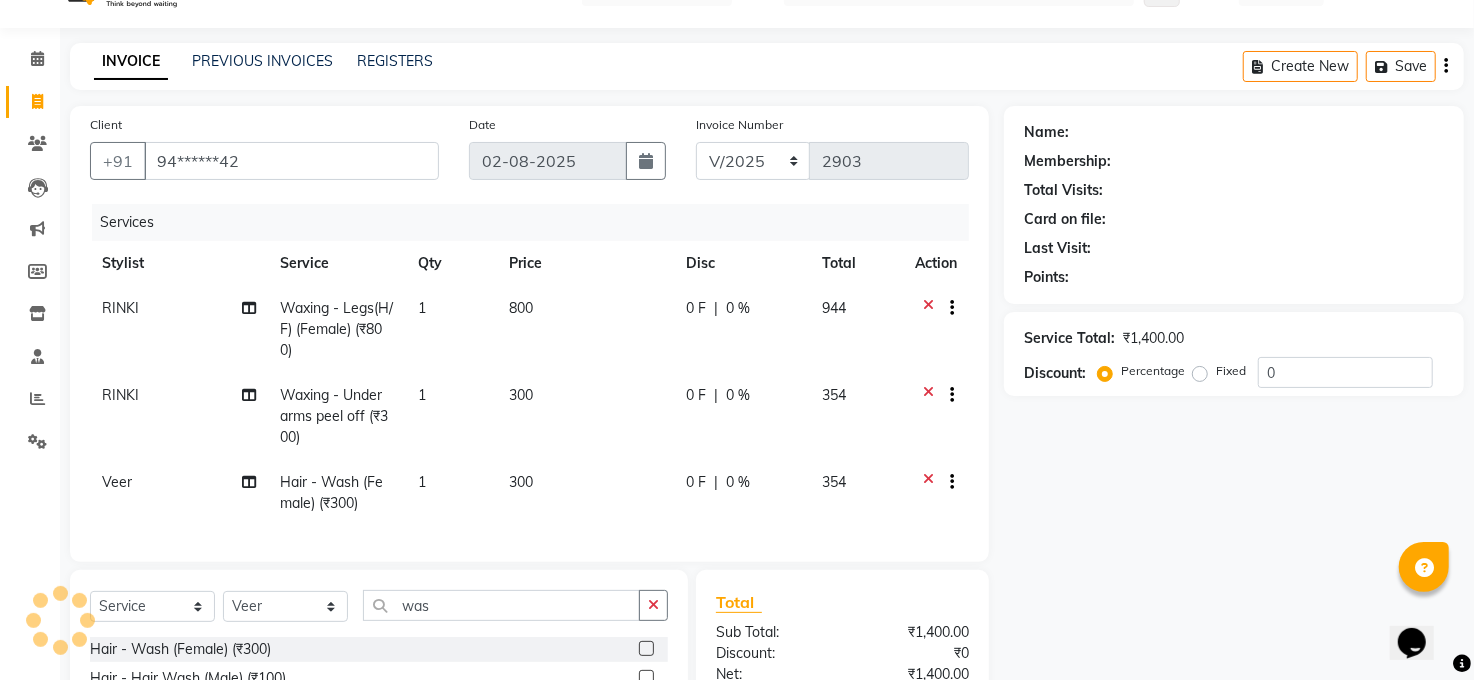 select on "1: Object" 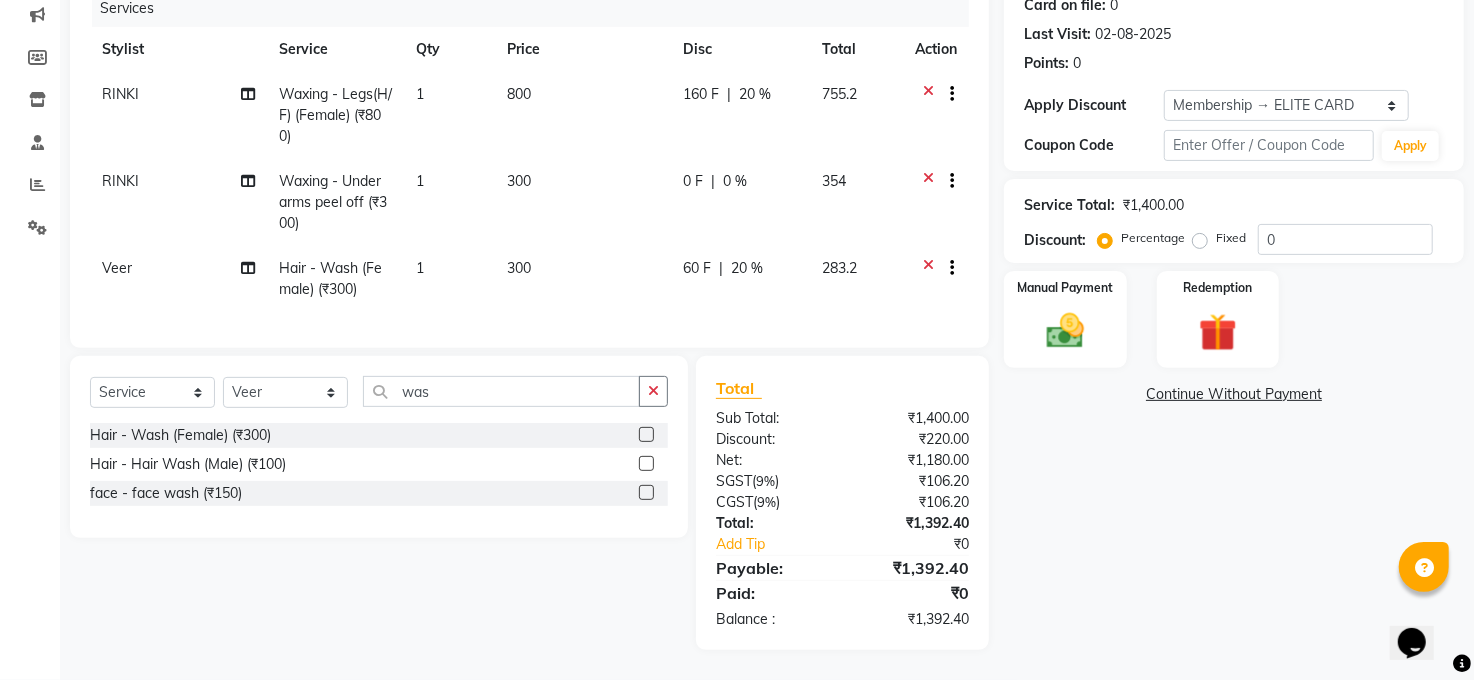 scroll, scrollTop: 277, scrollLeft: 0, axis: vertical 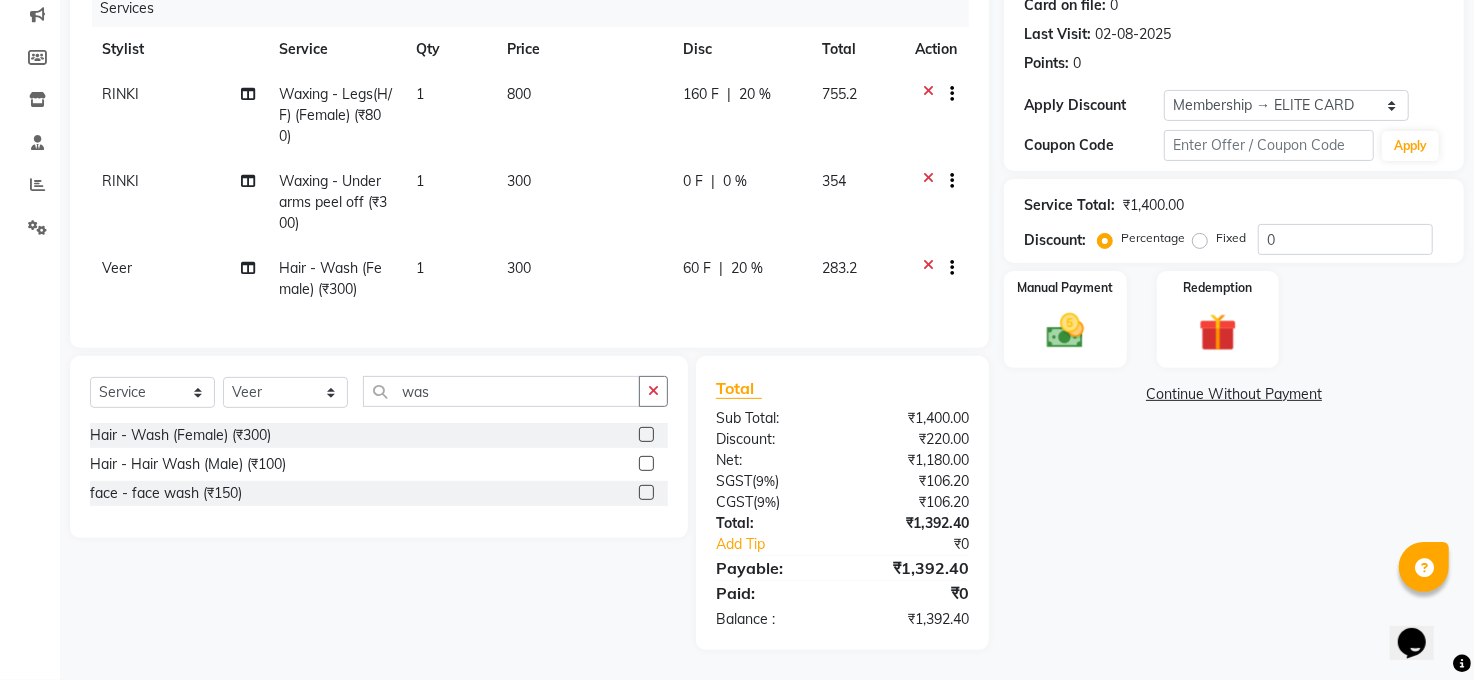 click on "0 F | 0 %" 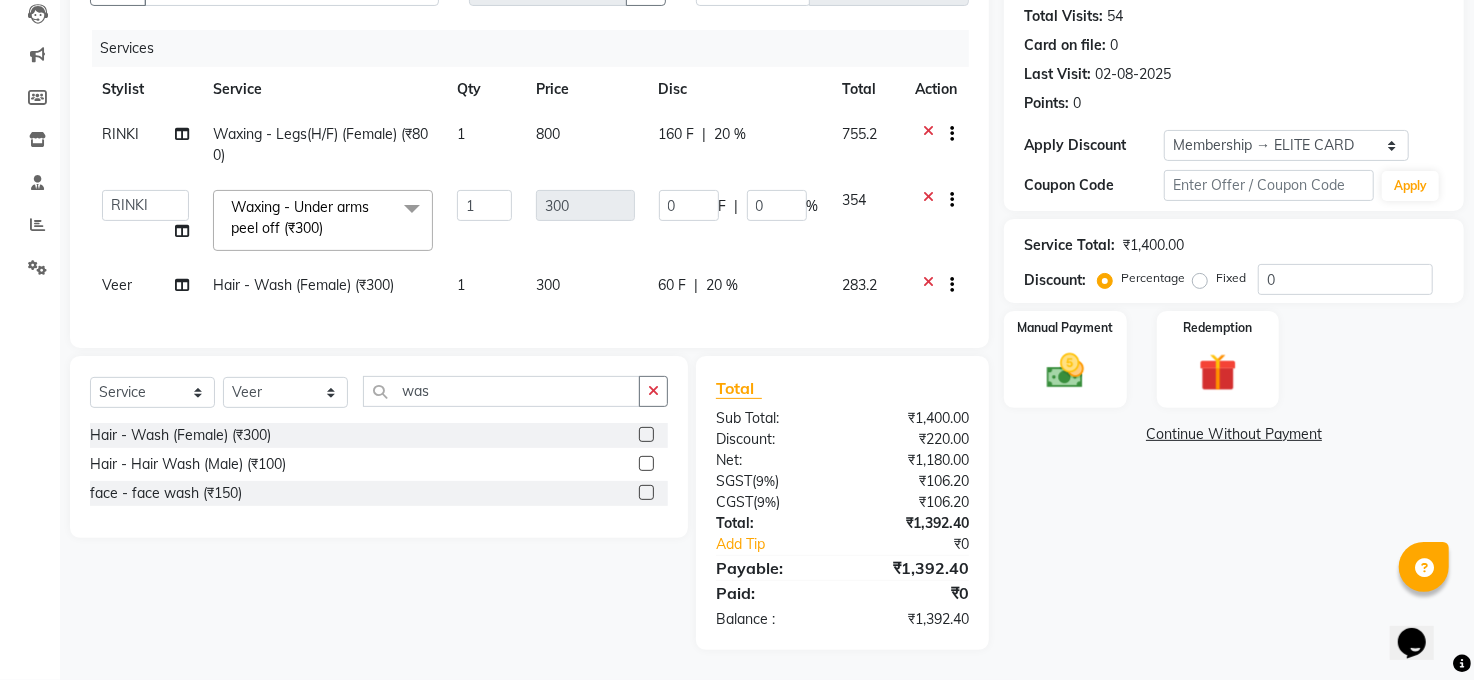 scroll, scrollTop: 237, scrollLeft: 0, axis: vertical 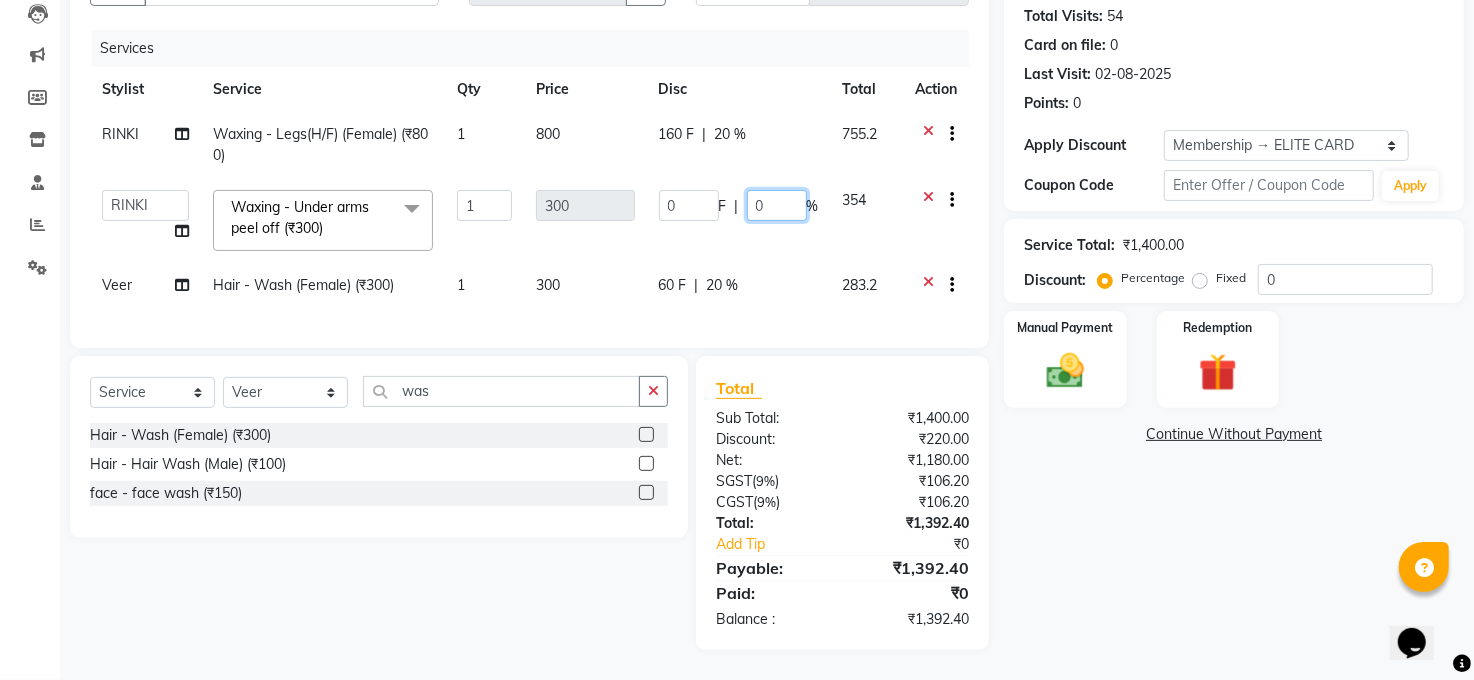 click on "0" 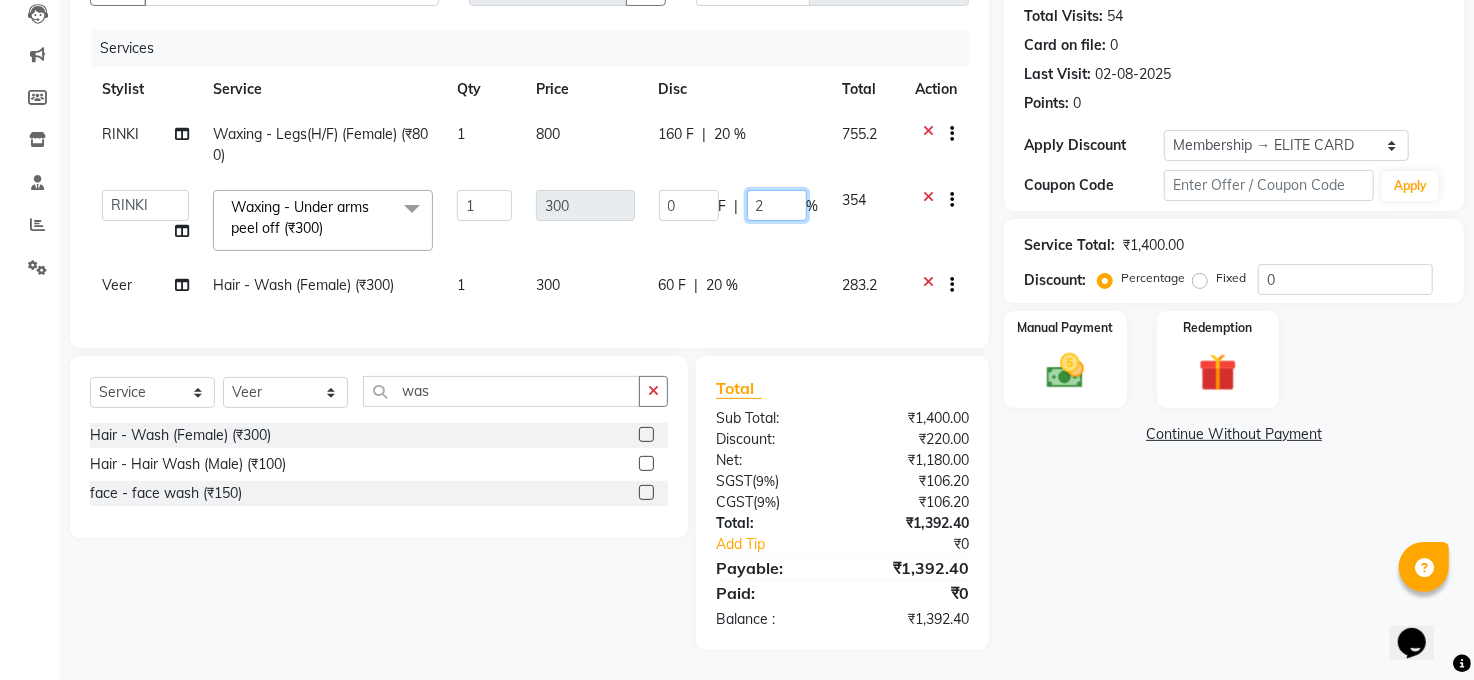 type on "20" 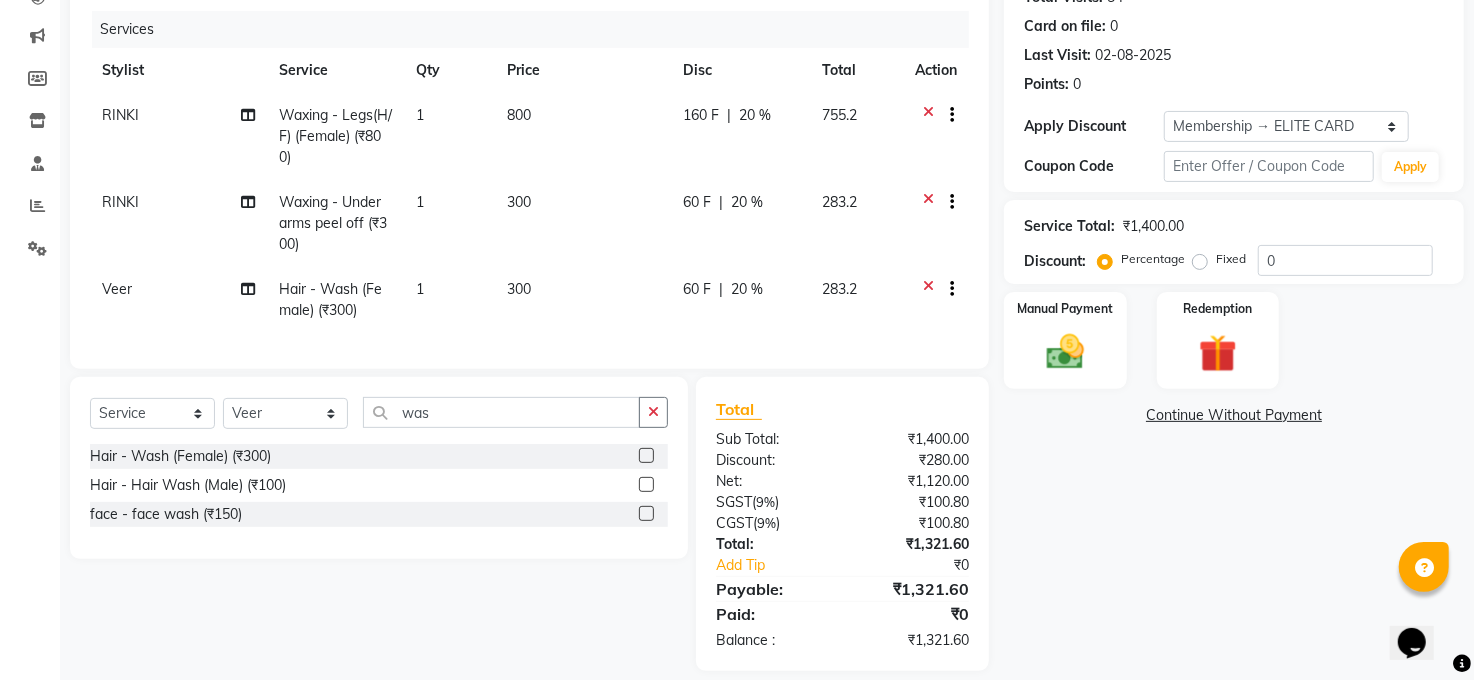 click on "Name: Rahul Bagedia Membership: end on 21-02-2026 Total Visits:  54 Card on file:  0 Last Visit:   02-08-2025 Points:   0  Apply Discount Select Membership → ELITE CARD Coupon Code Apply Service Total:  ₹1,400.00  Discount:  Percentage   Fixed  0 Manual Payment Redemption  Continue Without Payment" 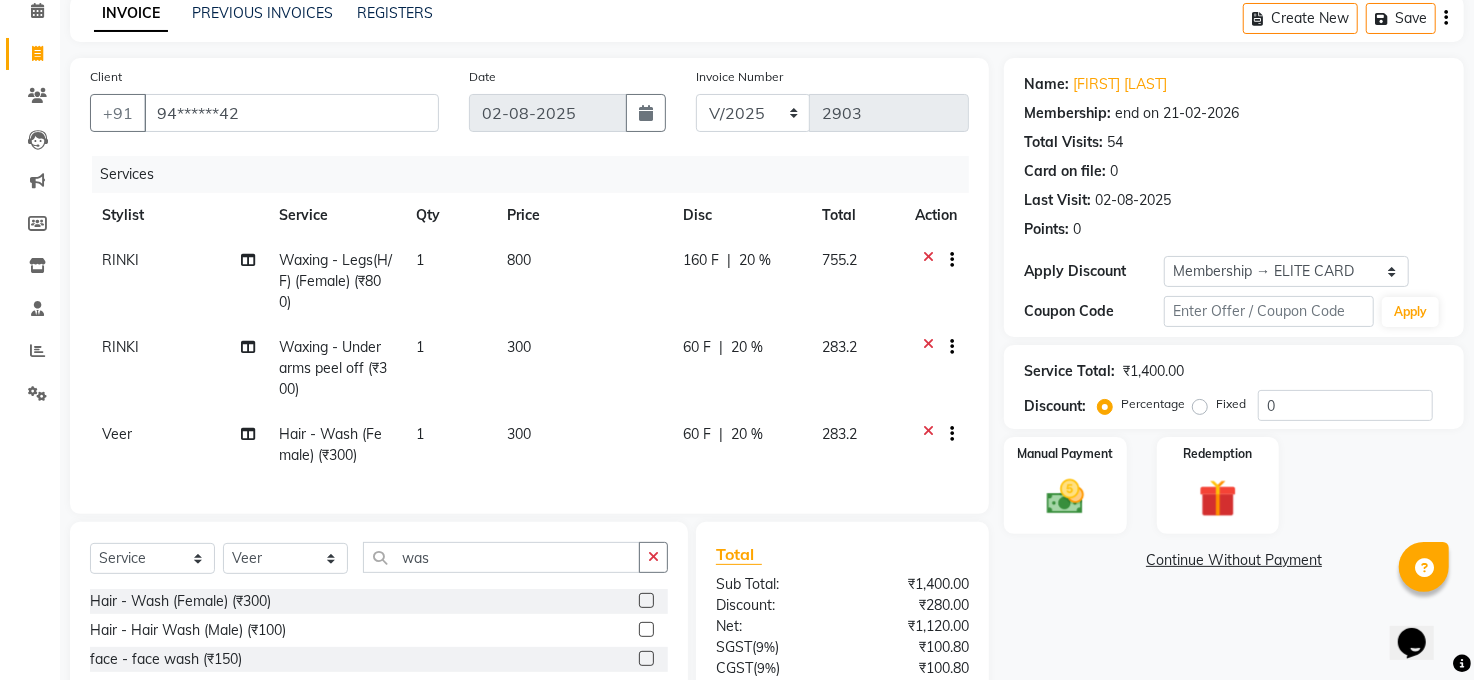scroll, scrollTop: 277, scrollLeft: 0, axis: vertical 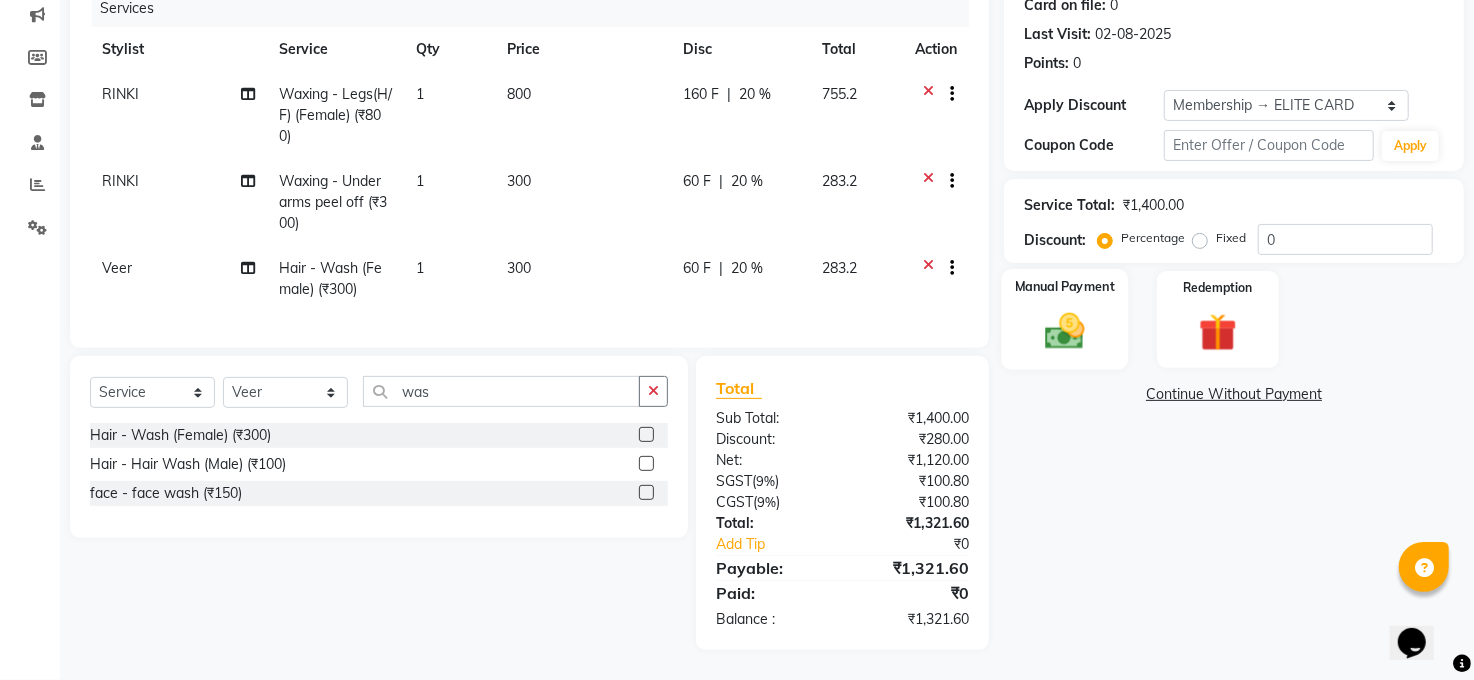 click 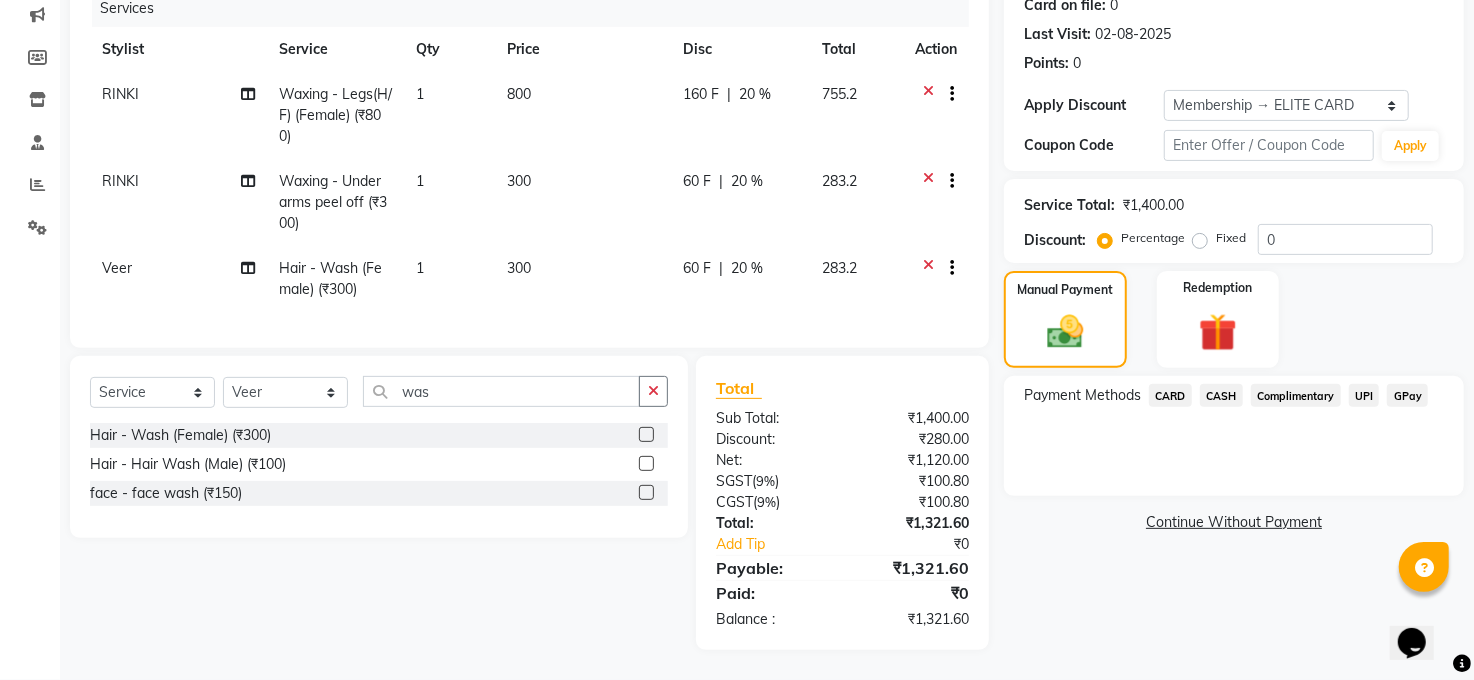 click on "CASH" 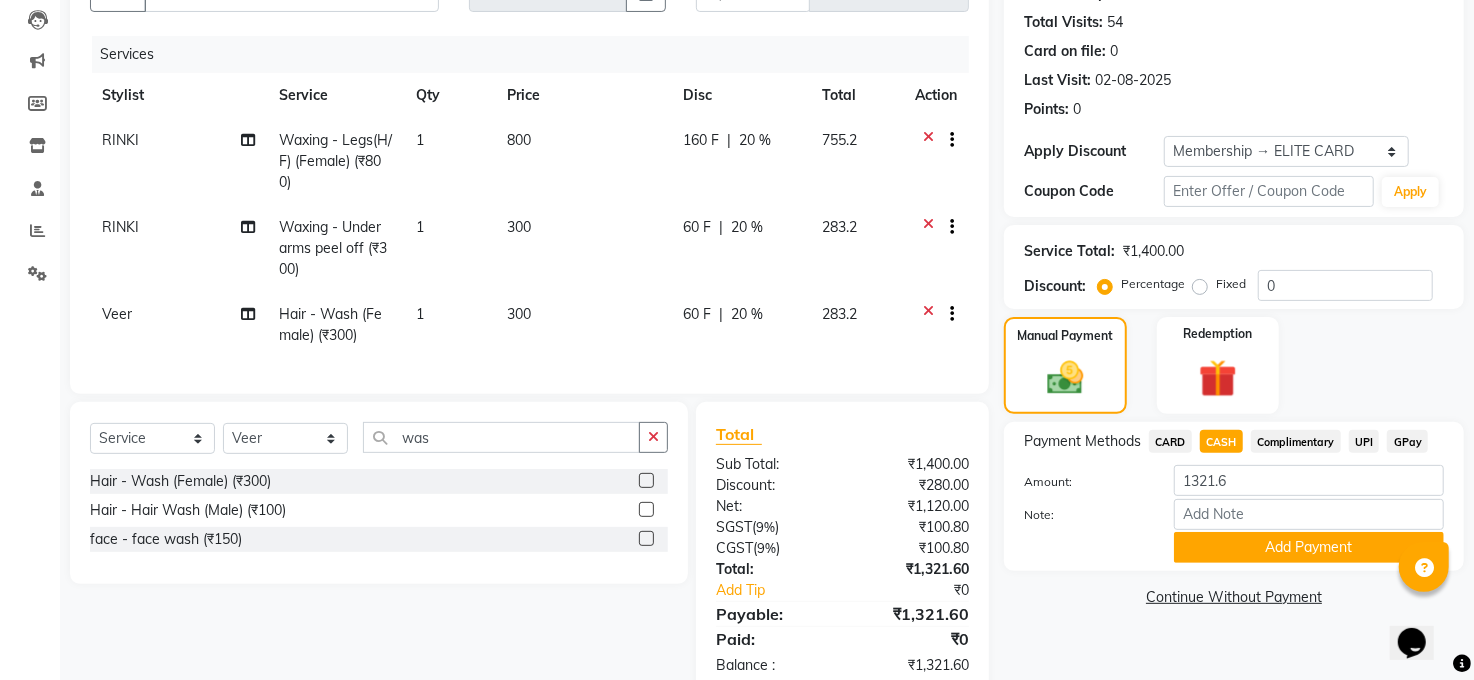 scroll, scrollTop: 55, scrollLeft: 0, axis: vertical 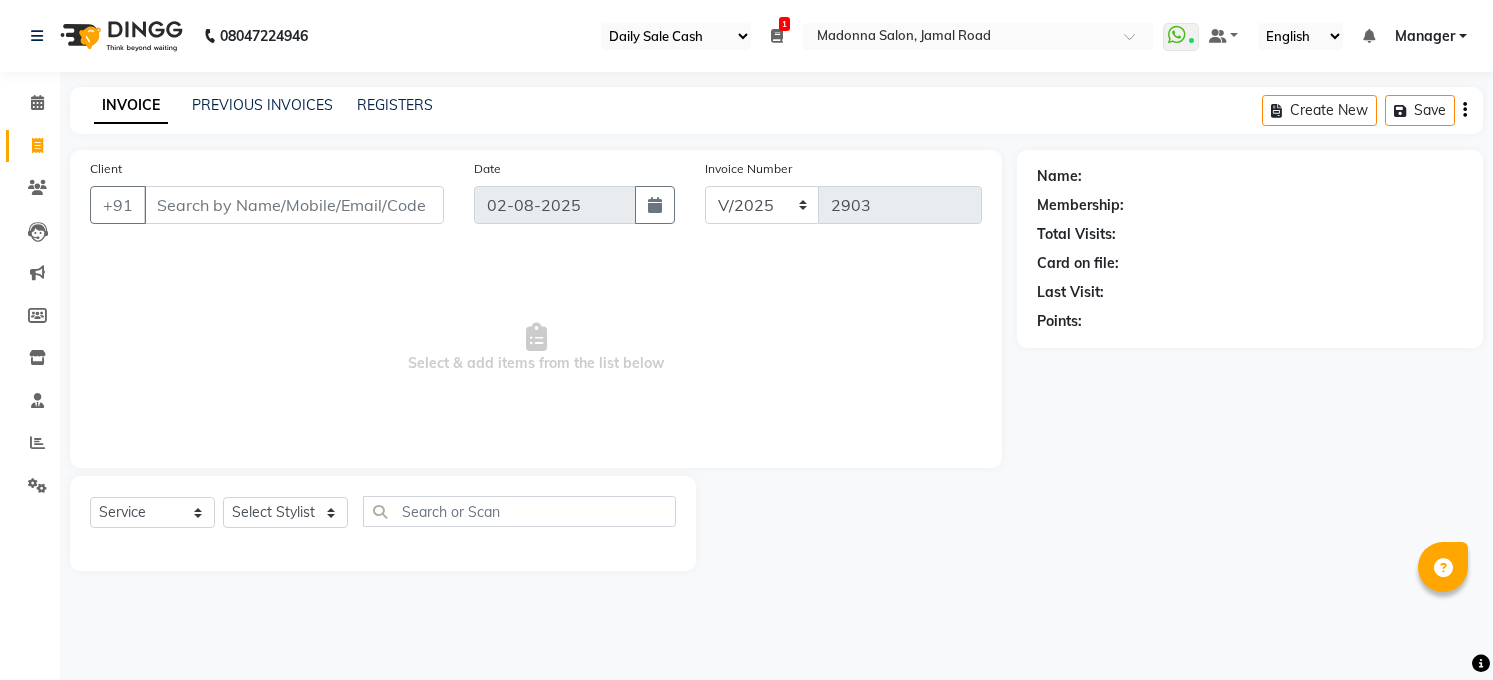 select on "35" 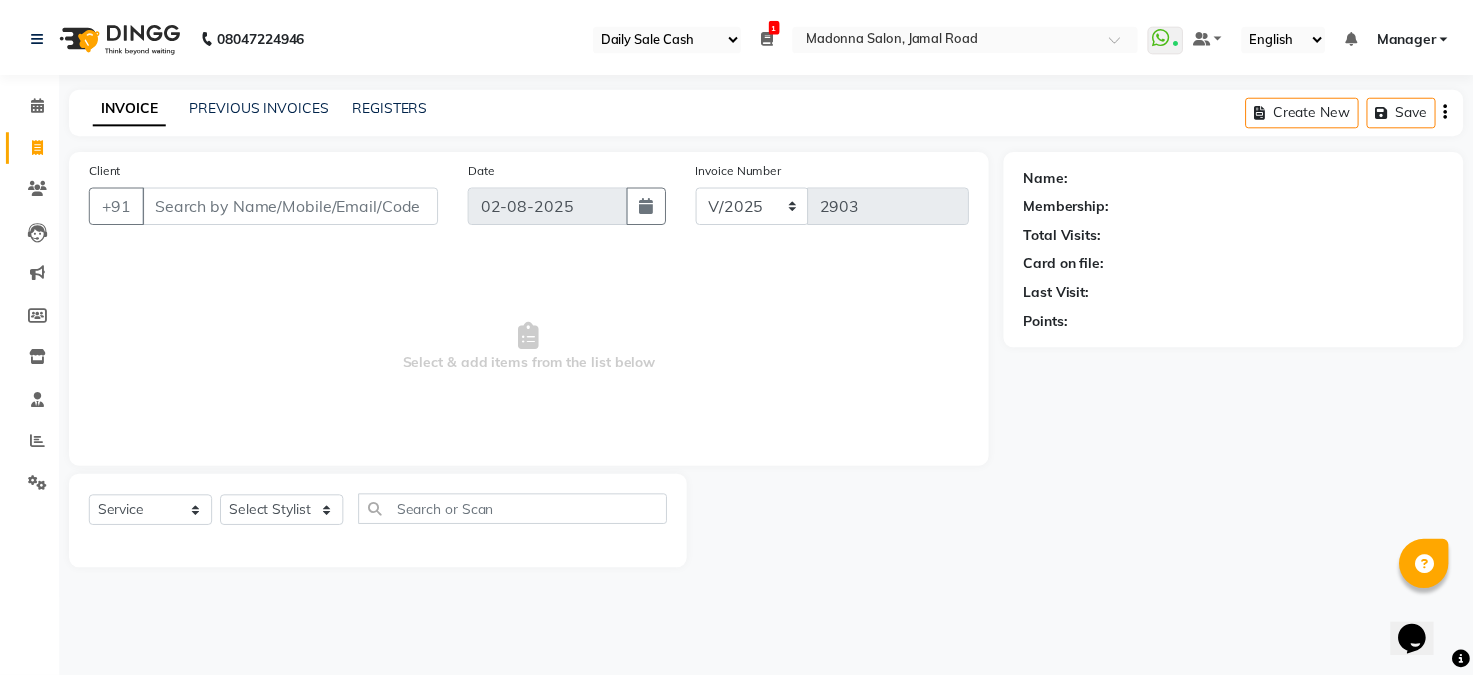scroll, scrollTop: 0, scrollLeft: 0, axis: both 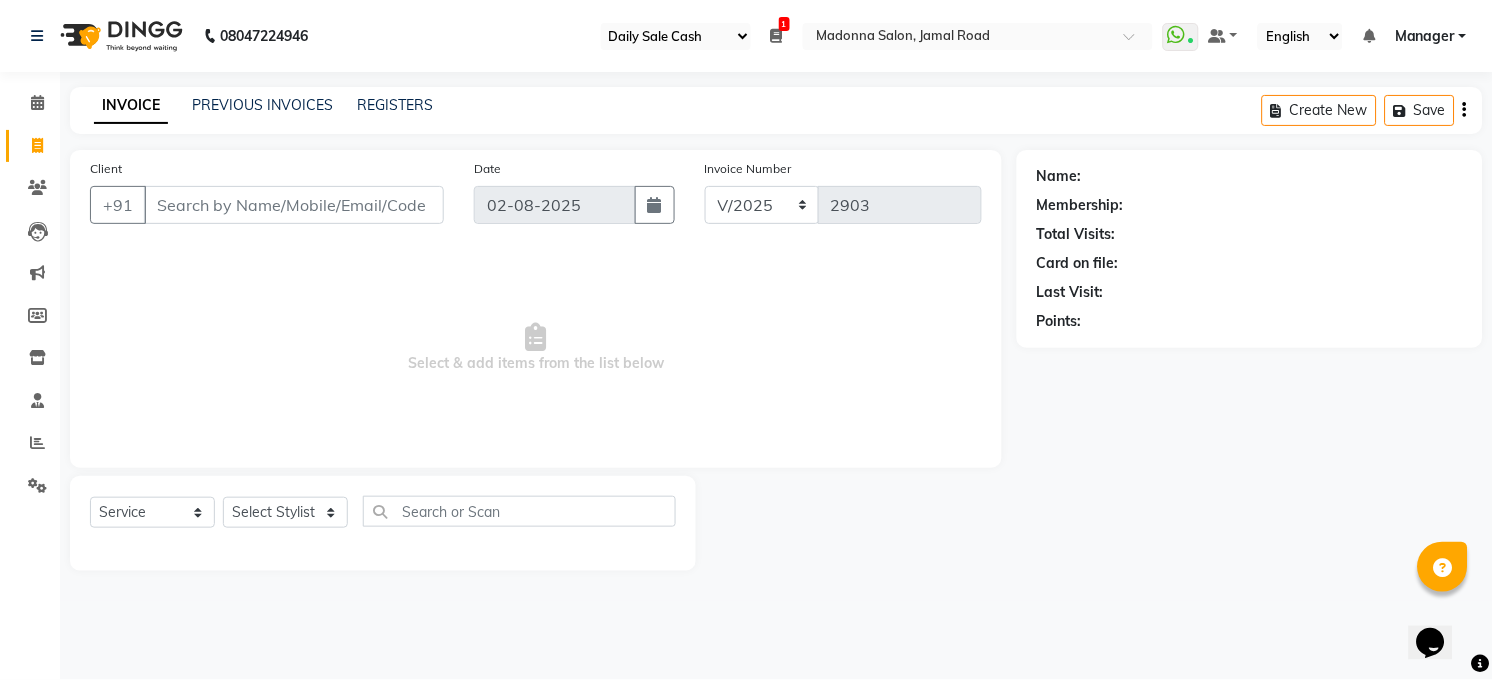 click on "Name: Membership: Total Visits: Card on file: Last Visit:  Points:" 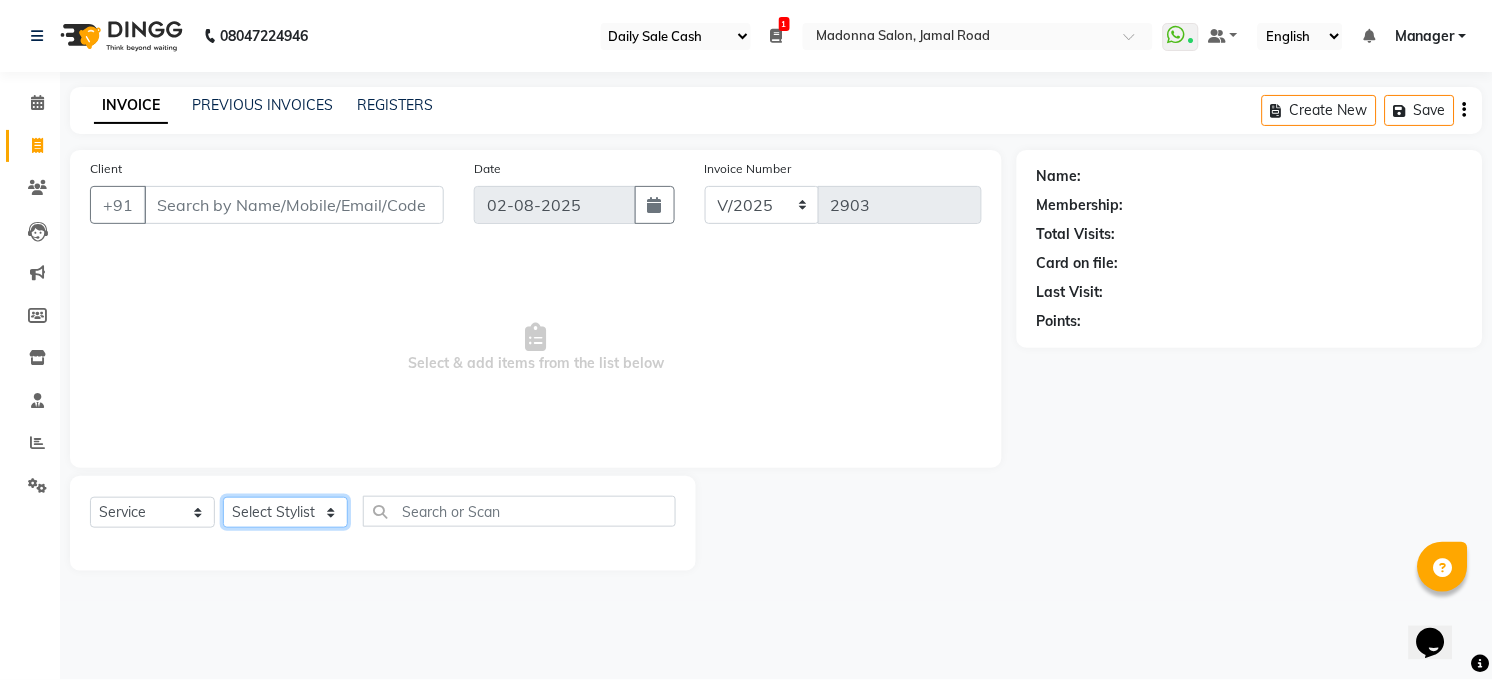 click on "Select Stylist [NAME] ALTAF ANKITA ARJUN Chandan COUNTER Manager [NAME] Neetu Mam PRINCE Priyanka Raju Ravi Thakur RINKI Roshan Santosh SAURABH SUJEET THAKUR SUNITA Veer Vinod Kumar" 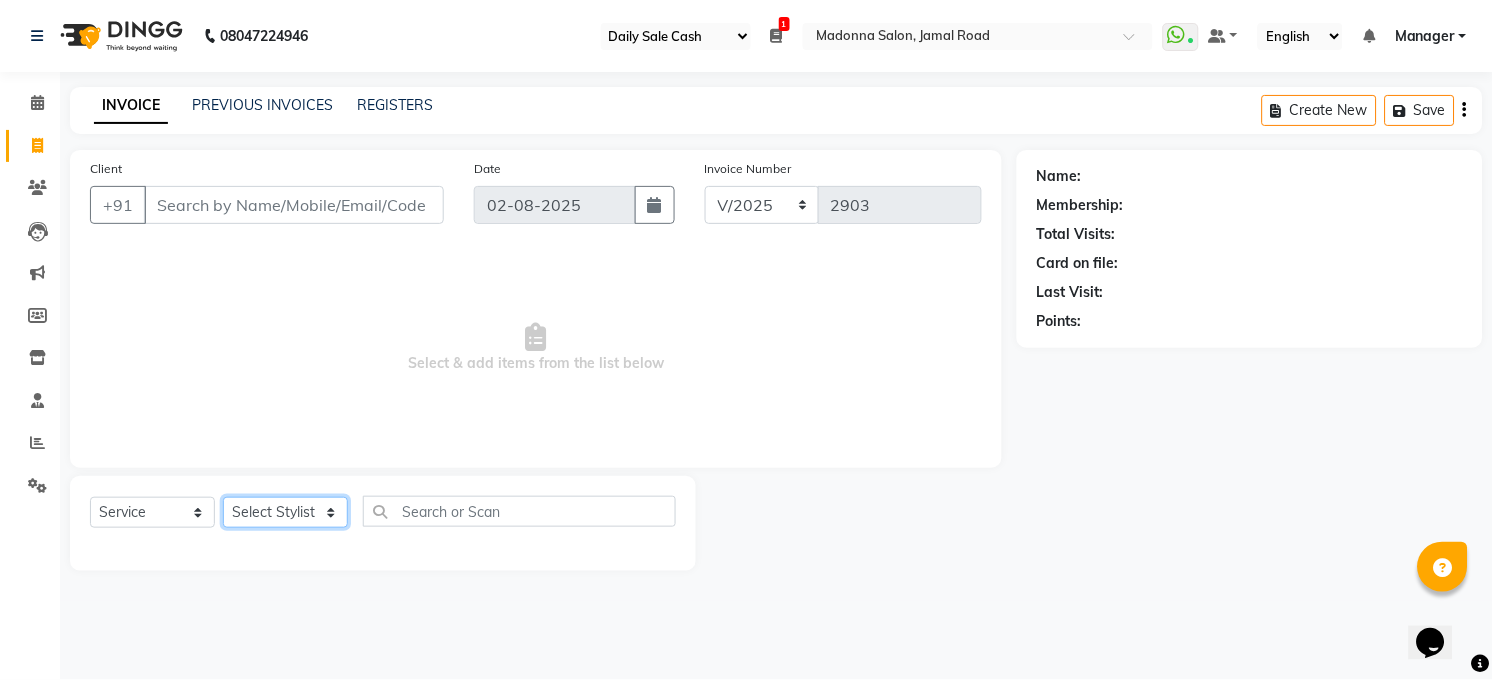 select on "65024" 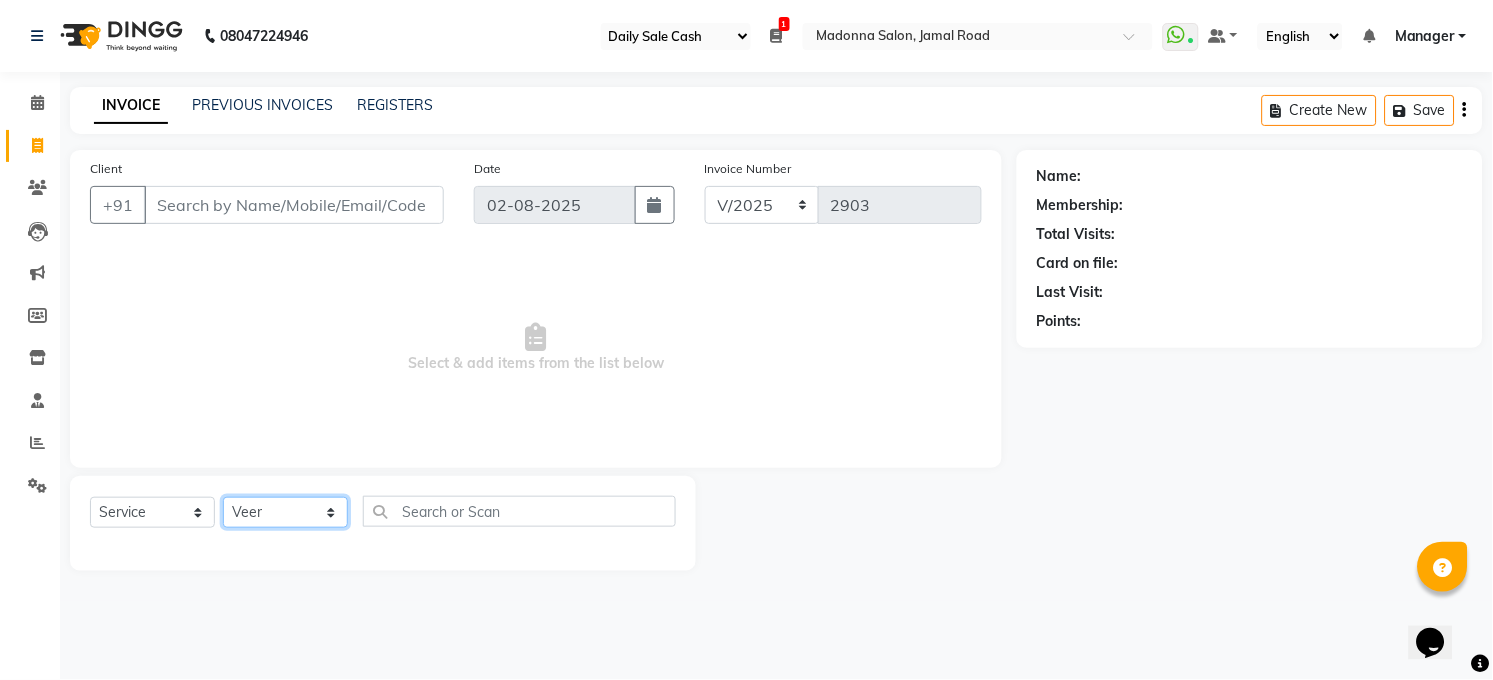 click on "Select Stylist [NAME] ALTAF ANKITA ARJUN Chandan COUNTER Manager [NAME] Neetu Mam PRINCE Priyanka Raju Ravi Thakur RINKI Roshan Santosh SAURABH SUJEET THAKUR SUNITA Veer Vinod Kumar" 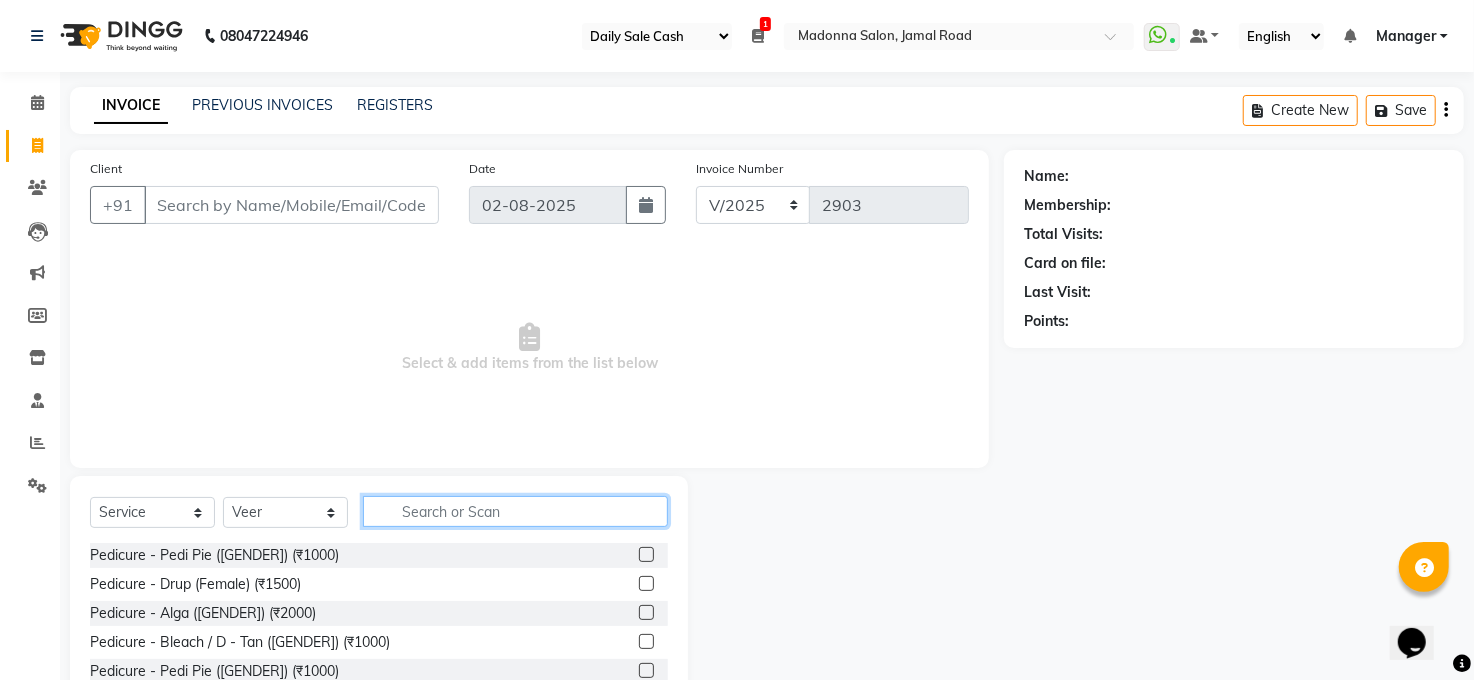 click 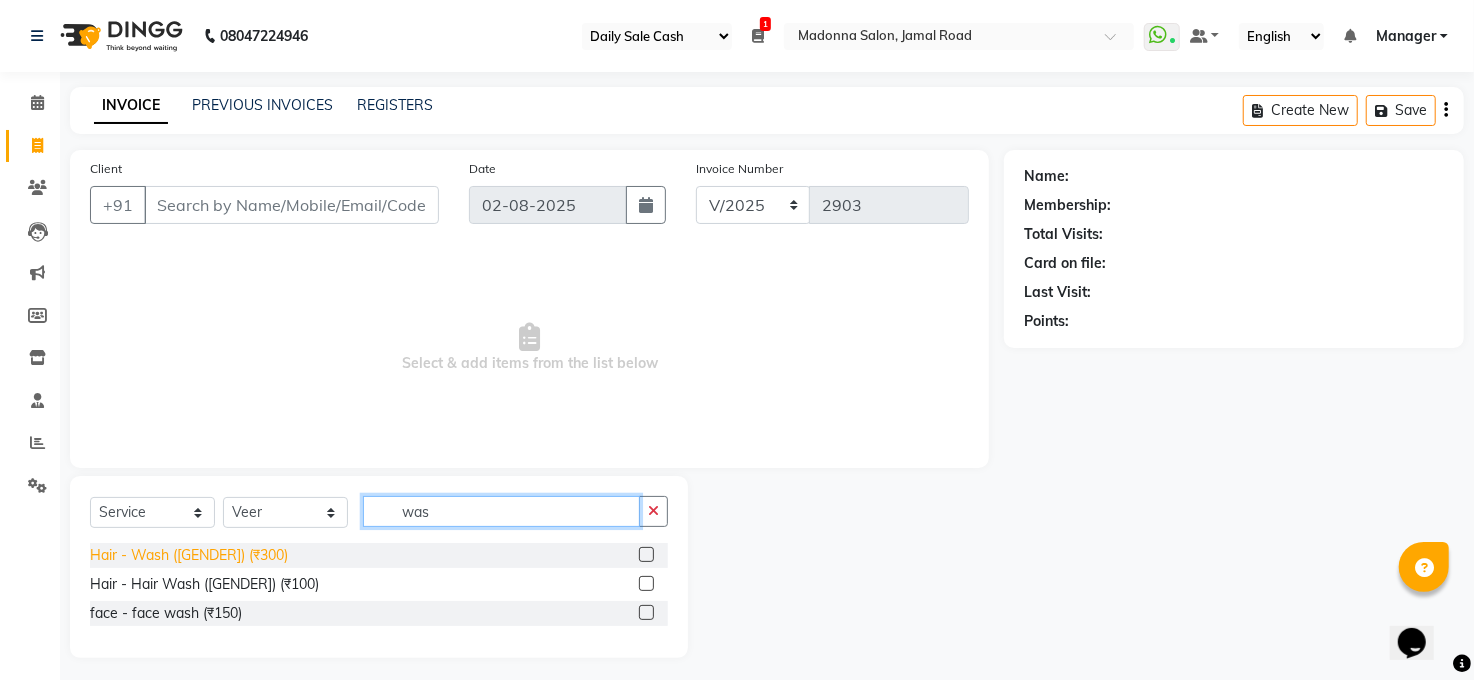 type on "was" 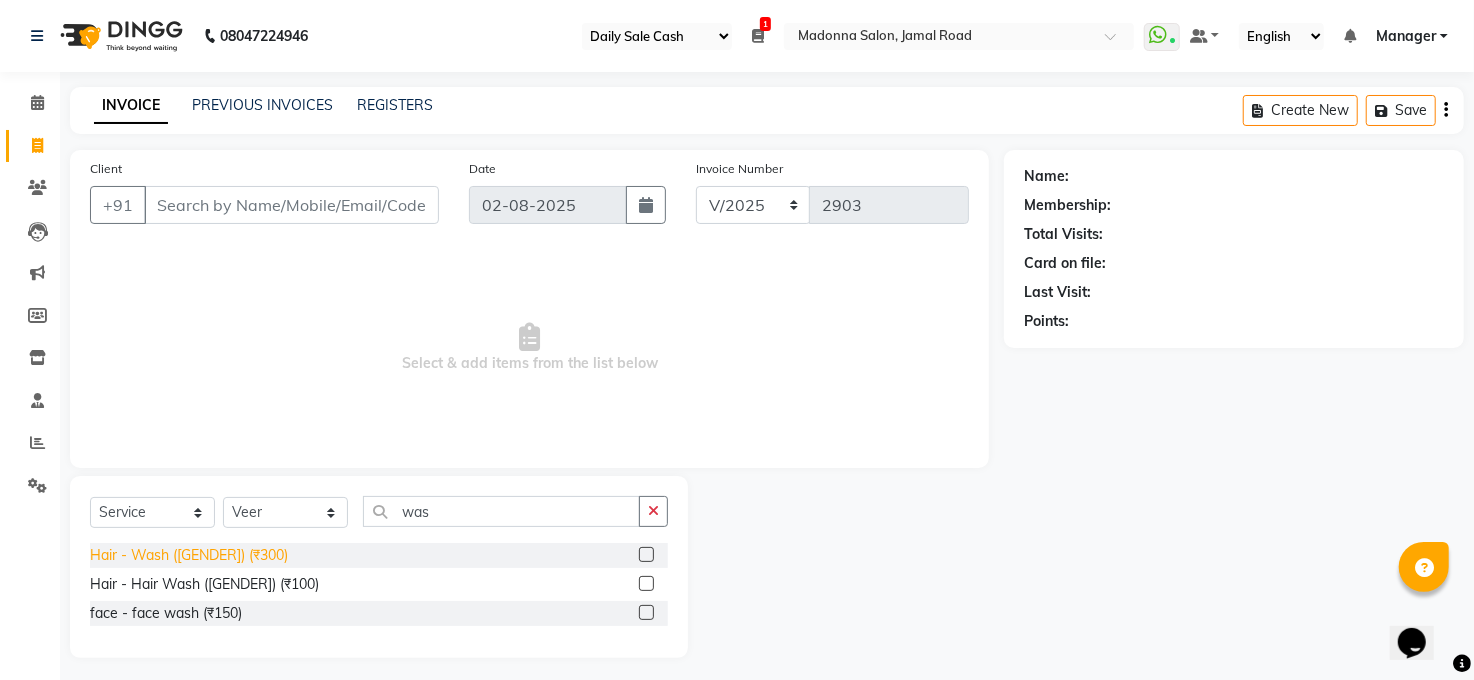 click on "Hair - Wash ([GENDER]) (₹300)" 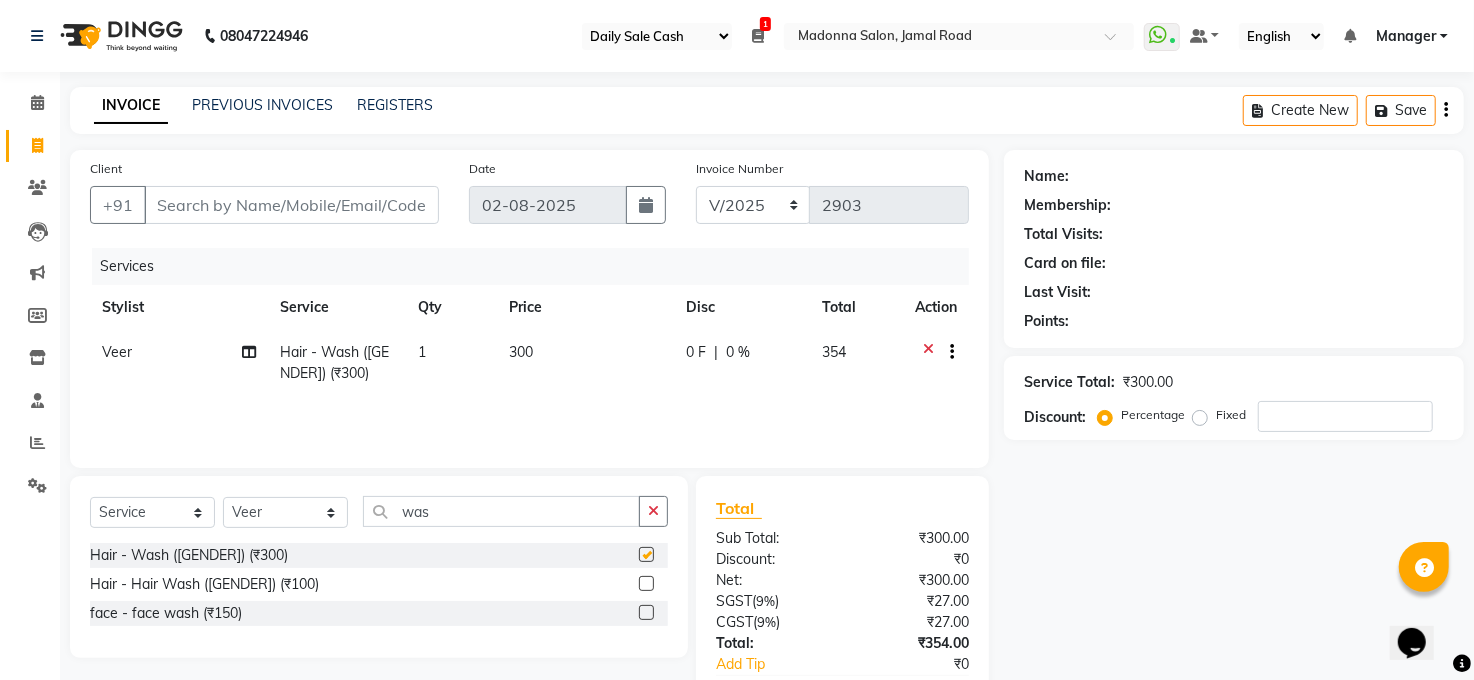 checkbox on "false" 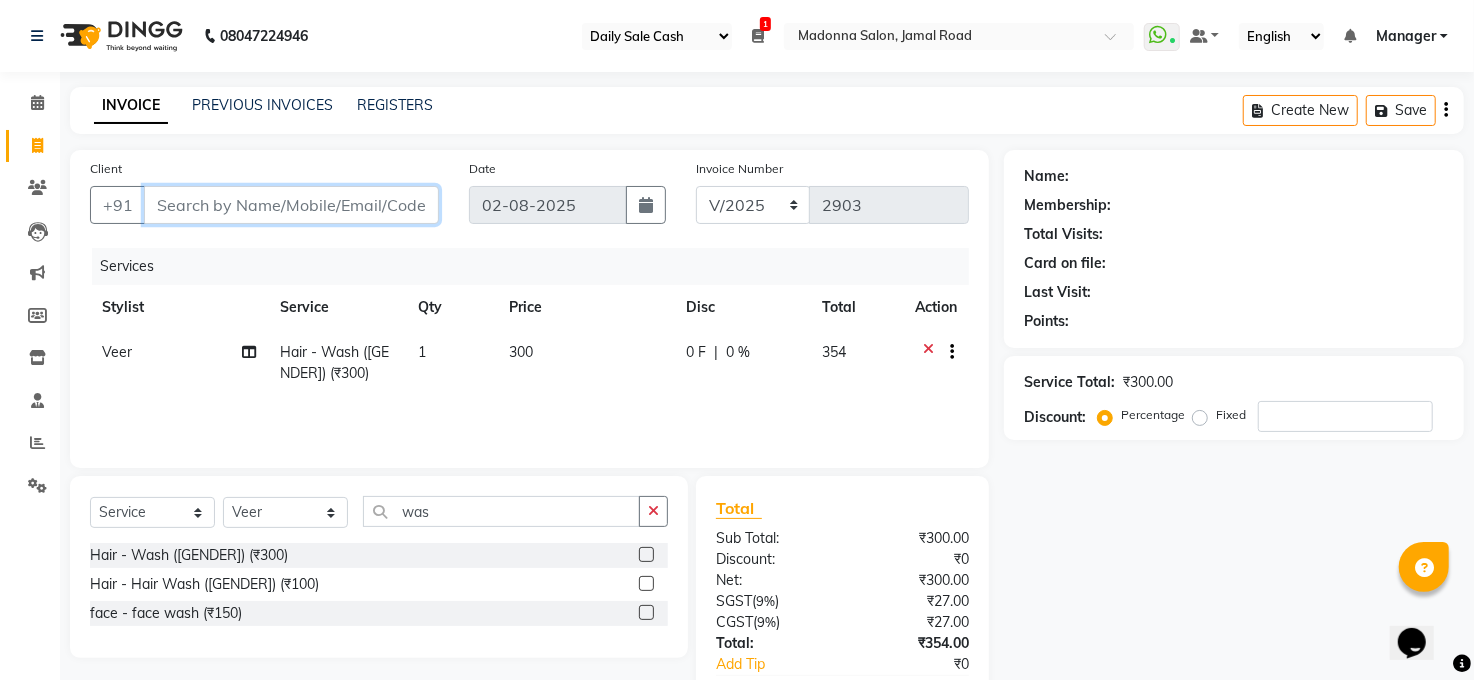 click on "Client" at bounding box center (291, 205) 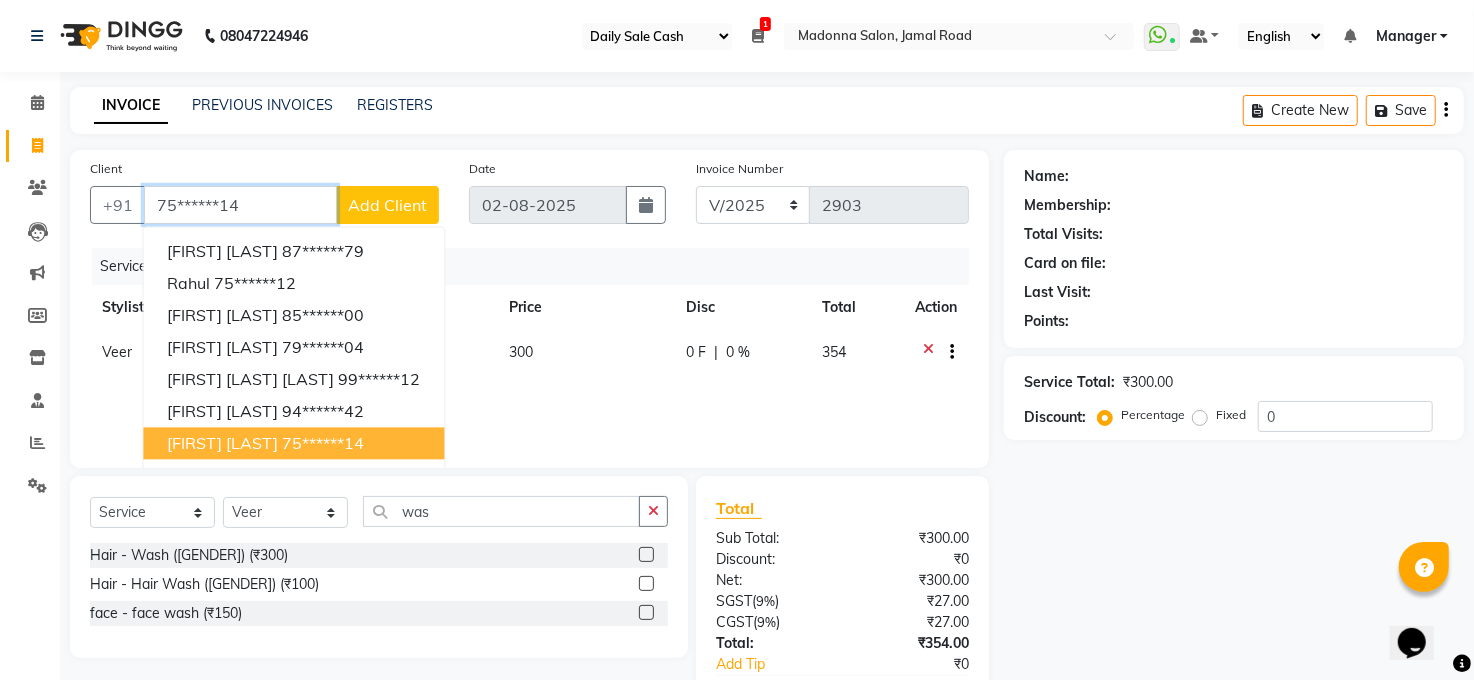 type on "75******14" 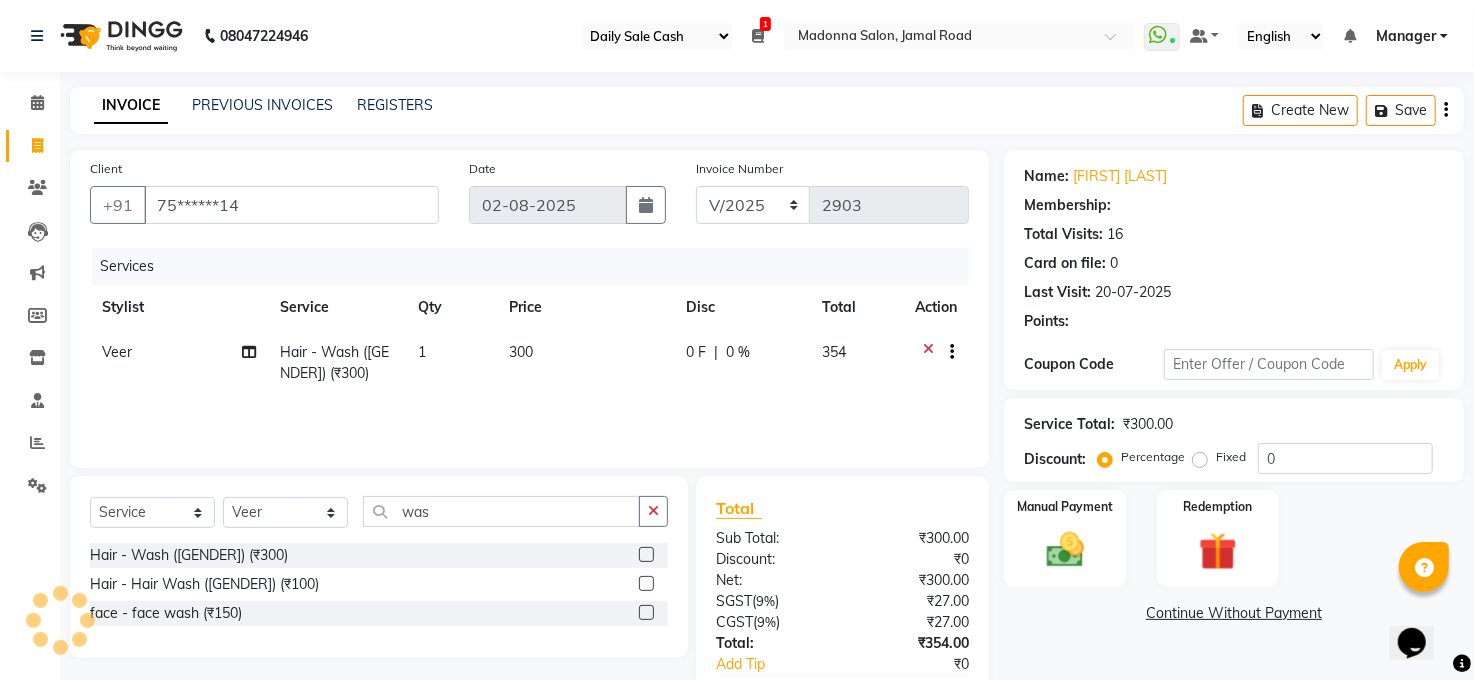 select on "1: Object" 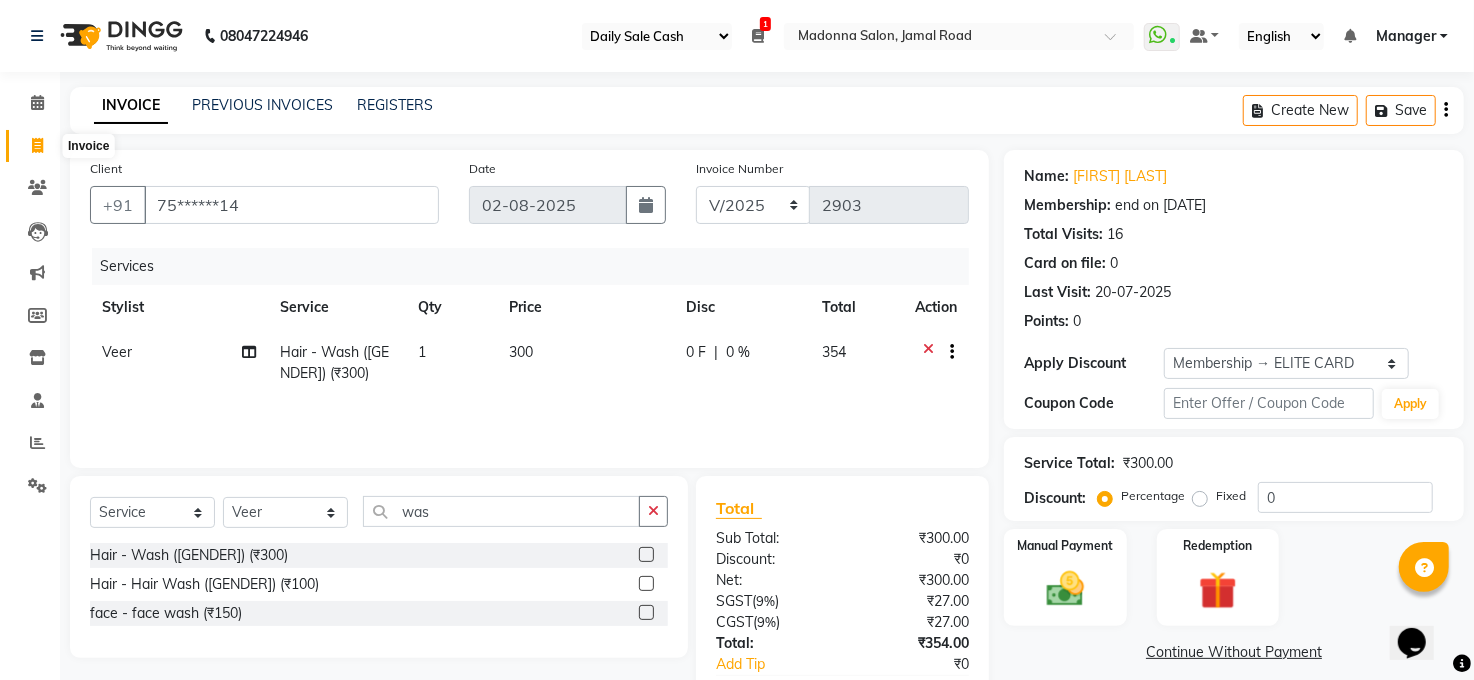 click 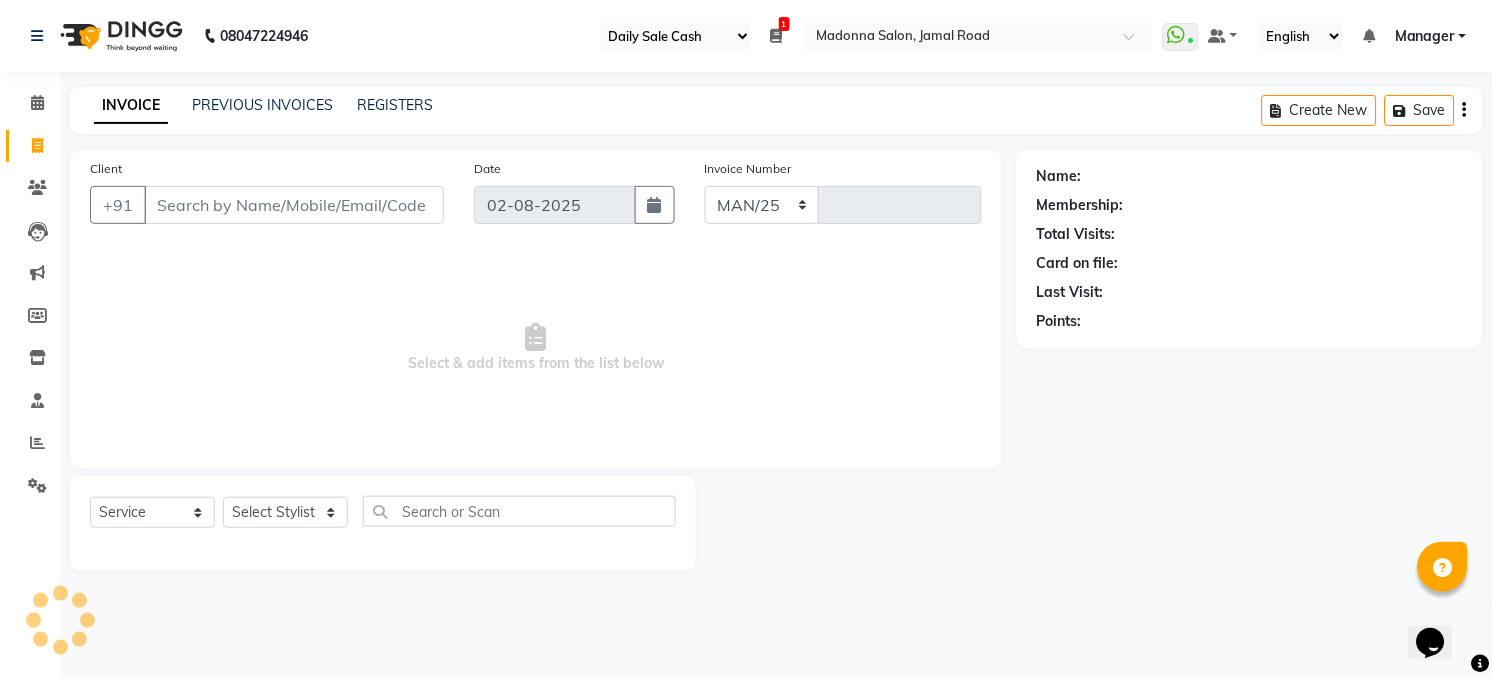 select on "5748" 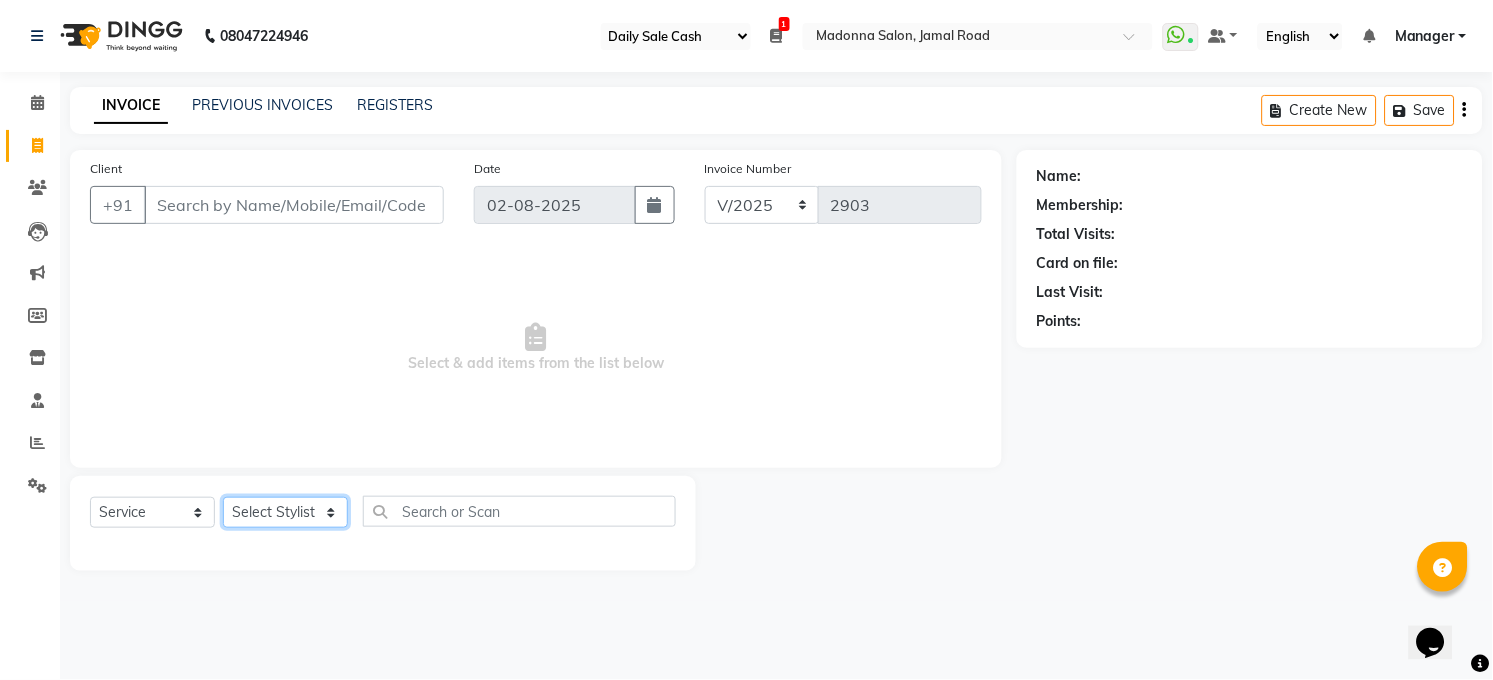 click on "Select Stylist" 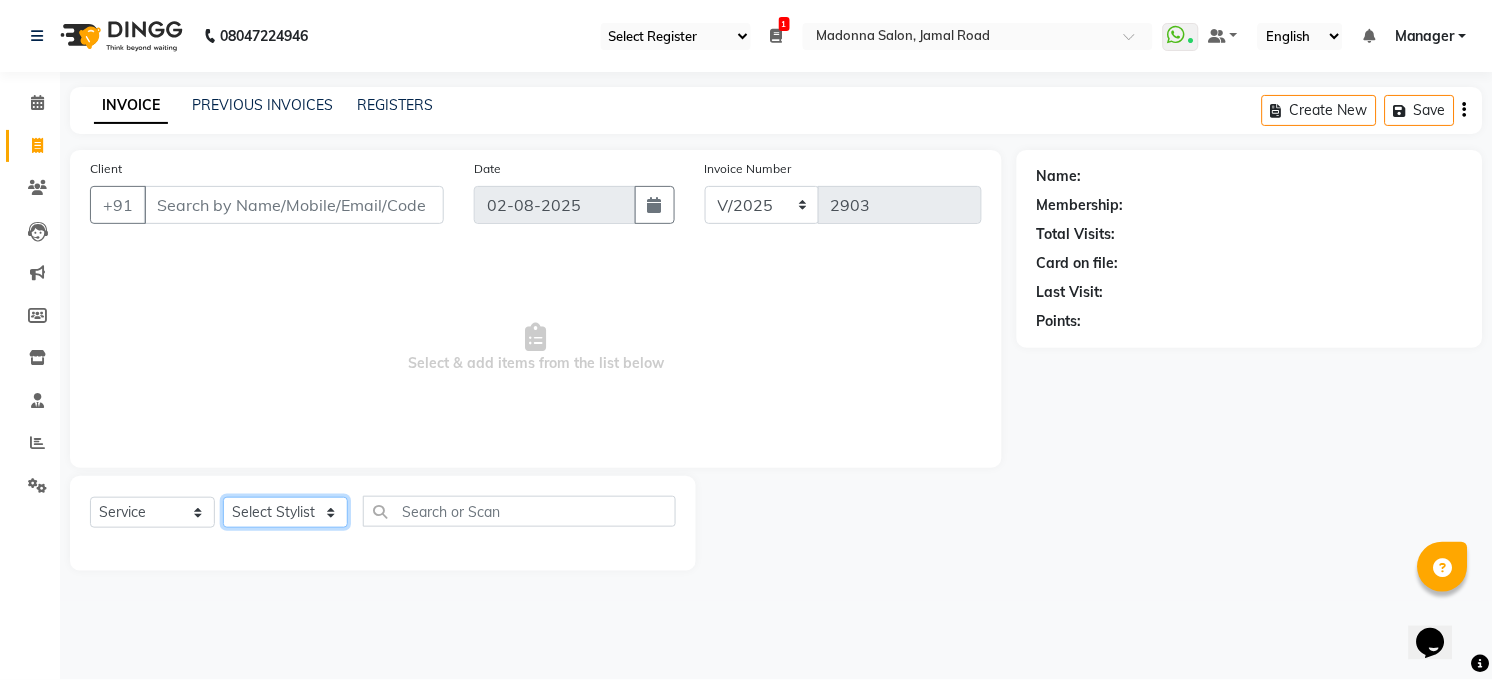 select on "65024" 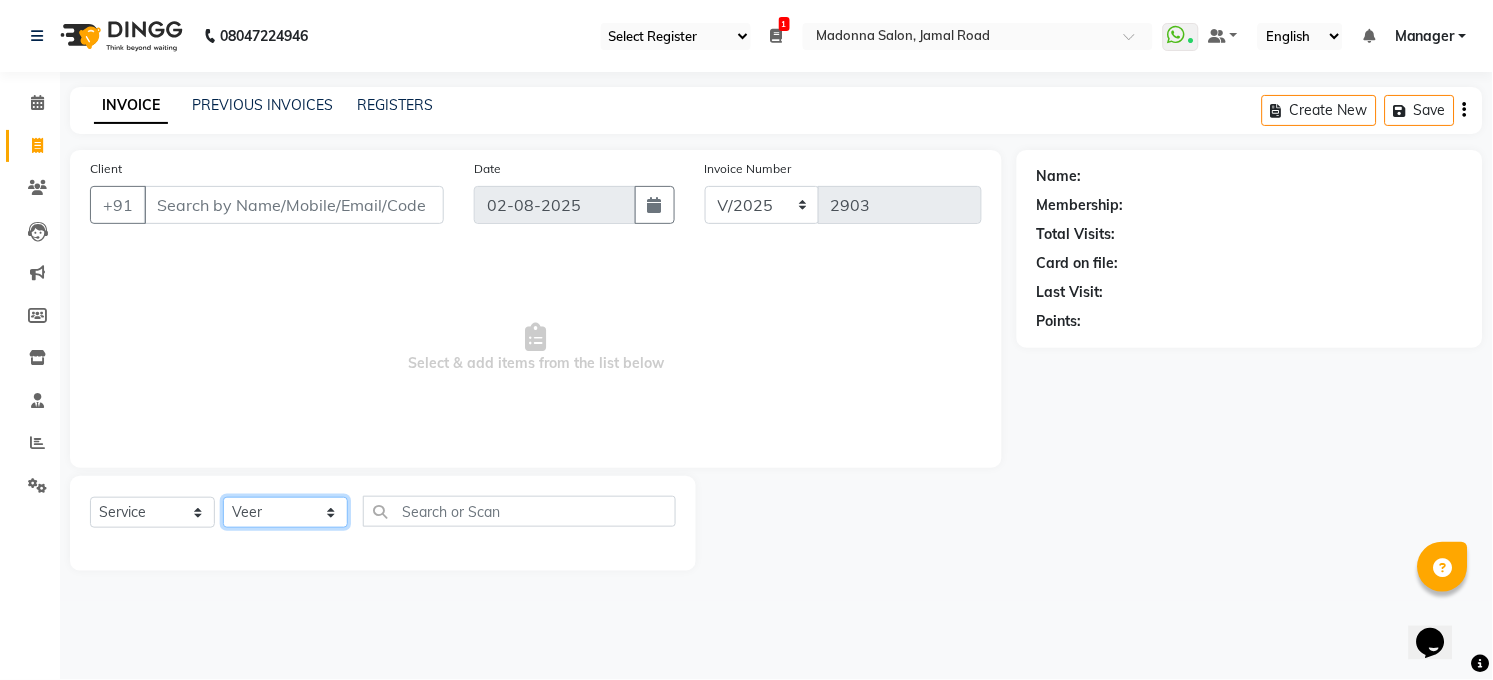 click on "Select Stylist [NAME] ALTAF ANKITA ARJUN Chandan COUNTER Manager [NAME] Neetu Mam PRINCE Priyanka Raju Ravi Thakur RINKI Roshan Santosh SAURABH SUJEET THAKUR SUNITA Veer Vinod Kumar" 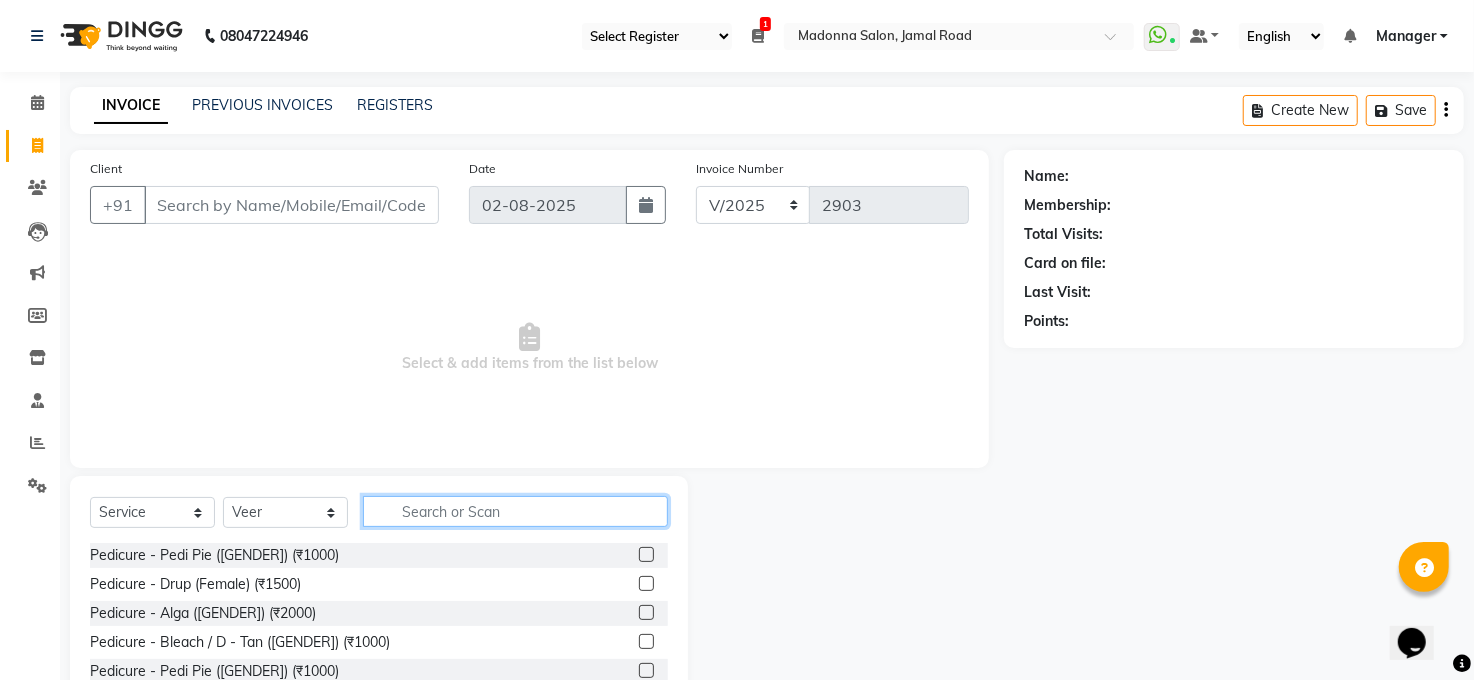click 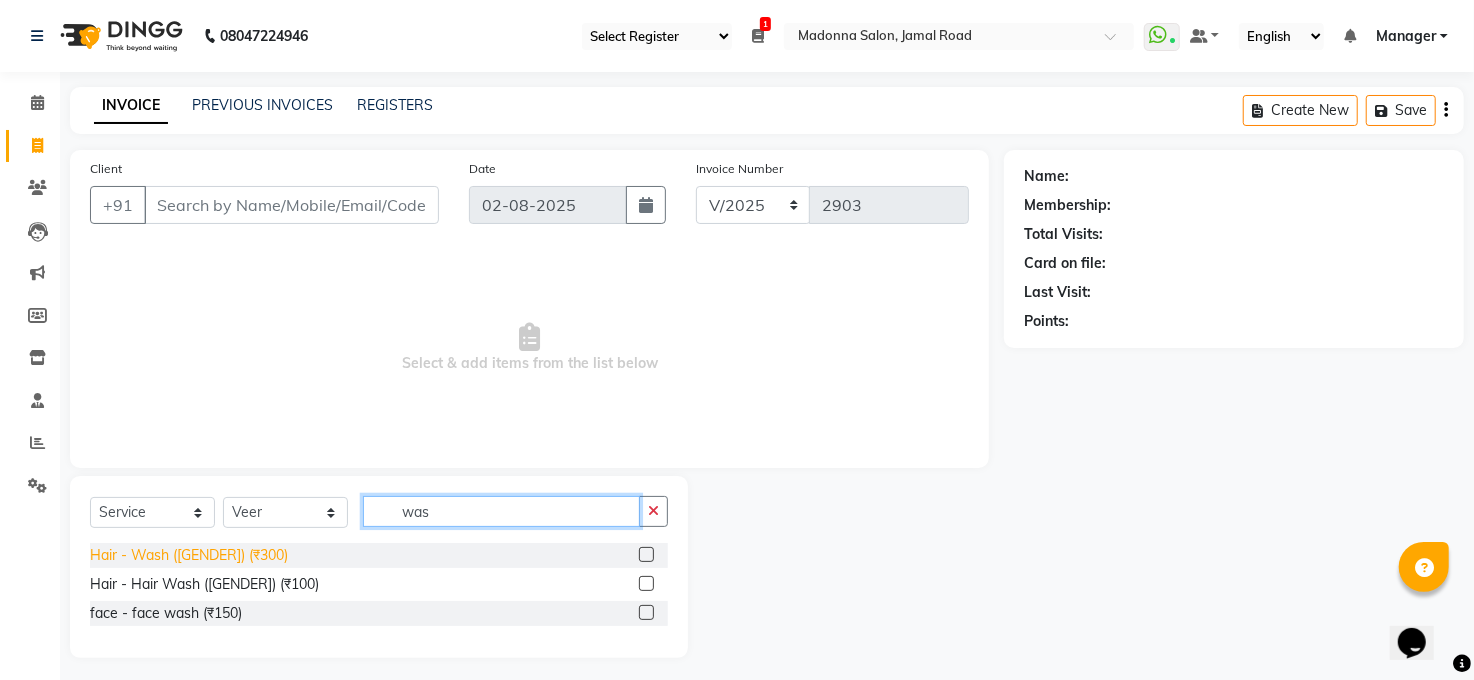 type on "was" 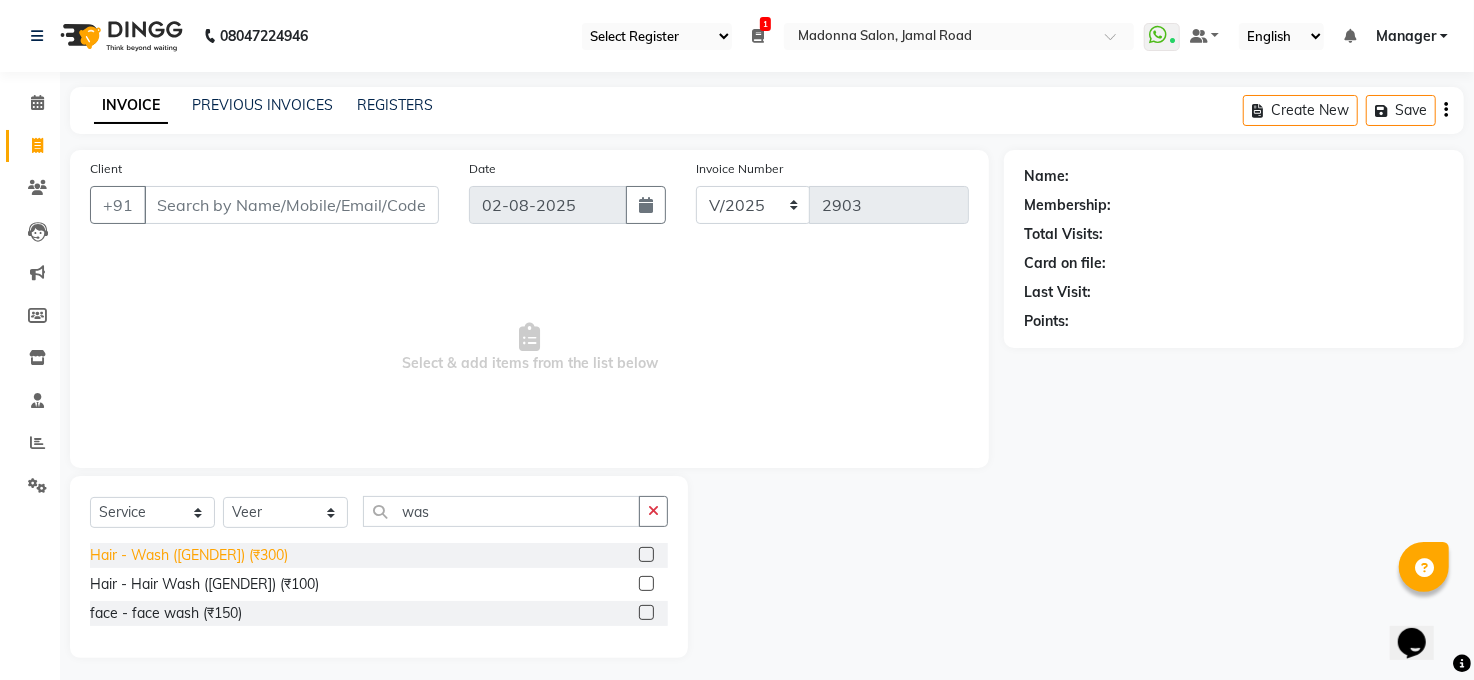 click on "Hair - Wash ([GENDER]) (₹300)" 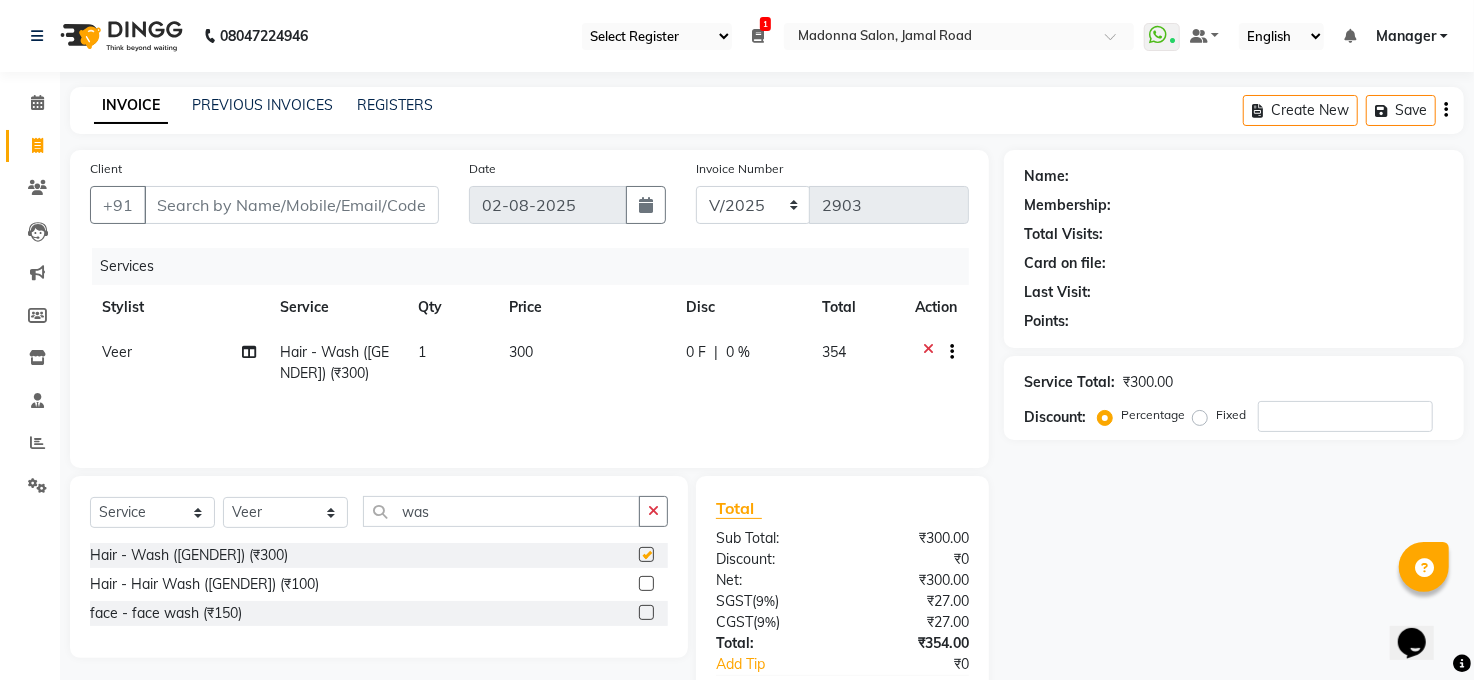 checkbox on "false" 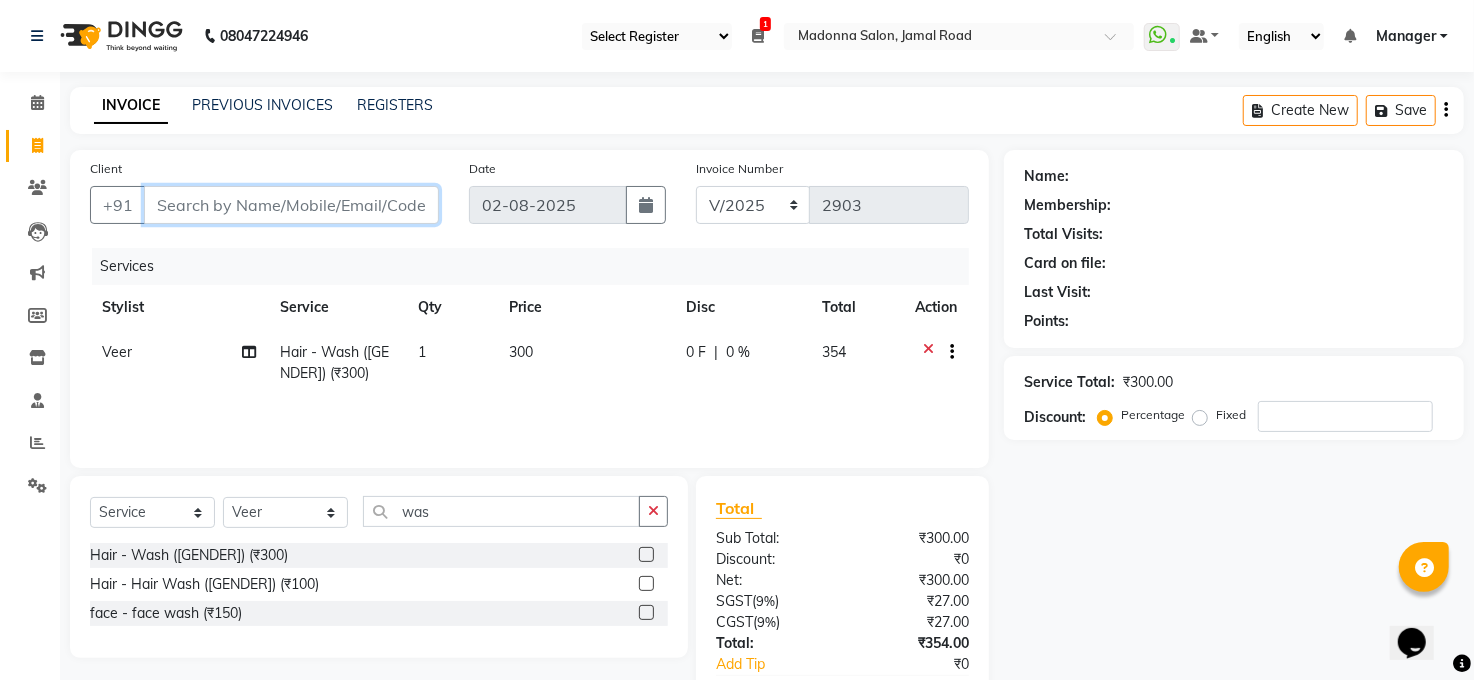 click on "Client" at bounding box center [291, 205] 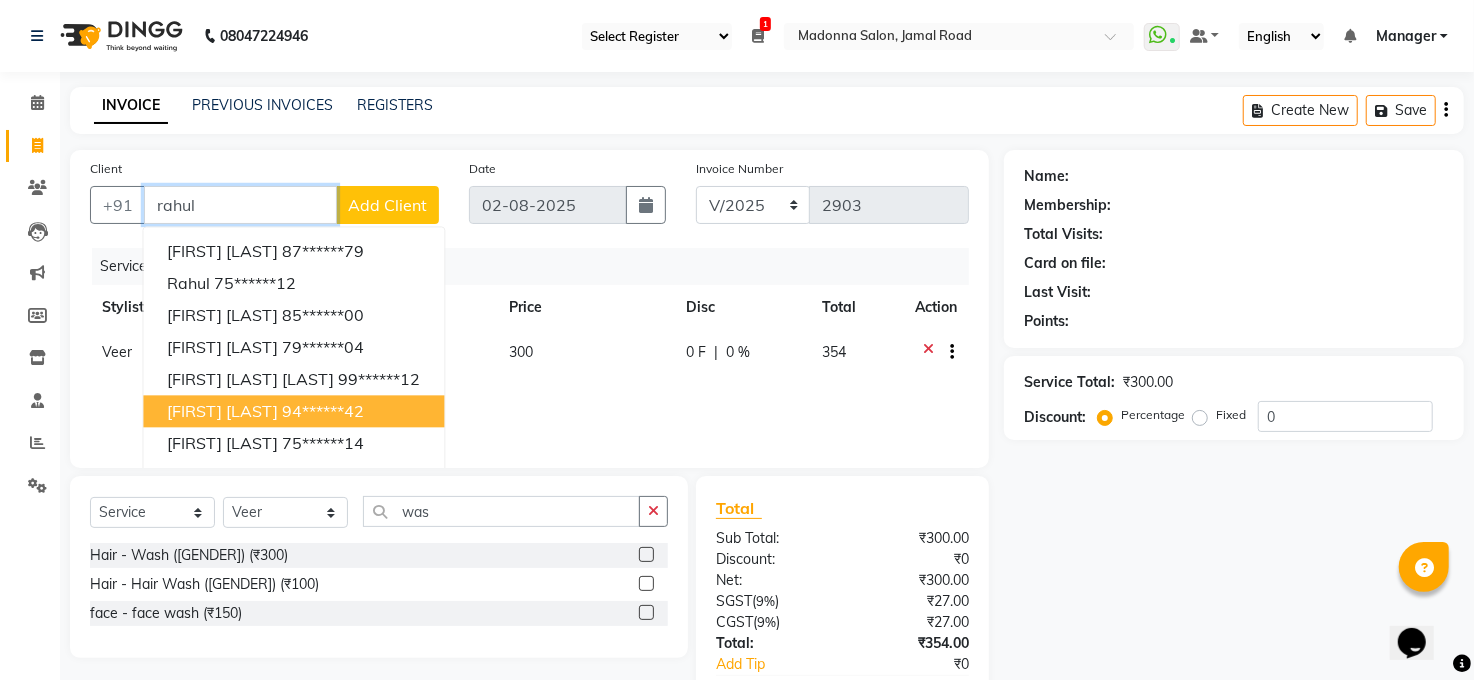 click on "94******42" at bounding box center (323, 411) 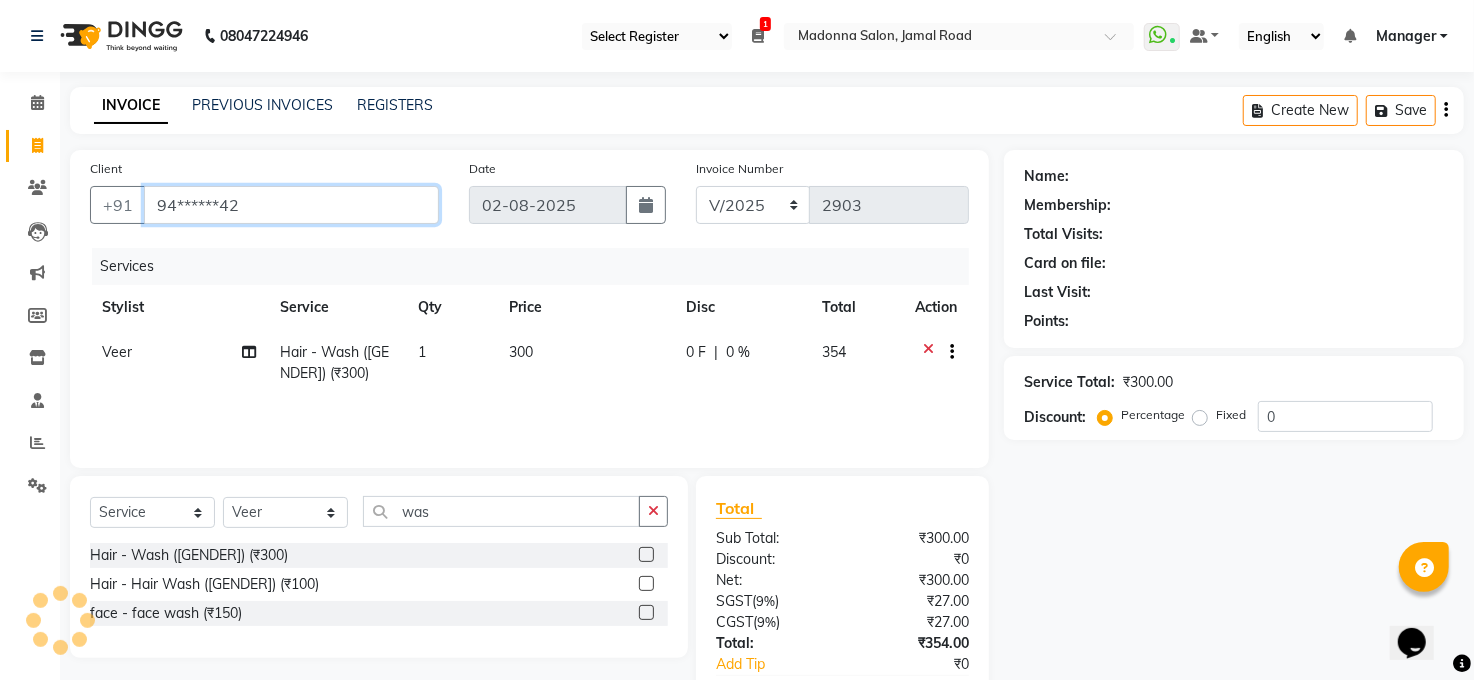 type on "94******42" 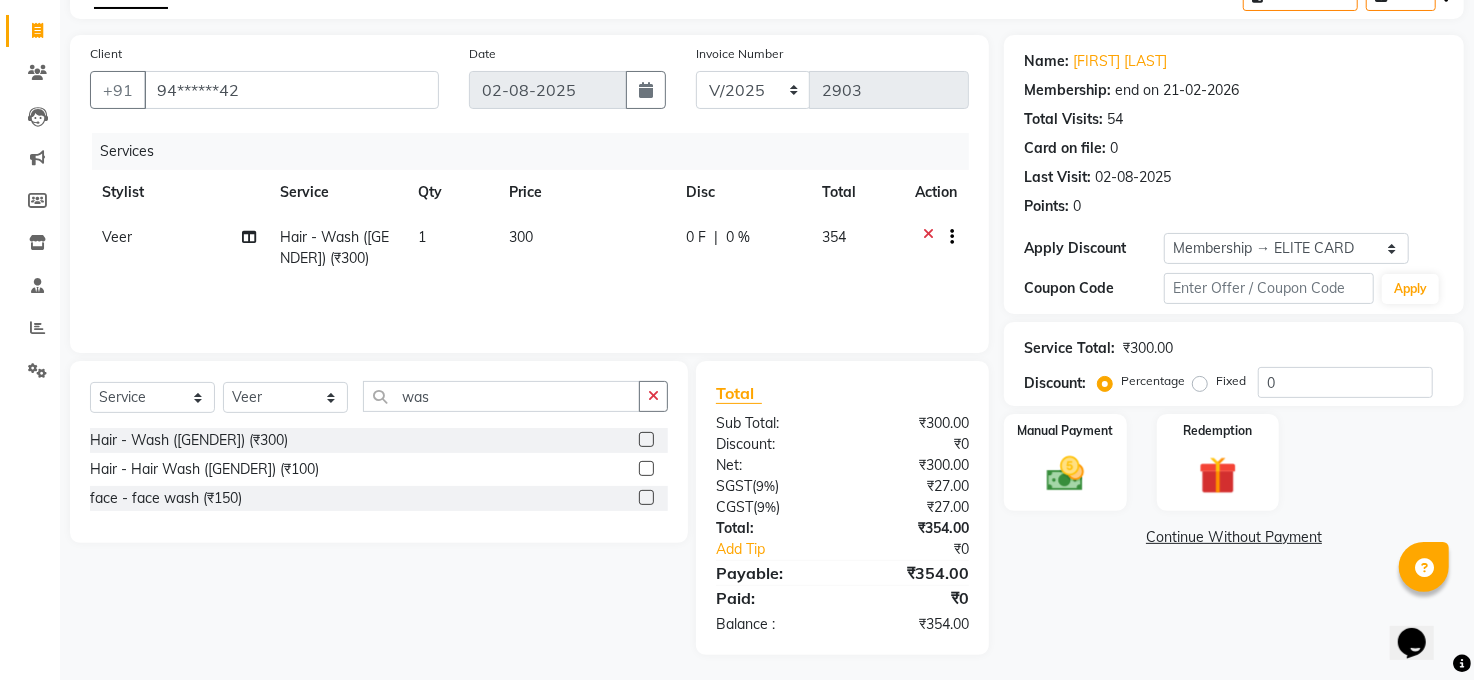 scroll, scrollTop: 119, scrollLeft: 0, axis: vertical 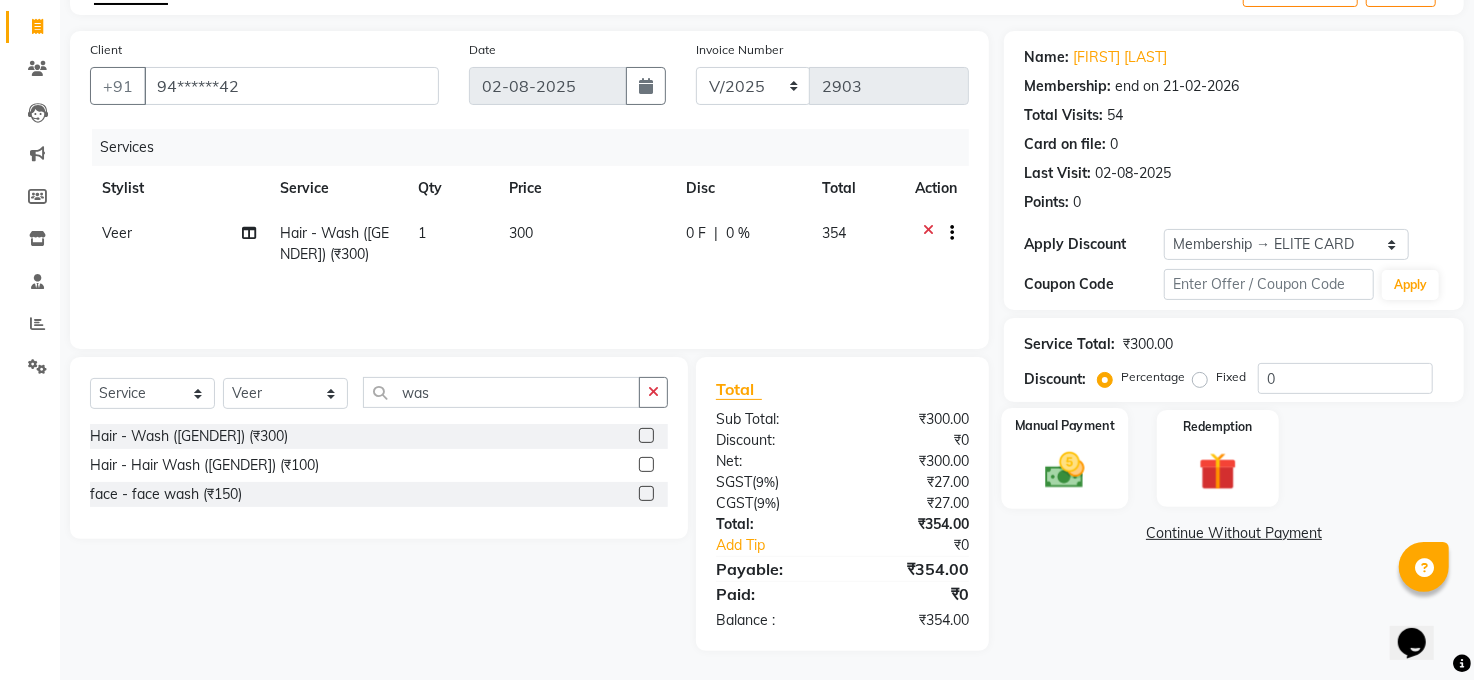 click 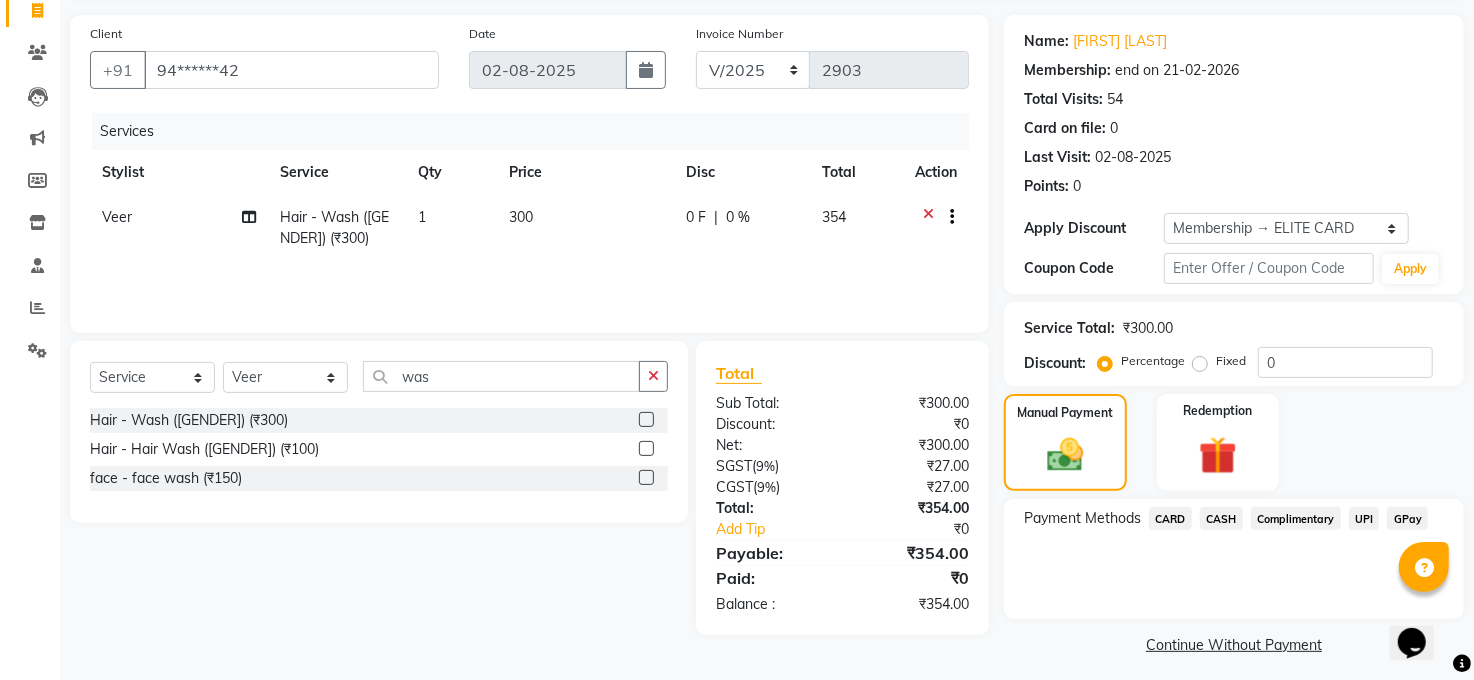 scroll, scrollTop: 144, scrollLeft: 0, axis: vertical 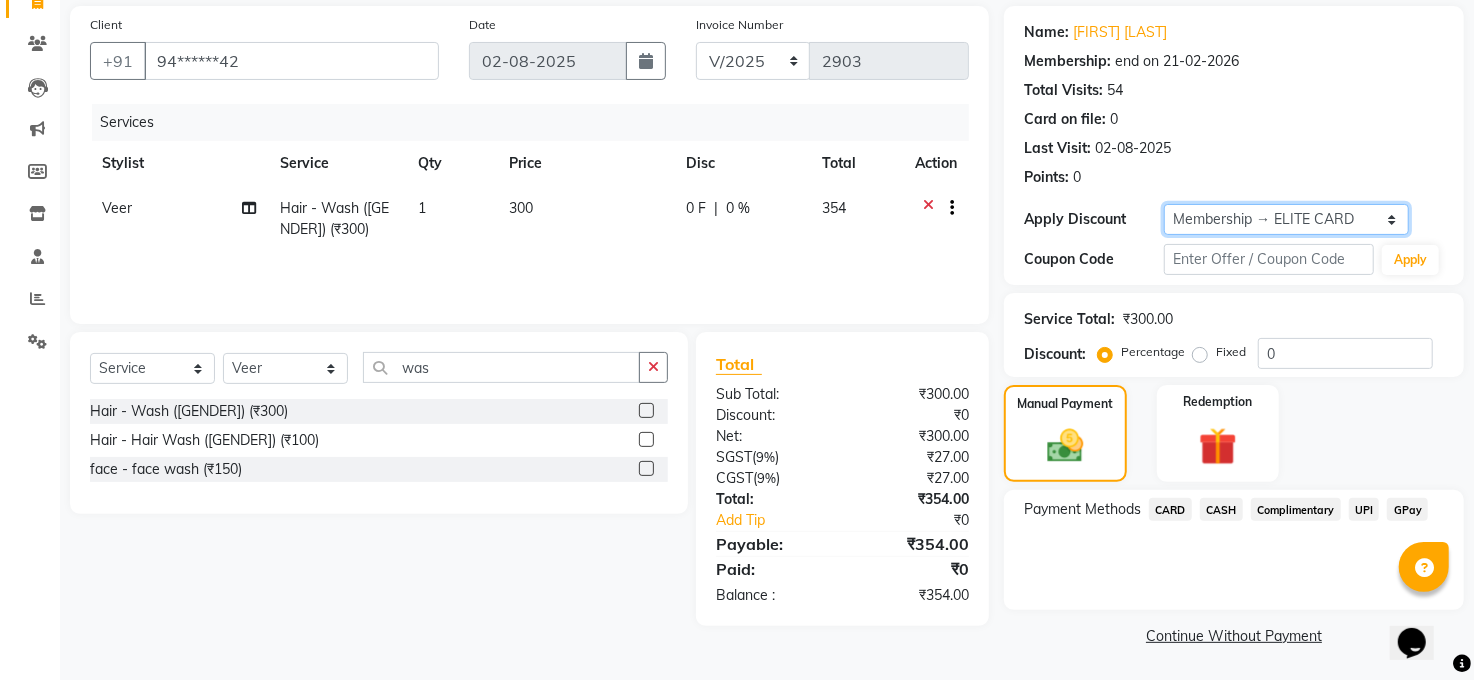 click on "Select Membership → ELITE CARD" 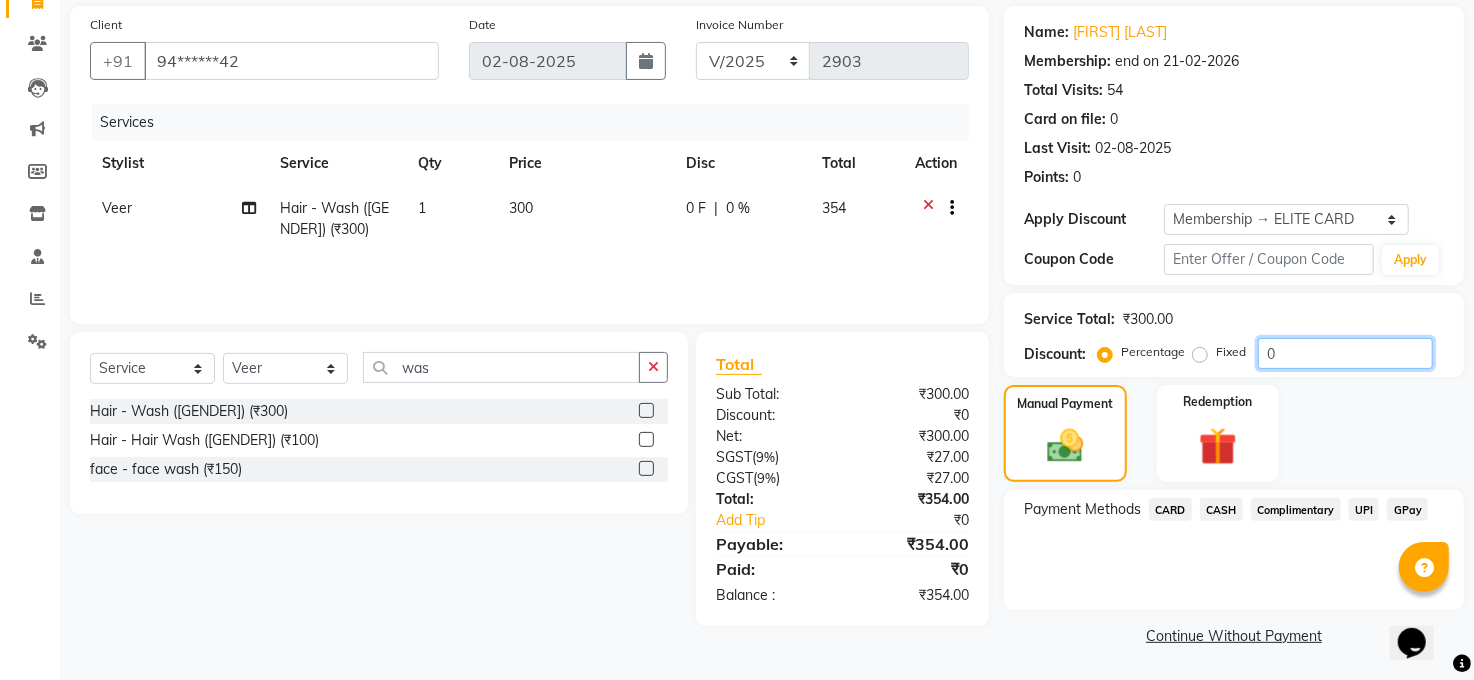 click on "0" 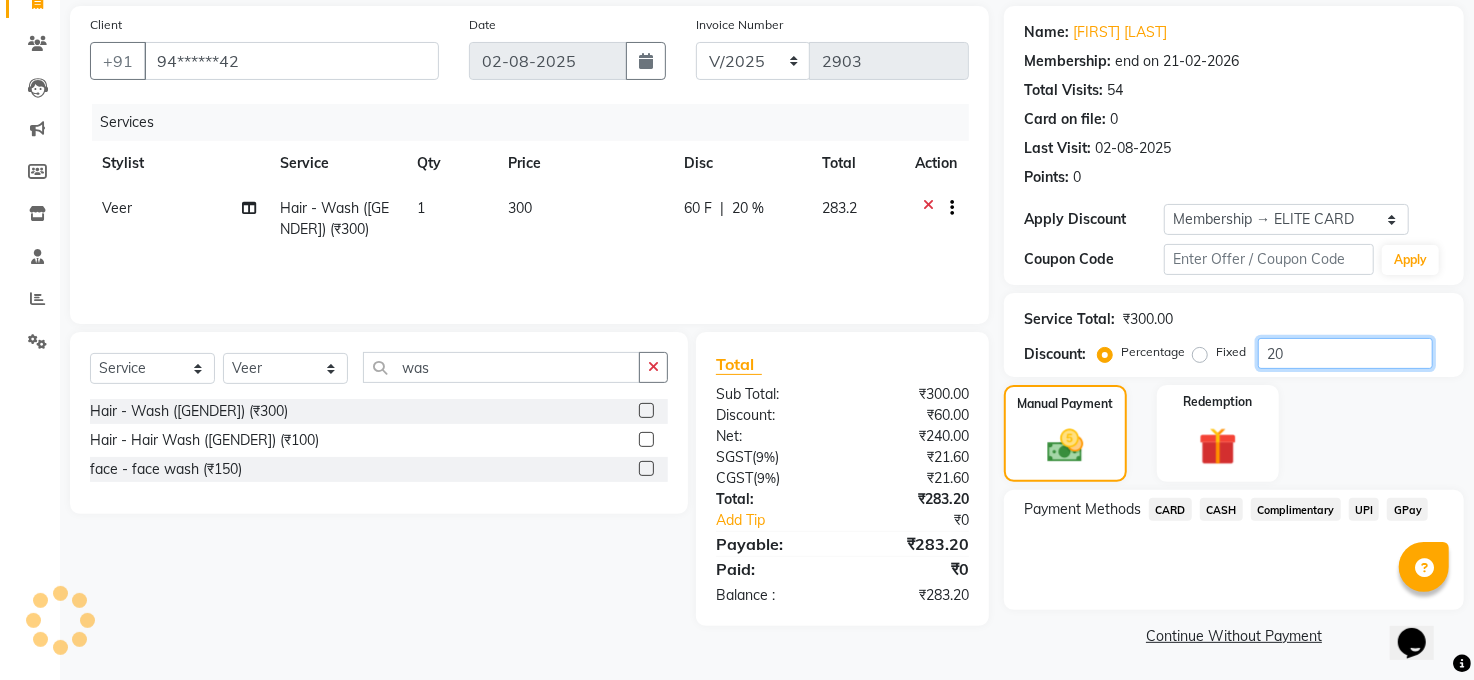 type on "20" 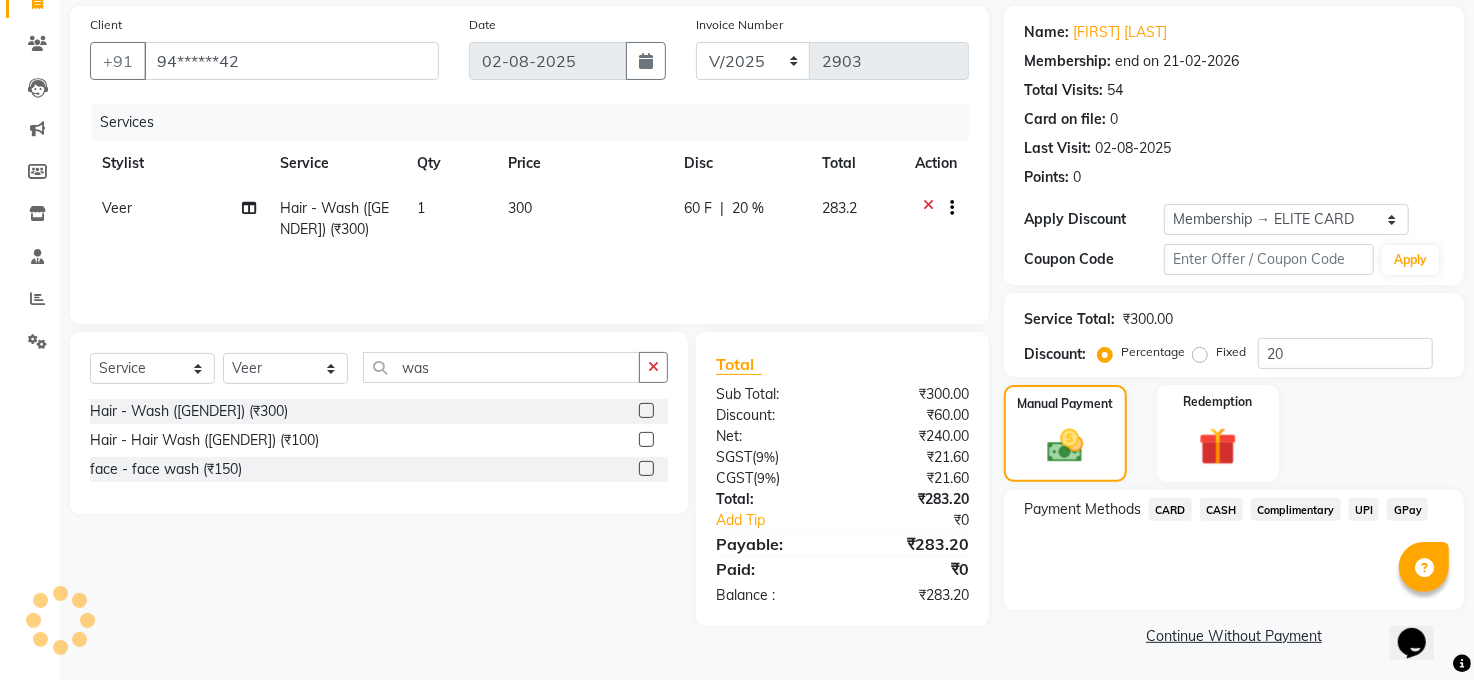 click on "CASH" 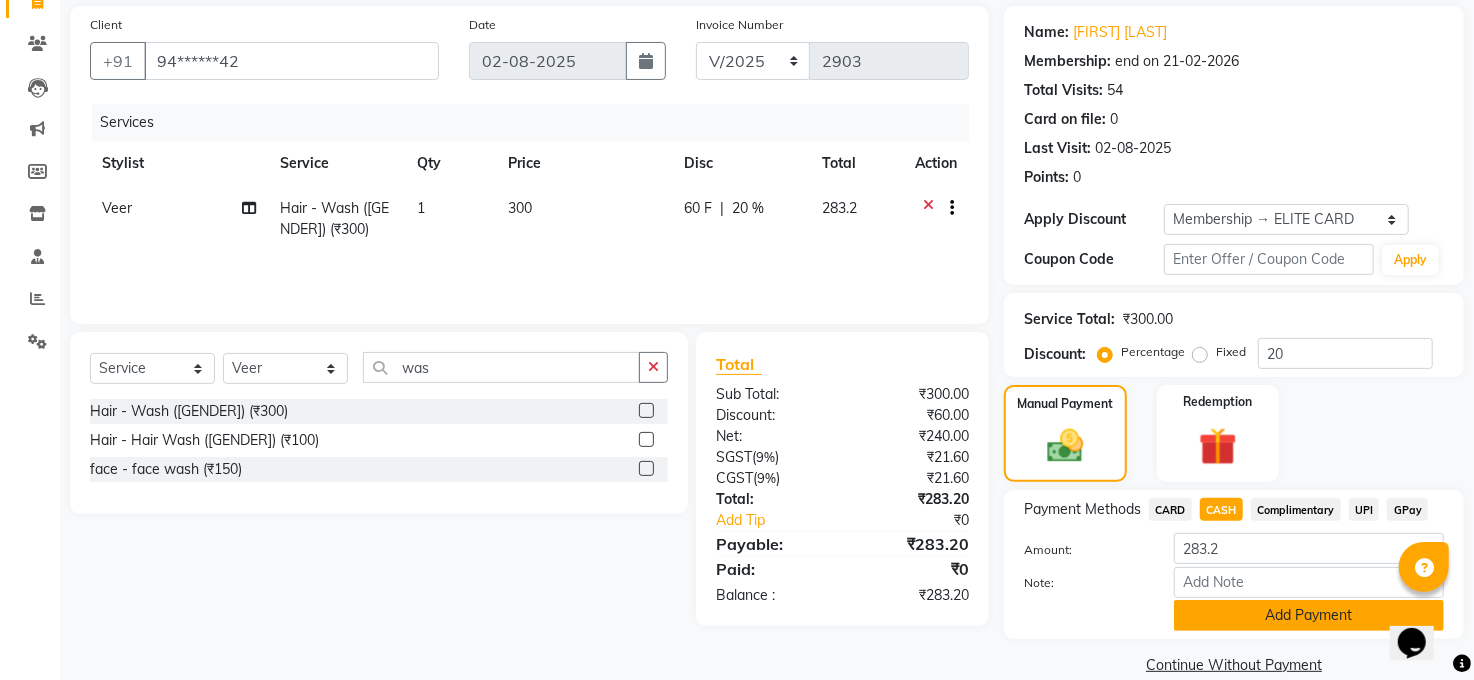 click on "Add Payment" 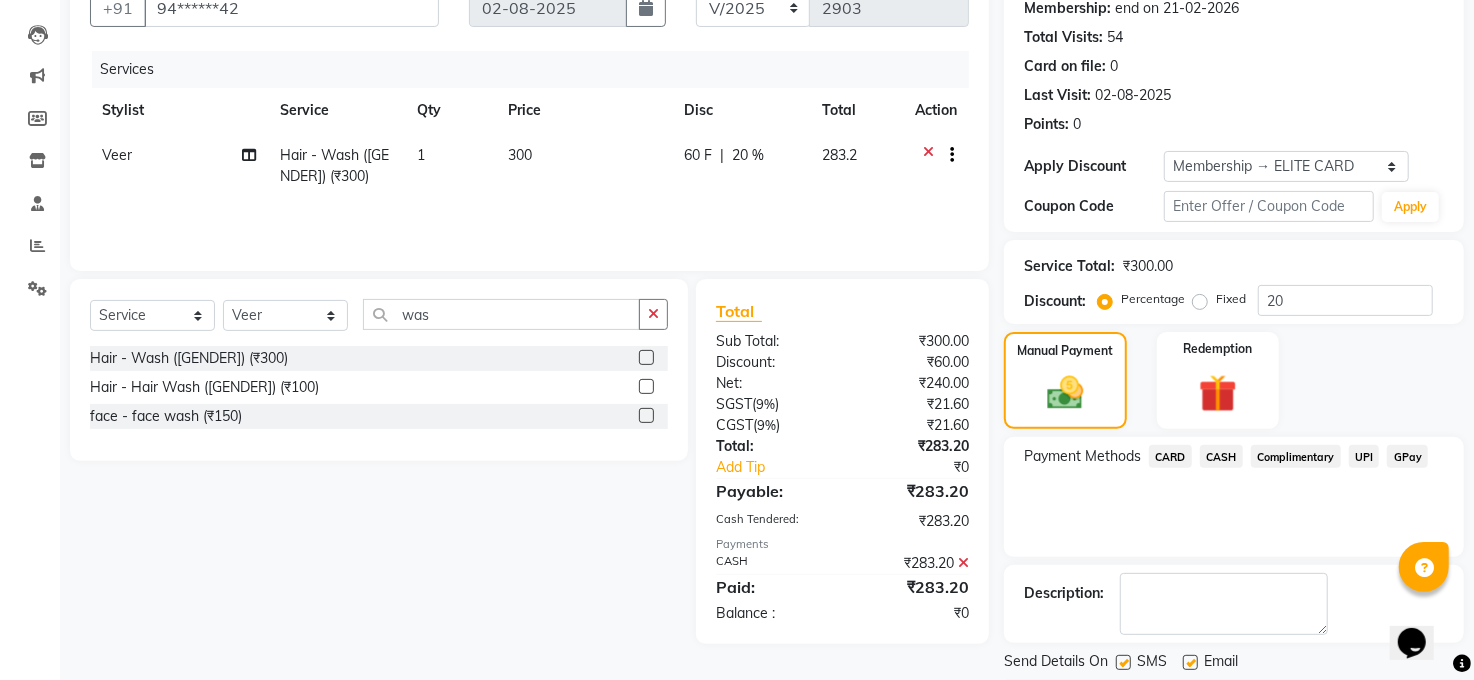 scroll, scrollTop: 257, scrollLeft: 0, axis: vertical 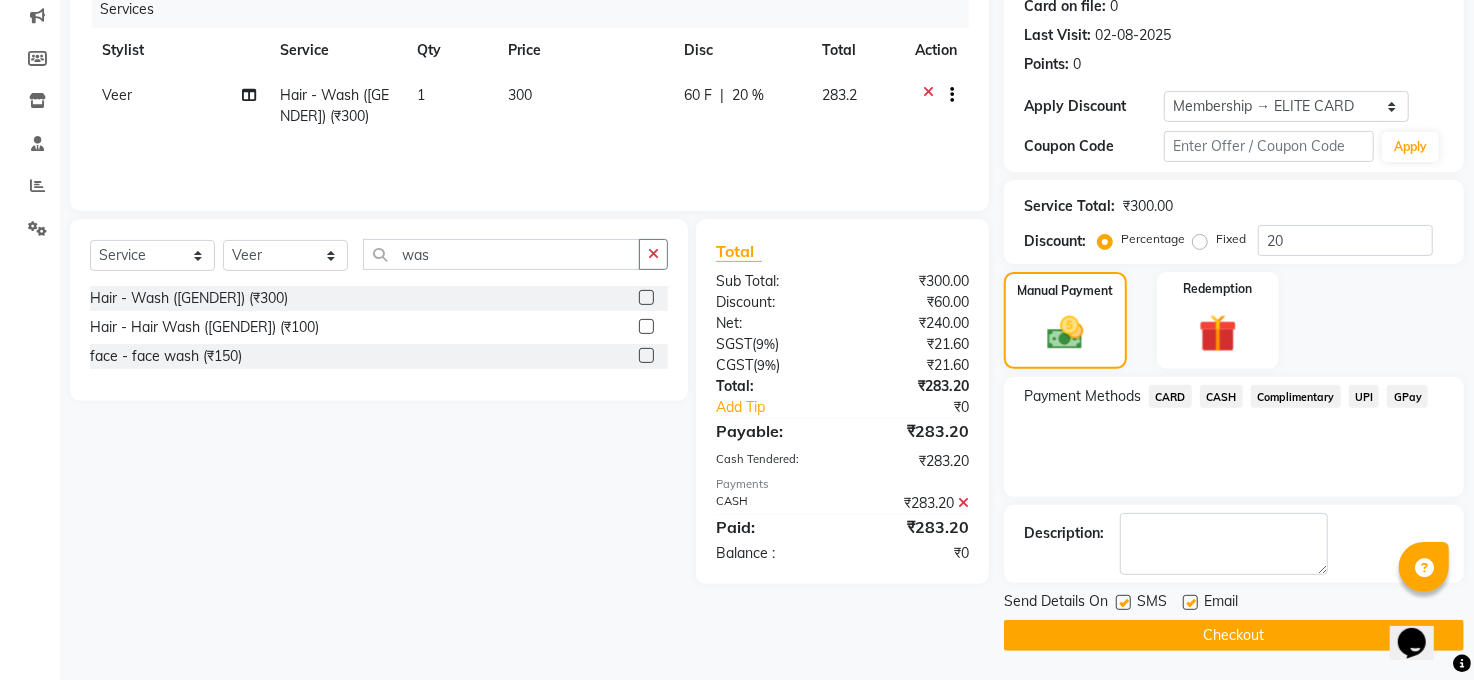 click on "Checkout" 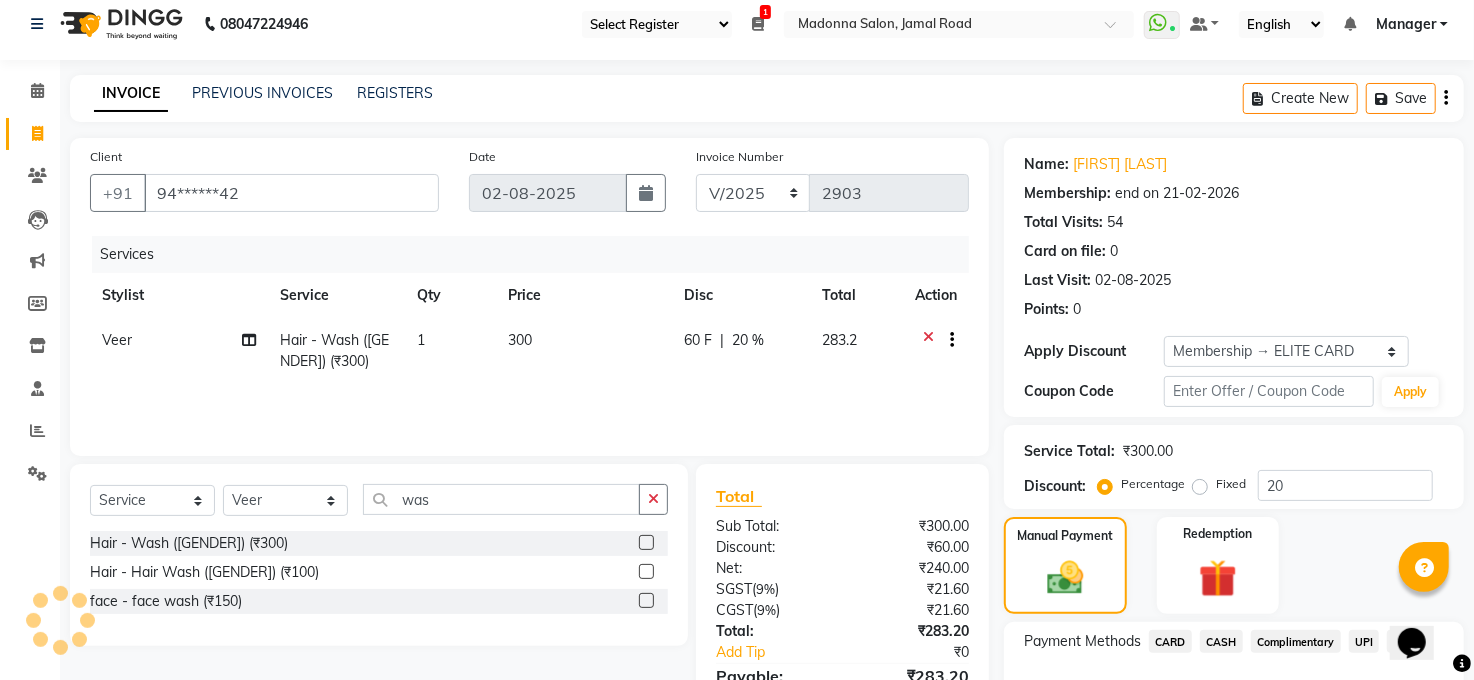 scroll, scrollTop: 0, scrollLeft: 0, axis: both 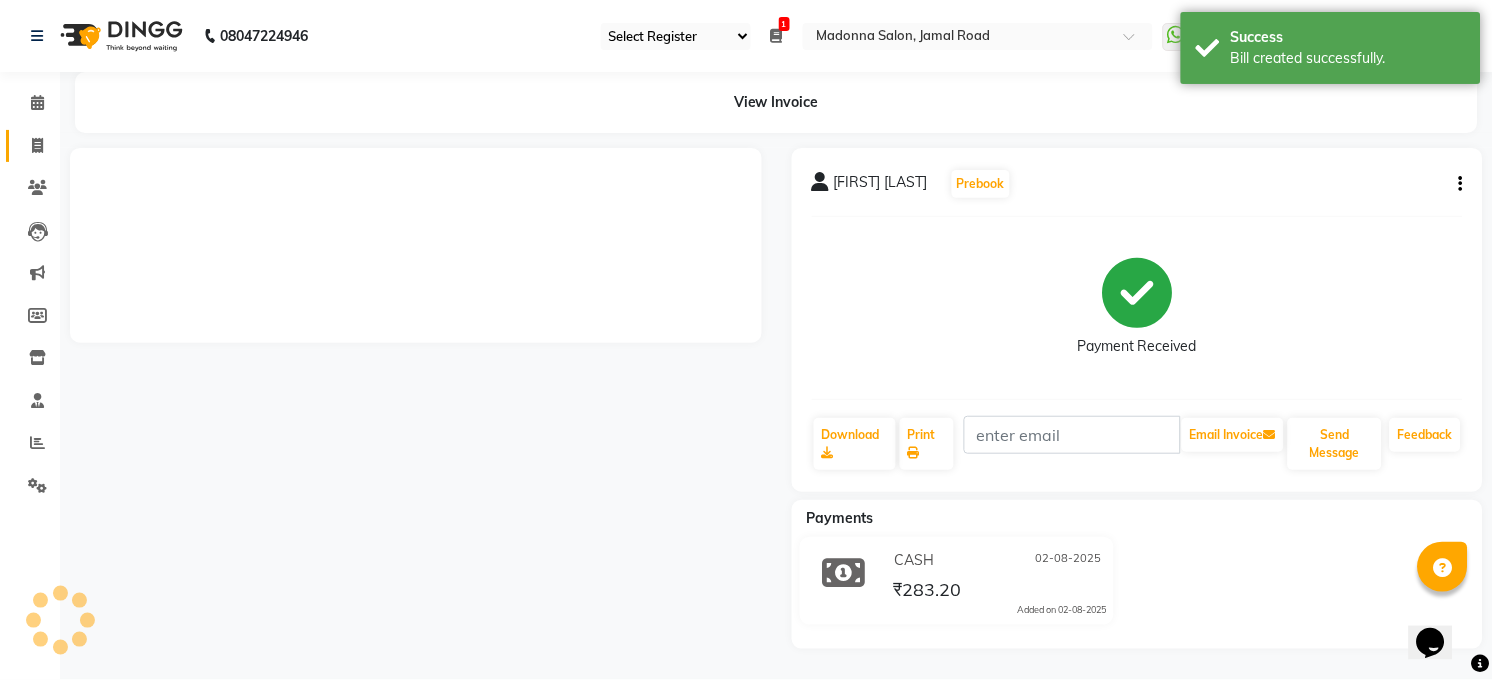 click 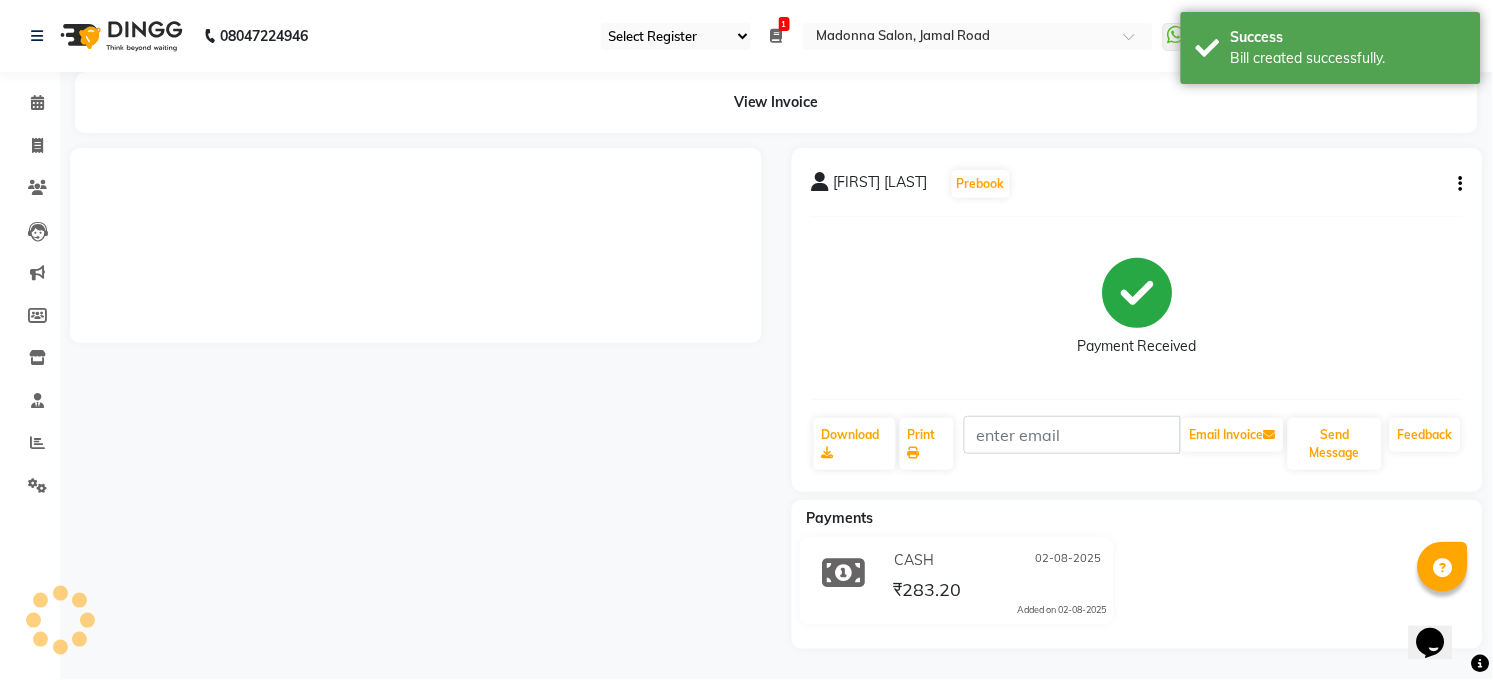 select on "service" 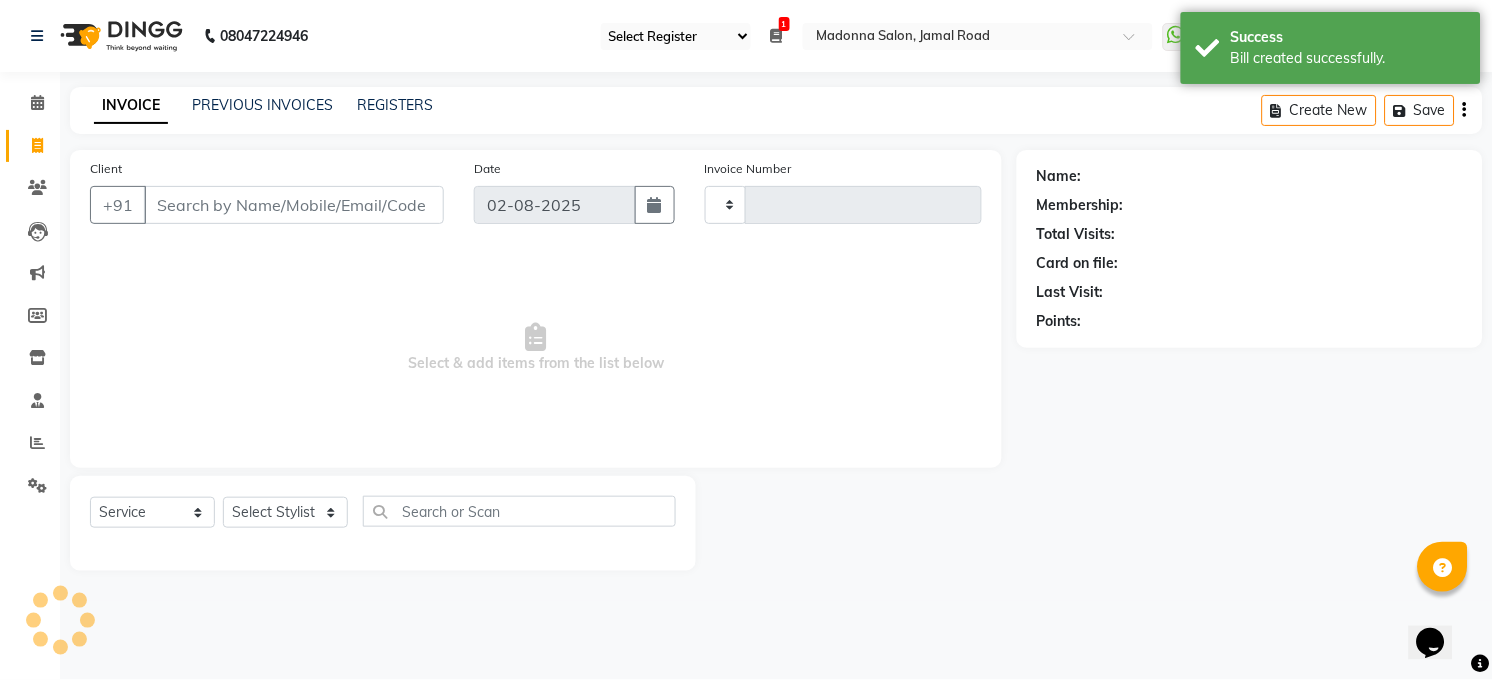 type on "2904" 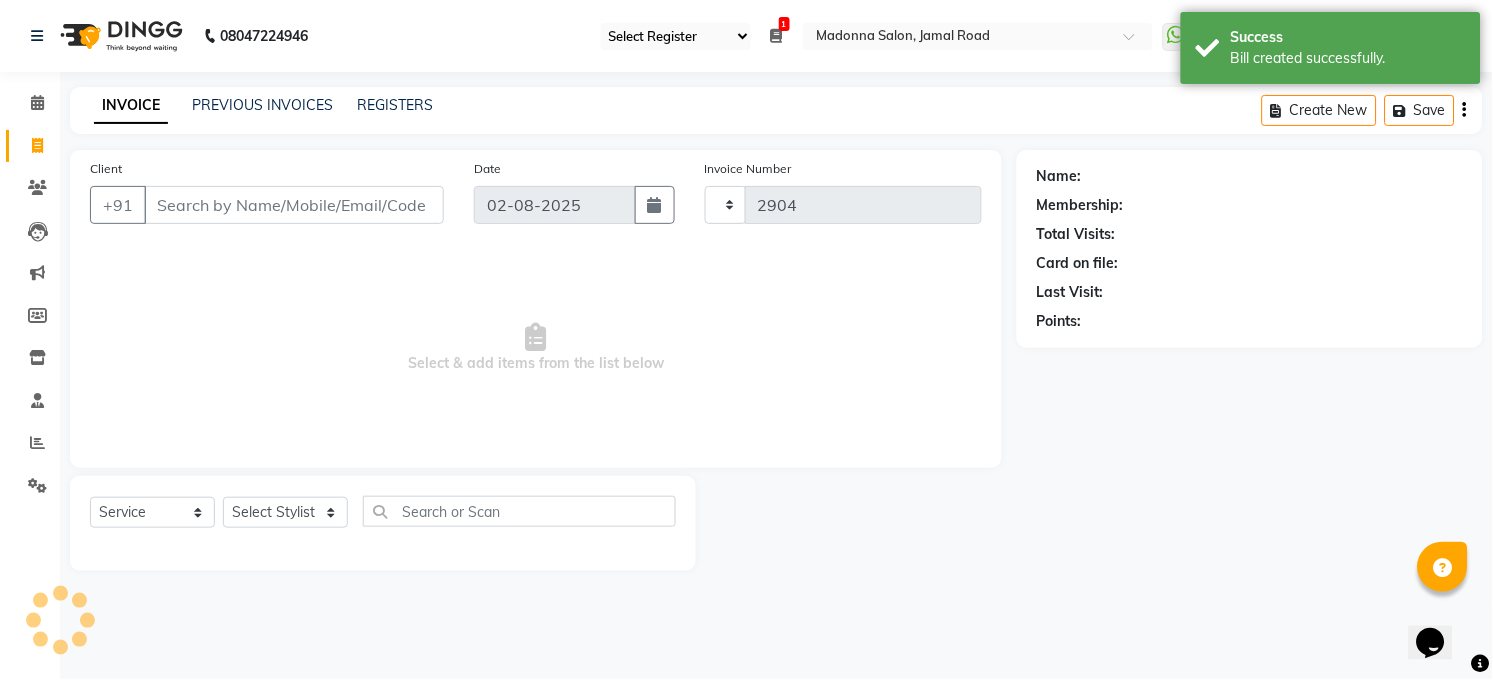 select on "5748" 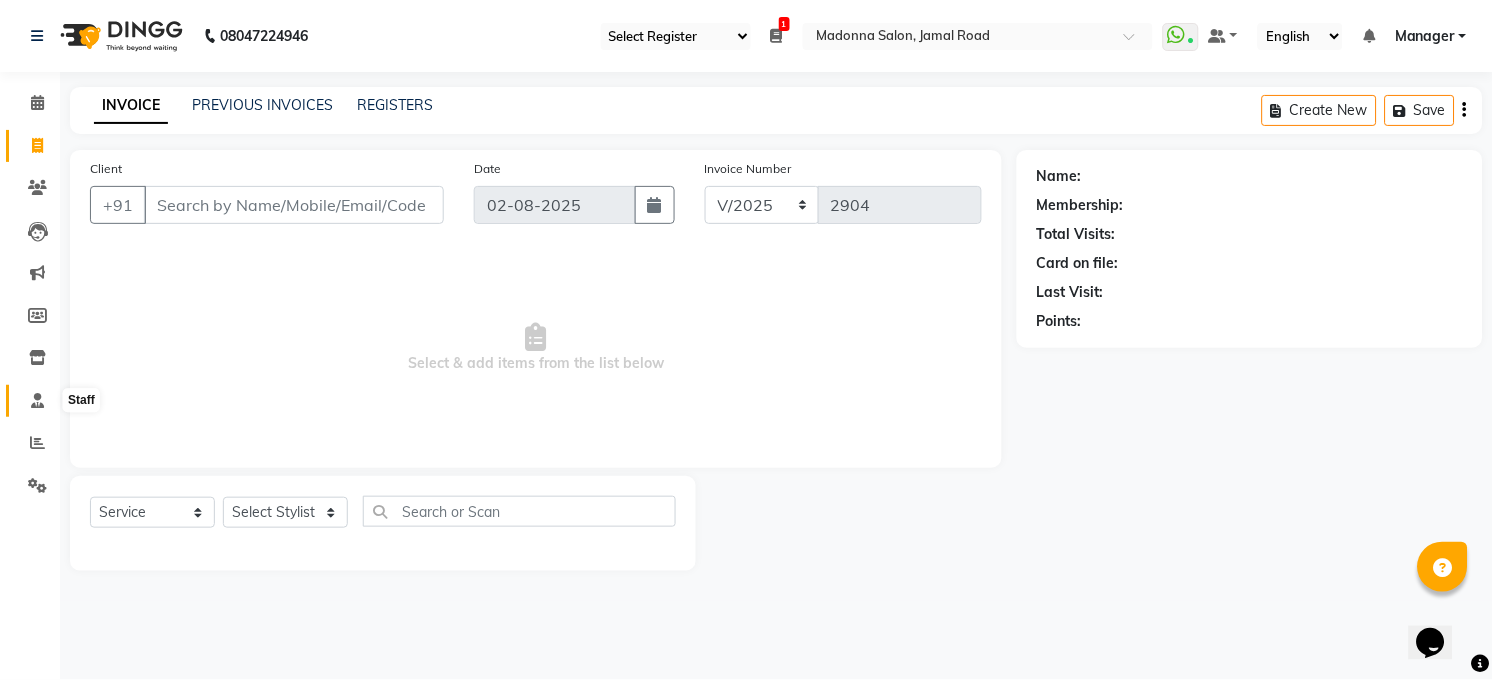 click 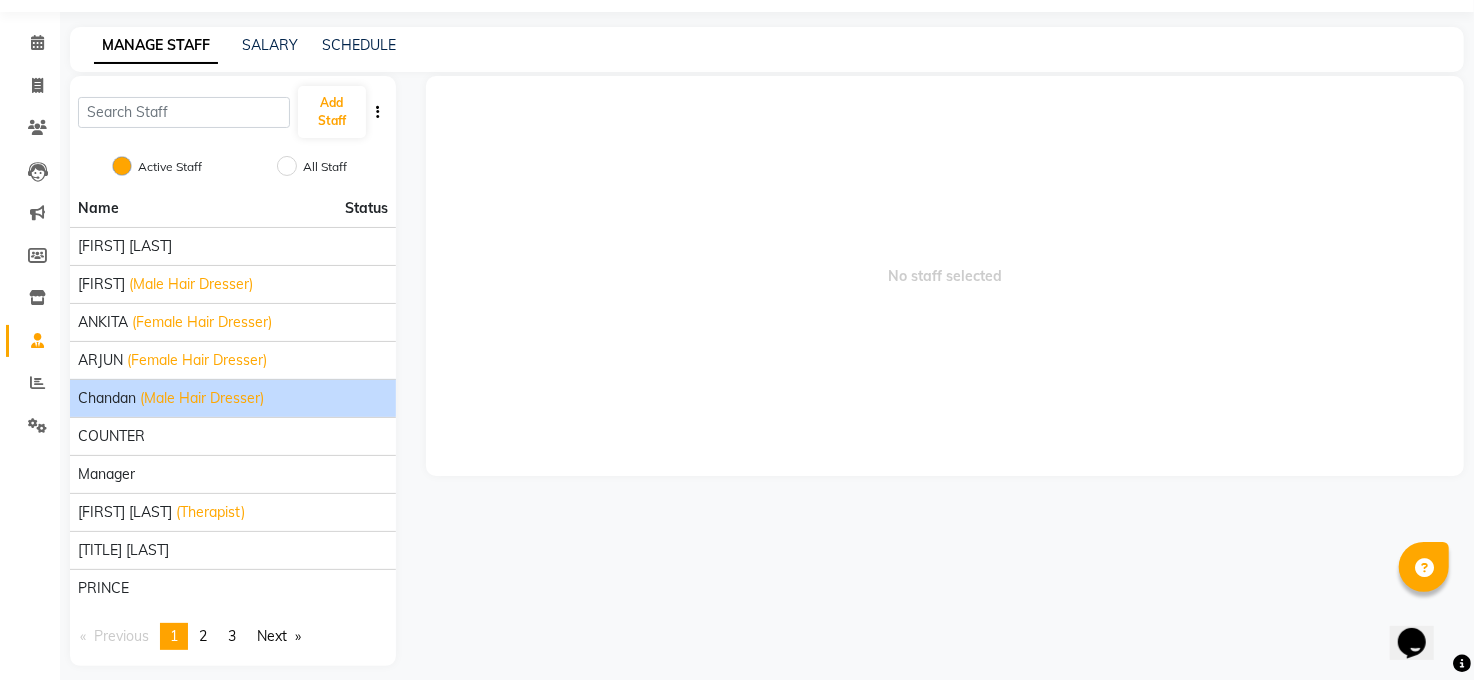 scroll, scrollTop: 75, scrollLeft: 0, axis: vertical 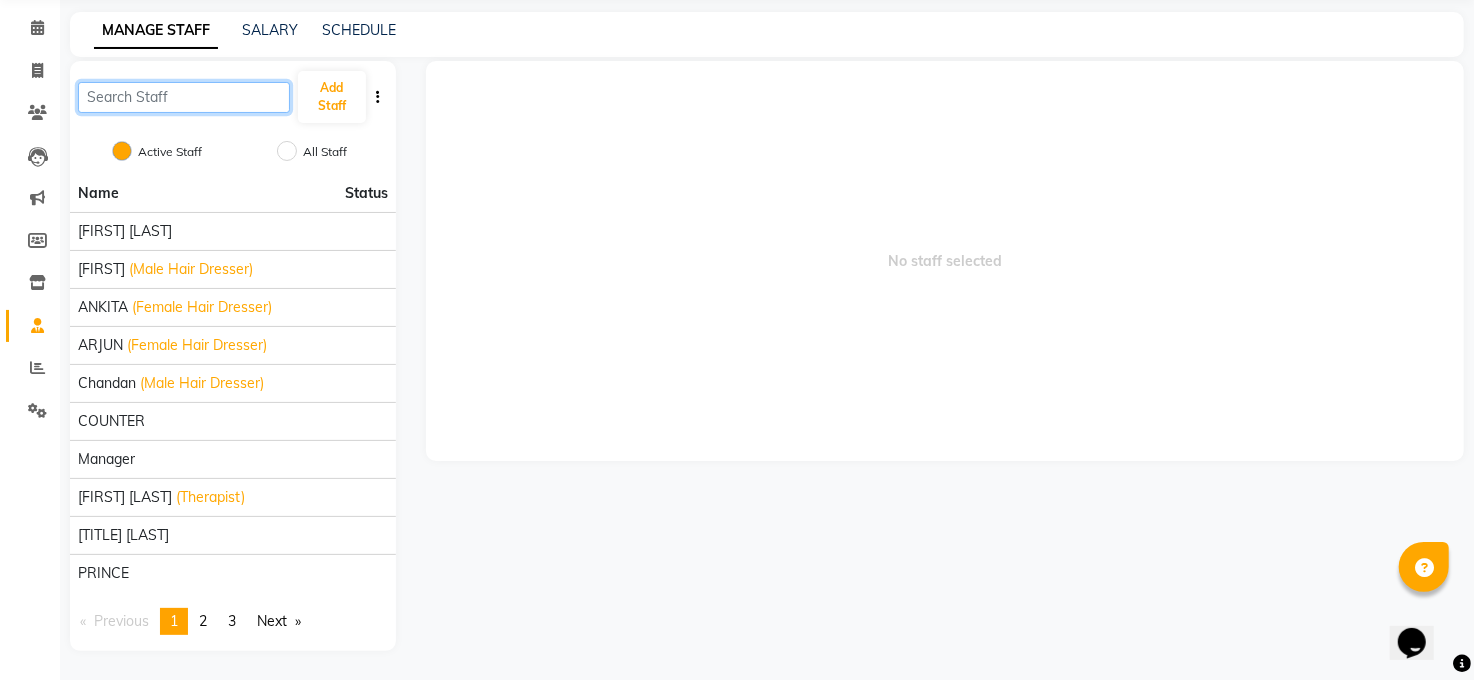 click 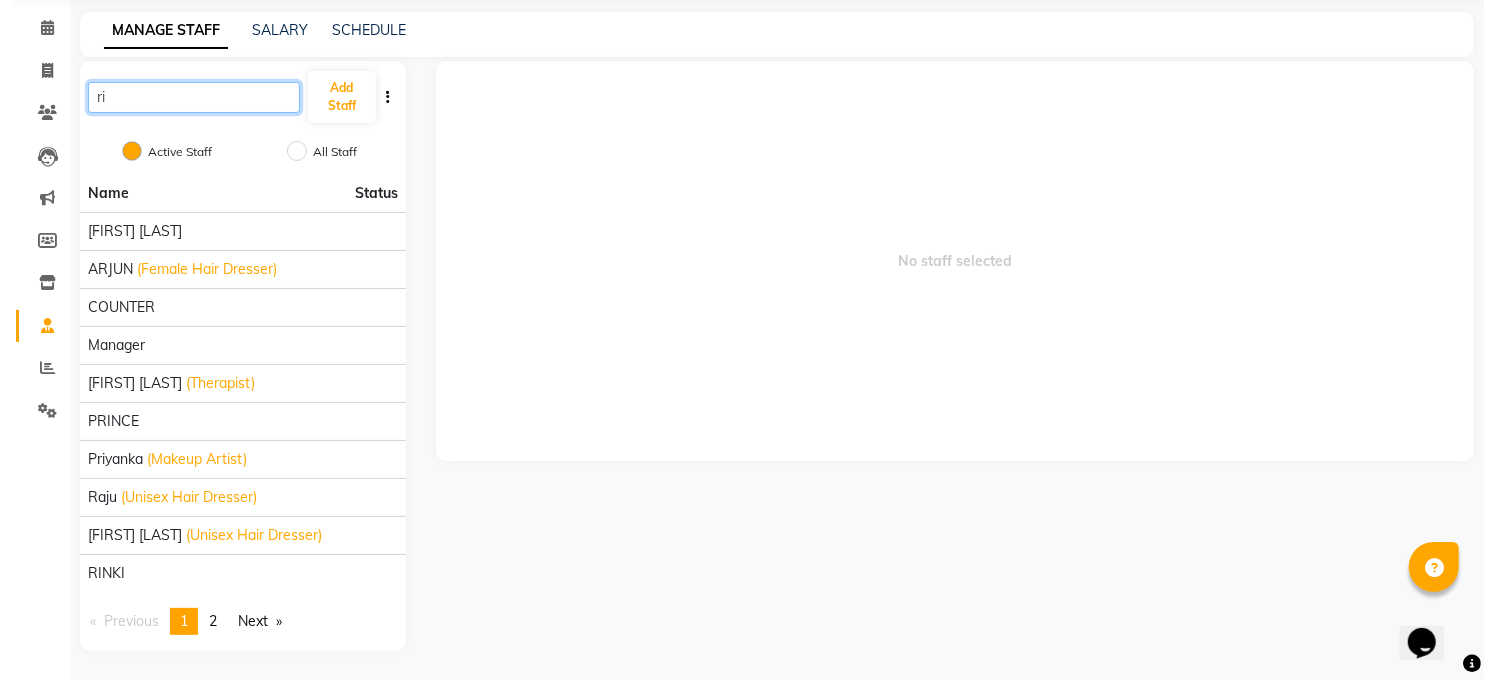 scroll, scrollTop: 0, scrollLeft: 0, axis: both 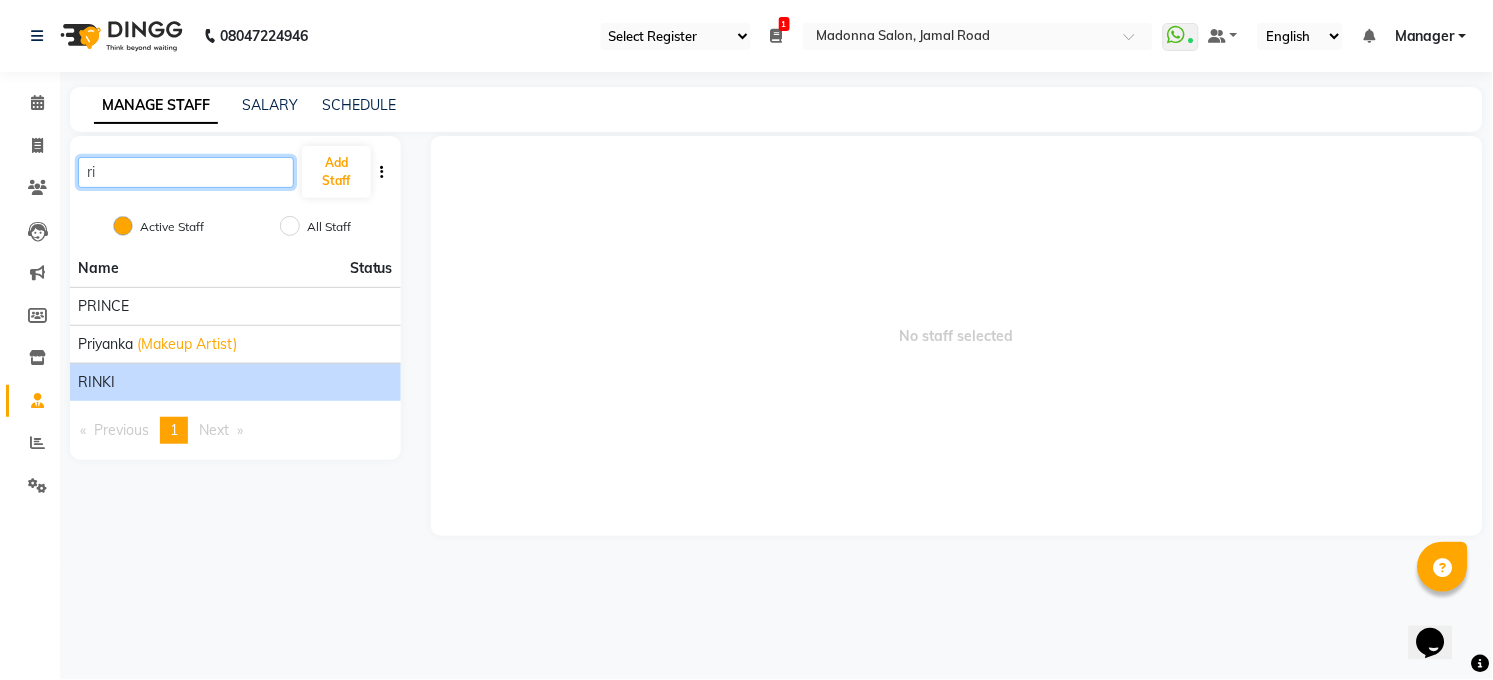 type on "ri" 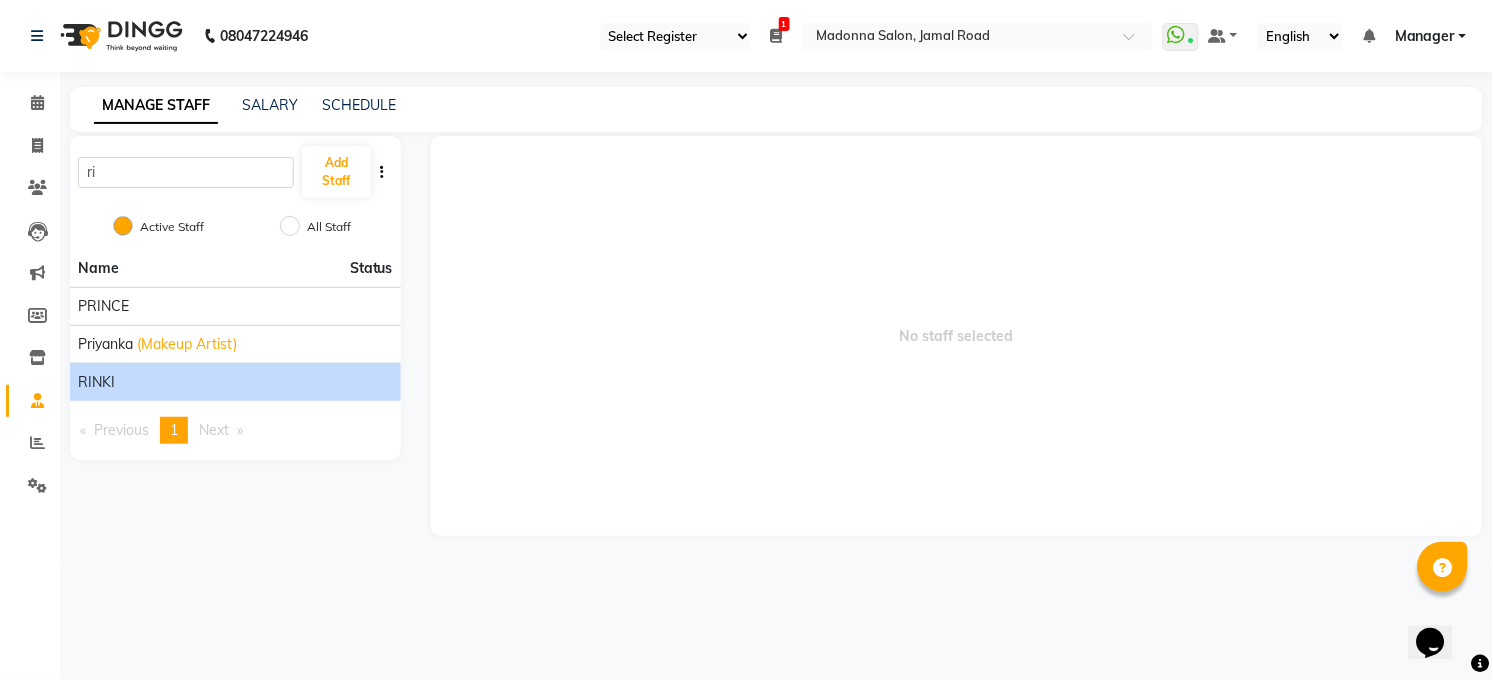 click on "RINKI" 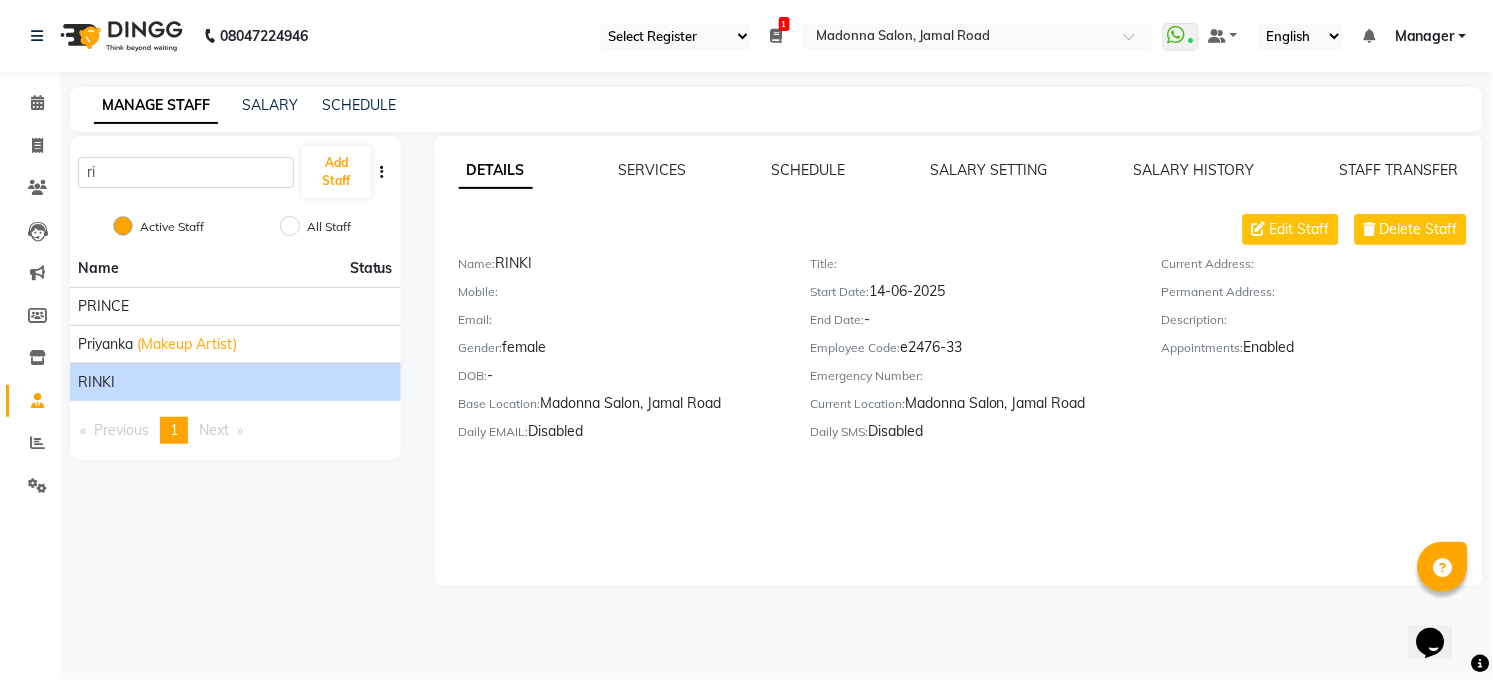 click on "DETAILS SERVICES SCHEDULE SALARY SETTING SALARY HISTORY STAFF TRANSFER Edit Staff Delete Staff Name: RINKI Mobile: Email: Gender: female DOB: - Base Location: Madonna Salon, Jamal Road Daily EMAIL: Disabled Title: Start Date: 14-06-2025 End Date: - Employee Code: e2476-33 Emergency Number: Current Location: Madonna Salon, Jamal Road Daily SMS: Disabled Current Address: Permanent Address: Description: Appointments: Enabled" 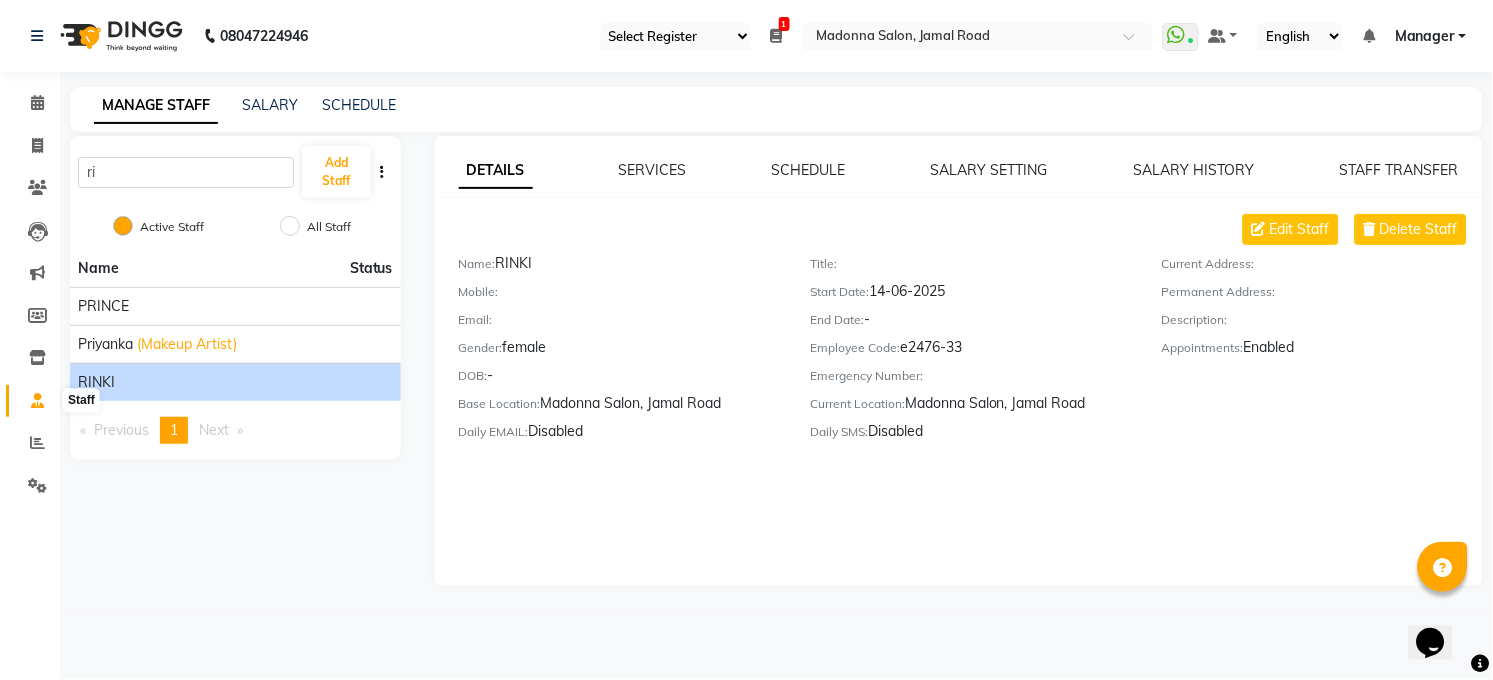 click 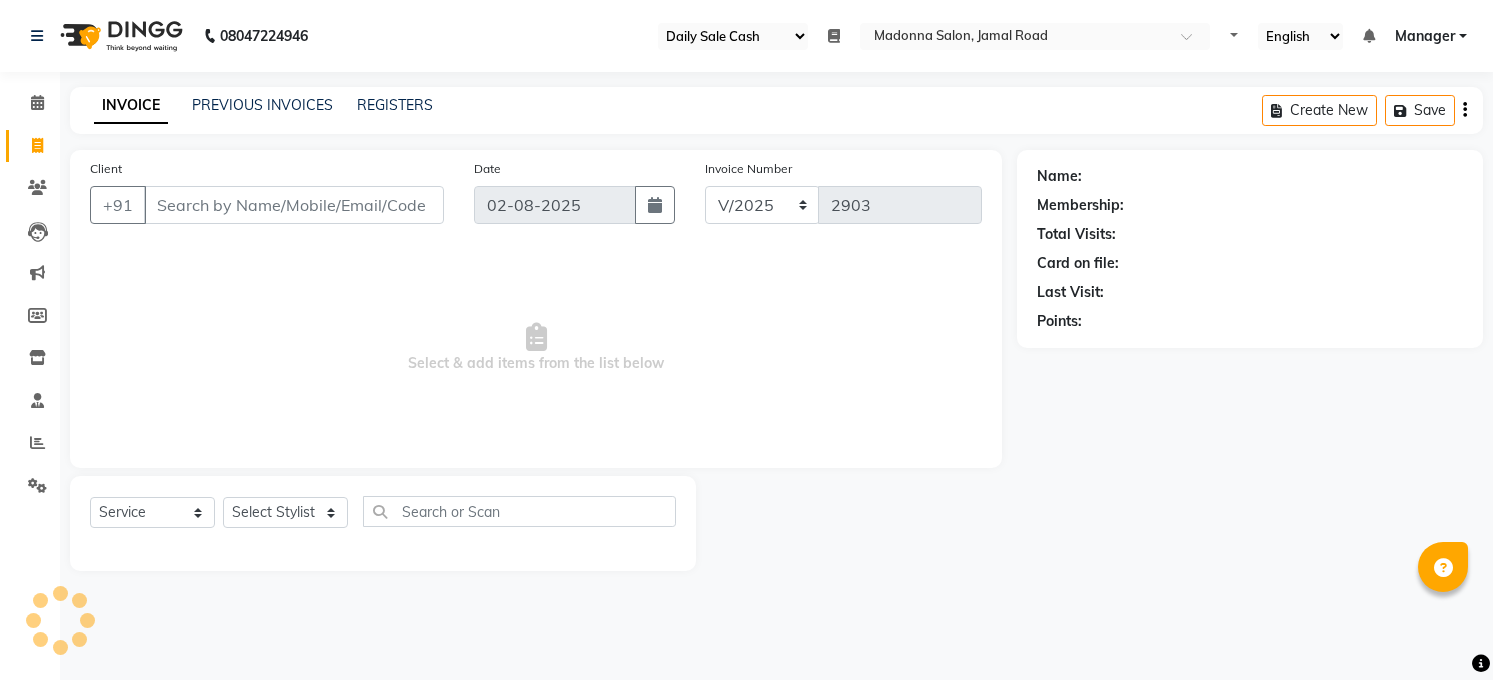 select on "35" 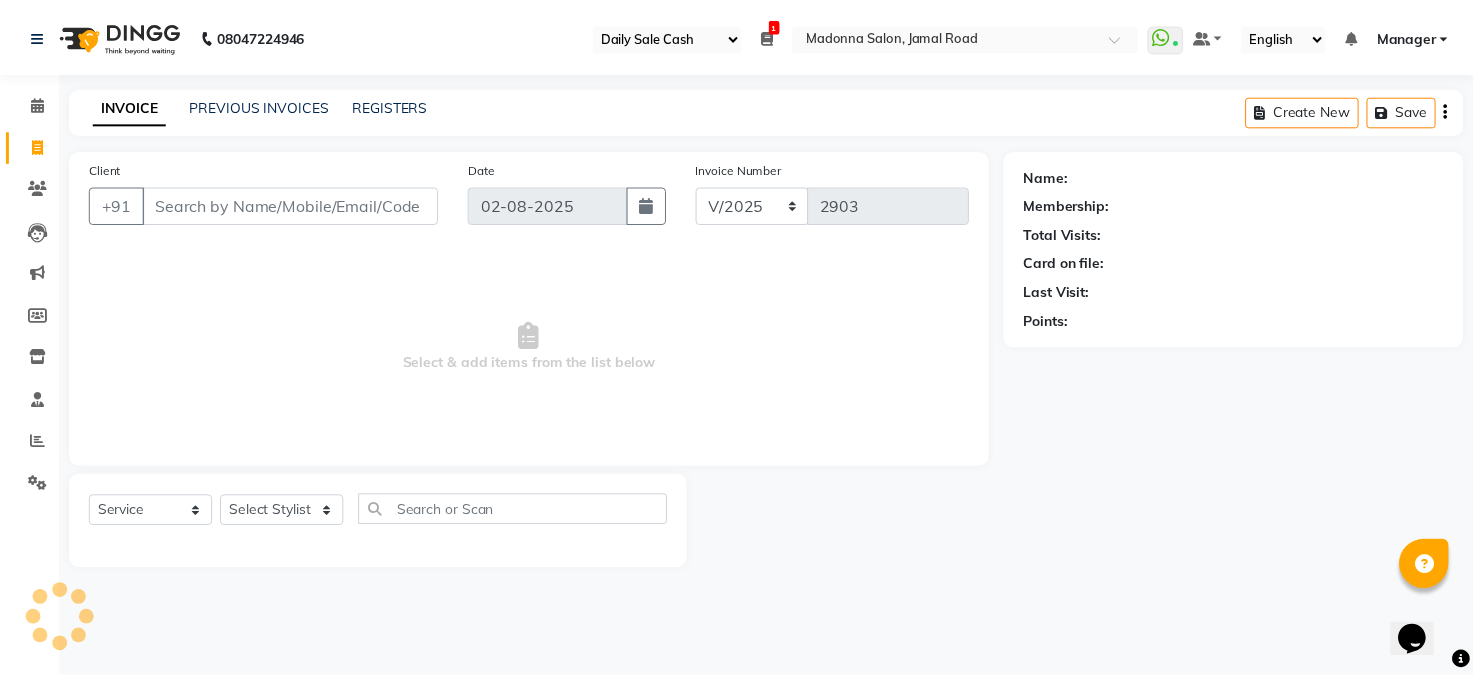 scroll, scrollTop: 0, scrollLeft: 0, axis: both 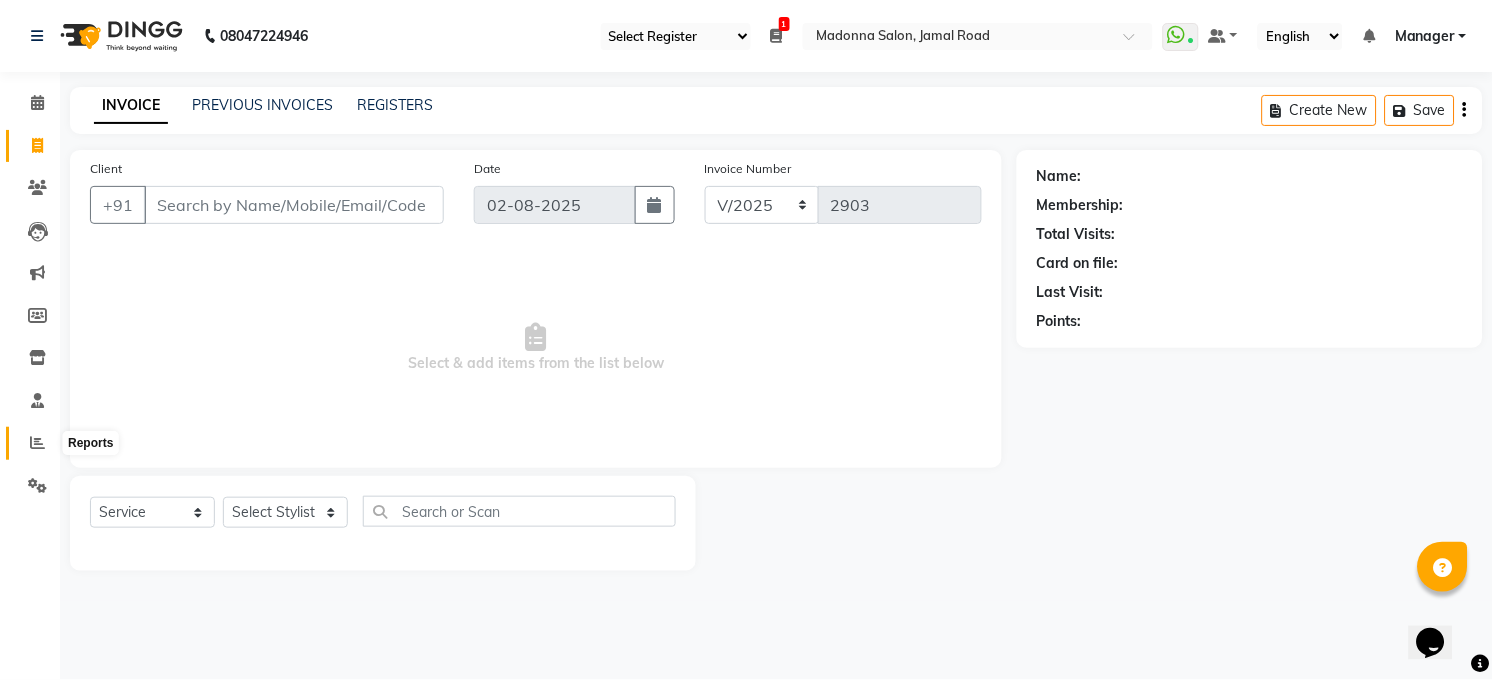 click 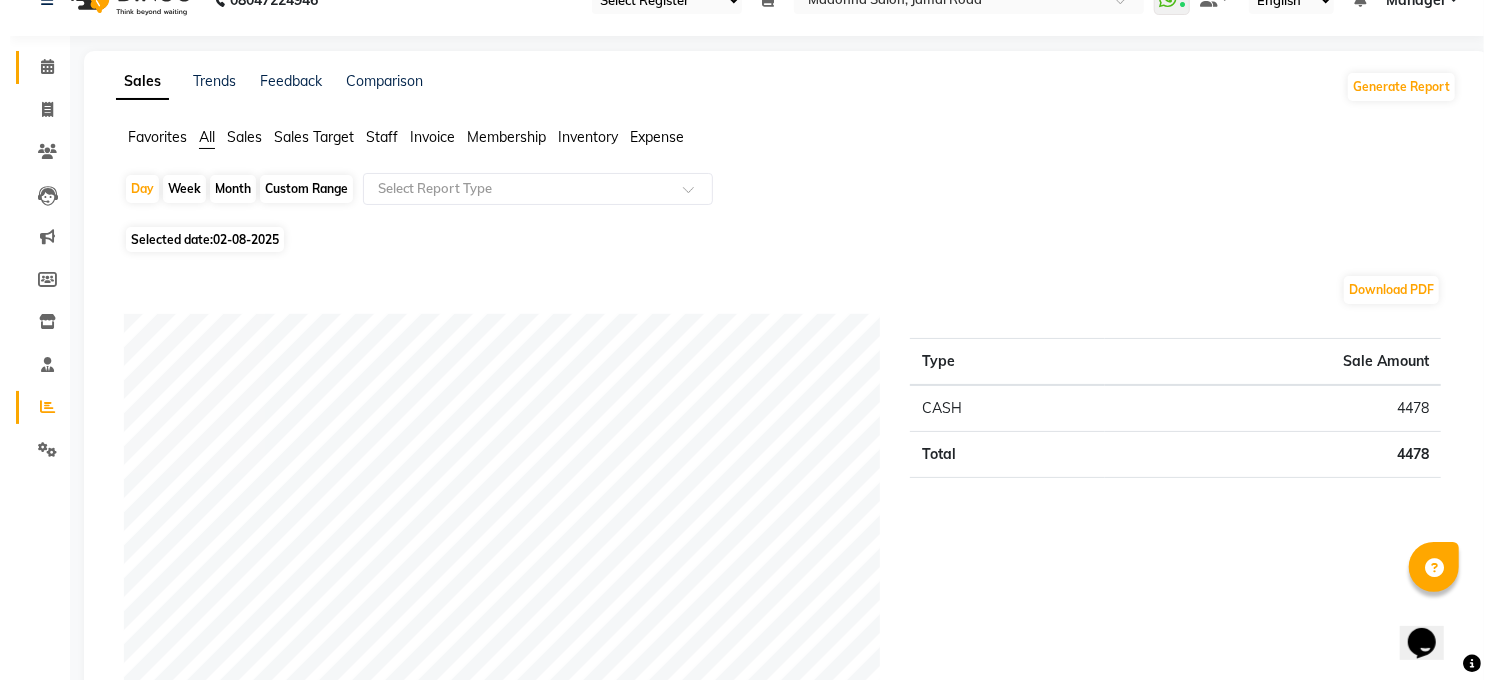 scroll, scrollTop: 0, scrollLeft: 0, axis: both 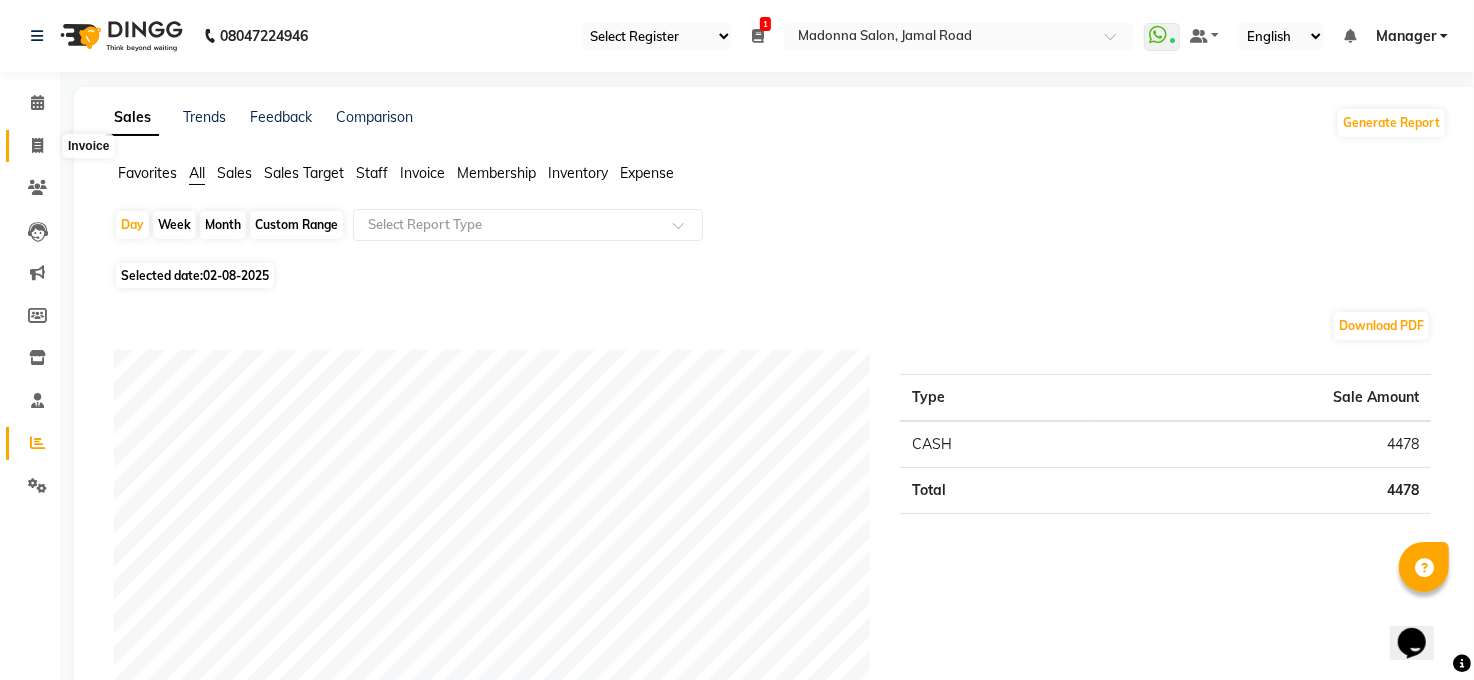 click 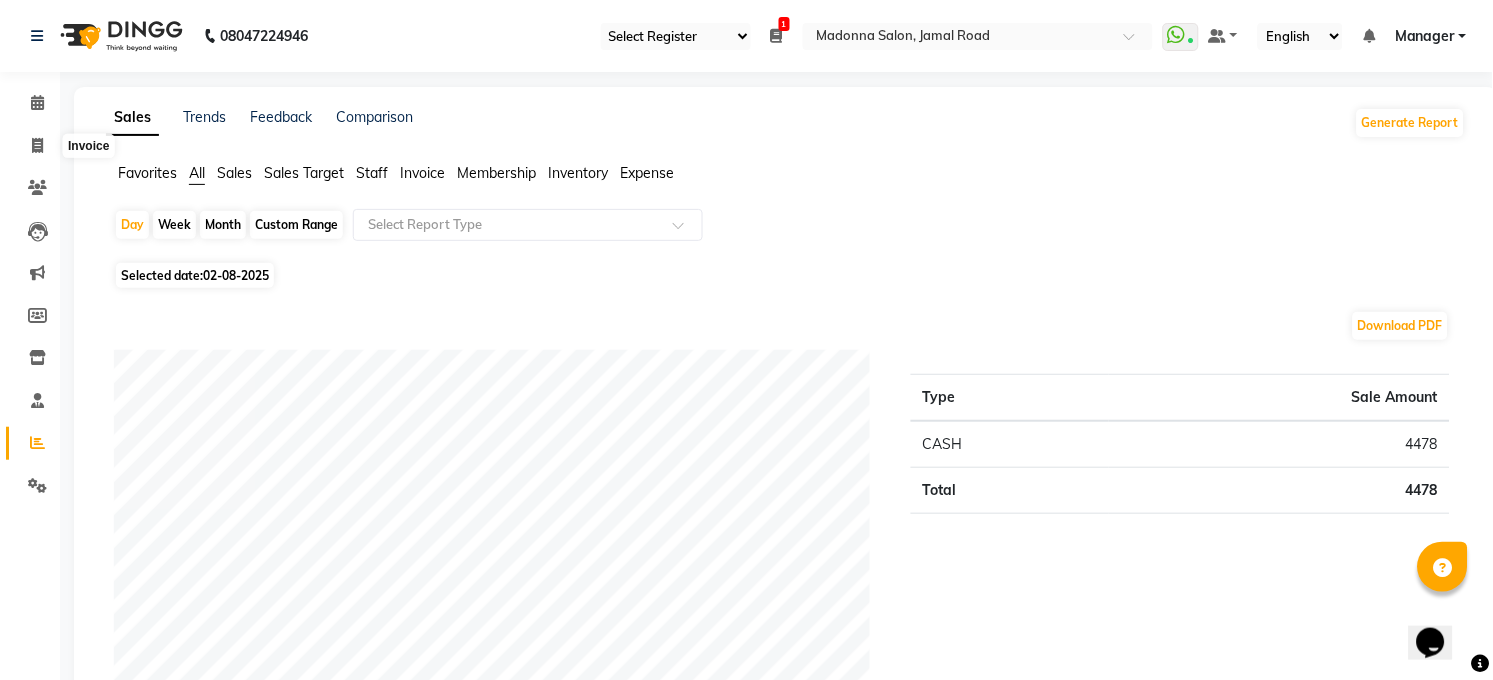 select on "service" 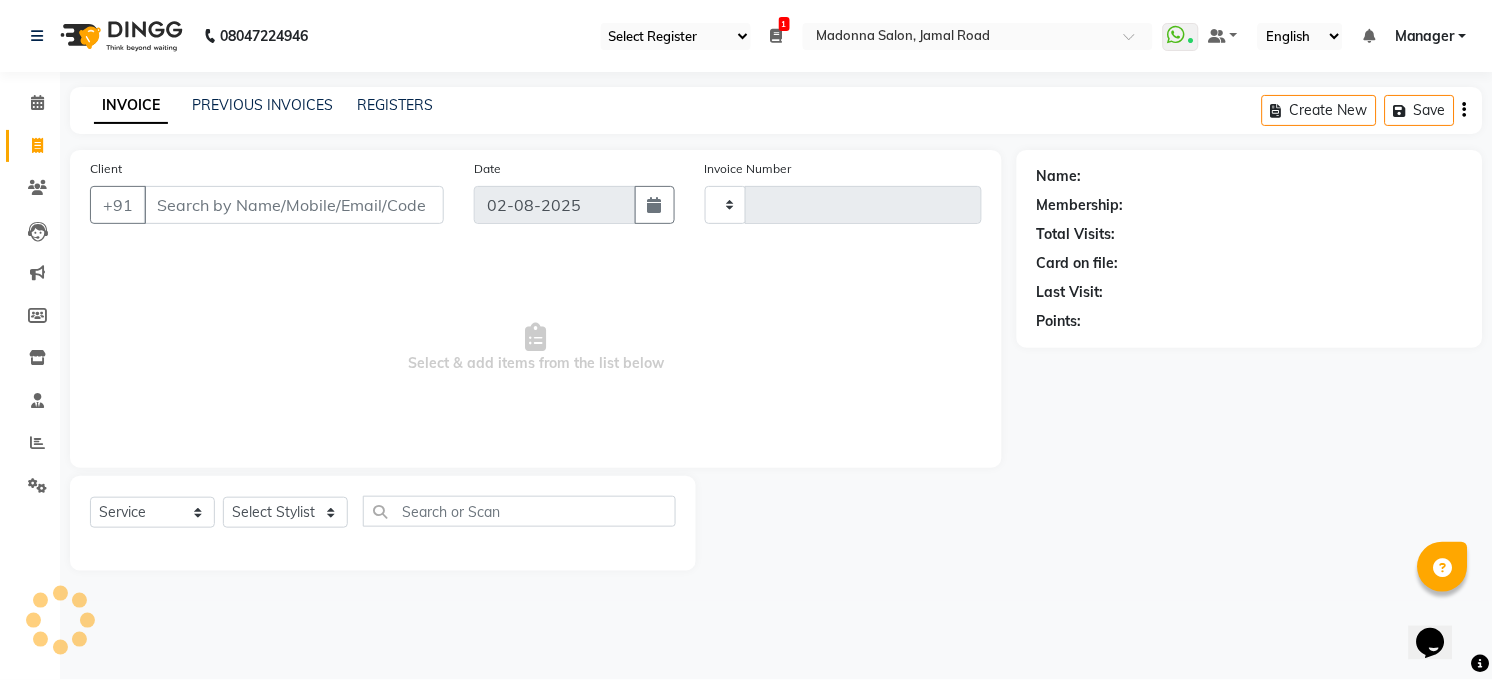 type on "2904" 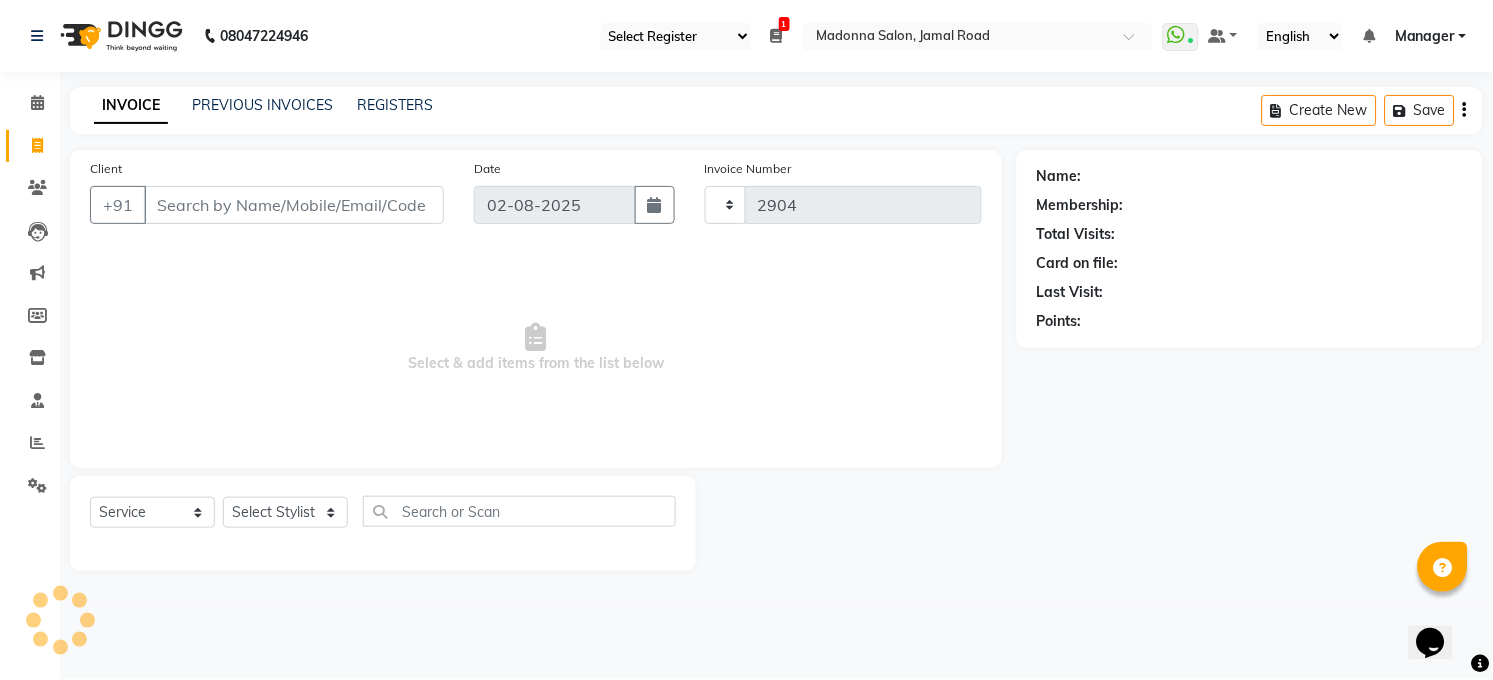 select on "5748" 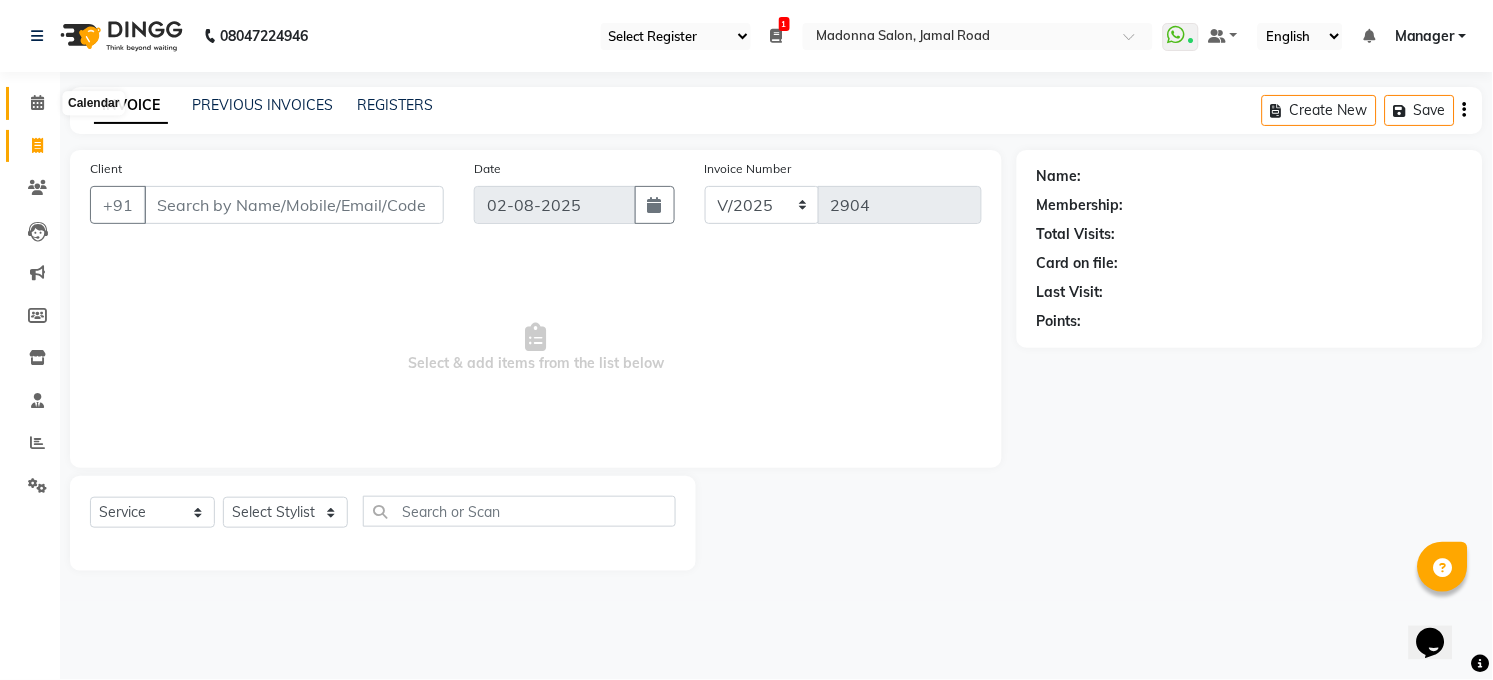 click 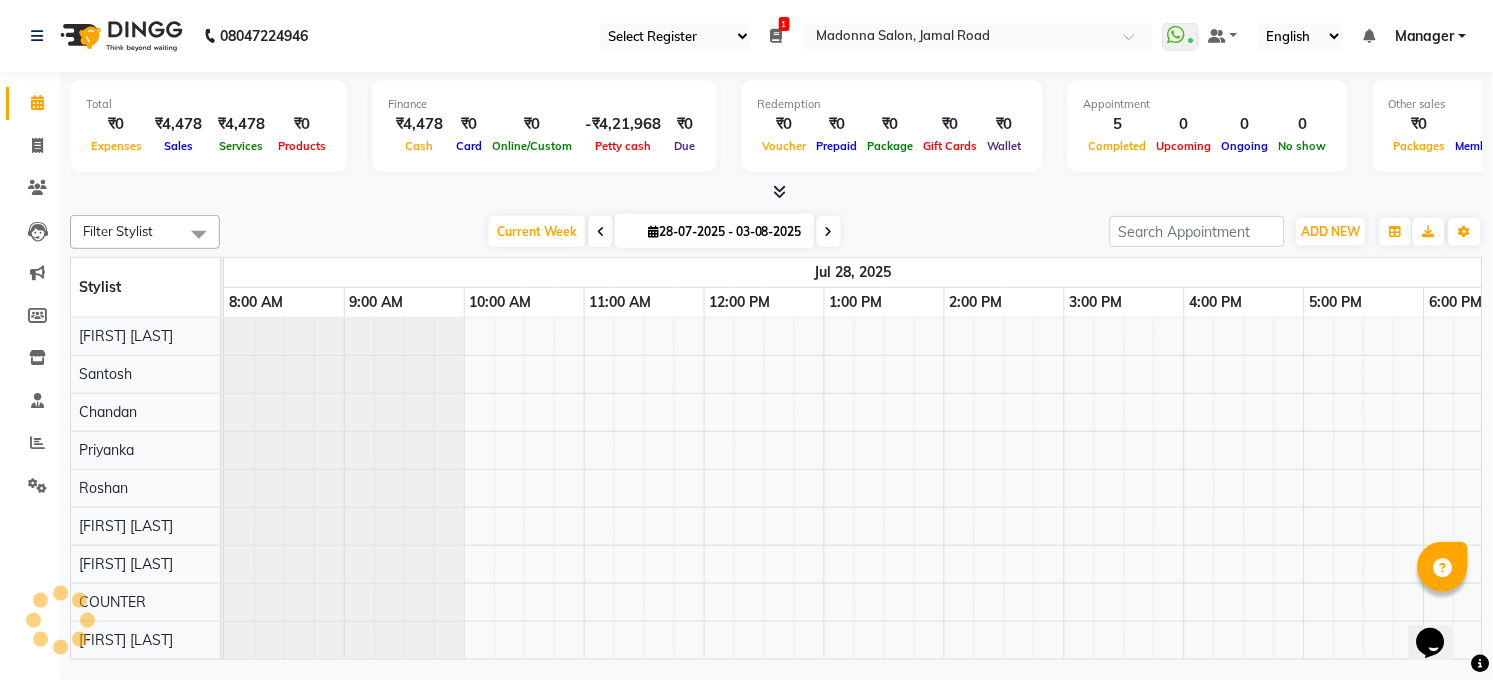 scroll, scrollTop: 0, scrollLeft: 0, axis: both 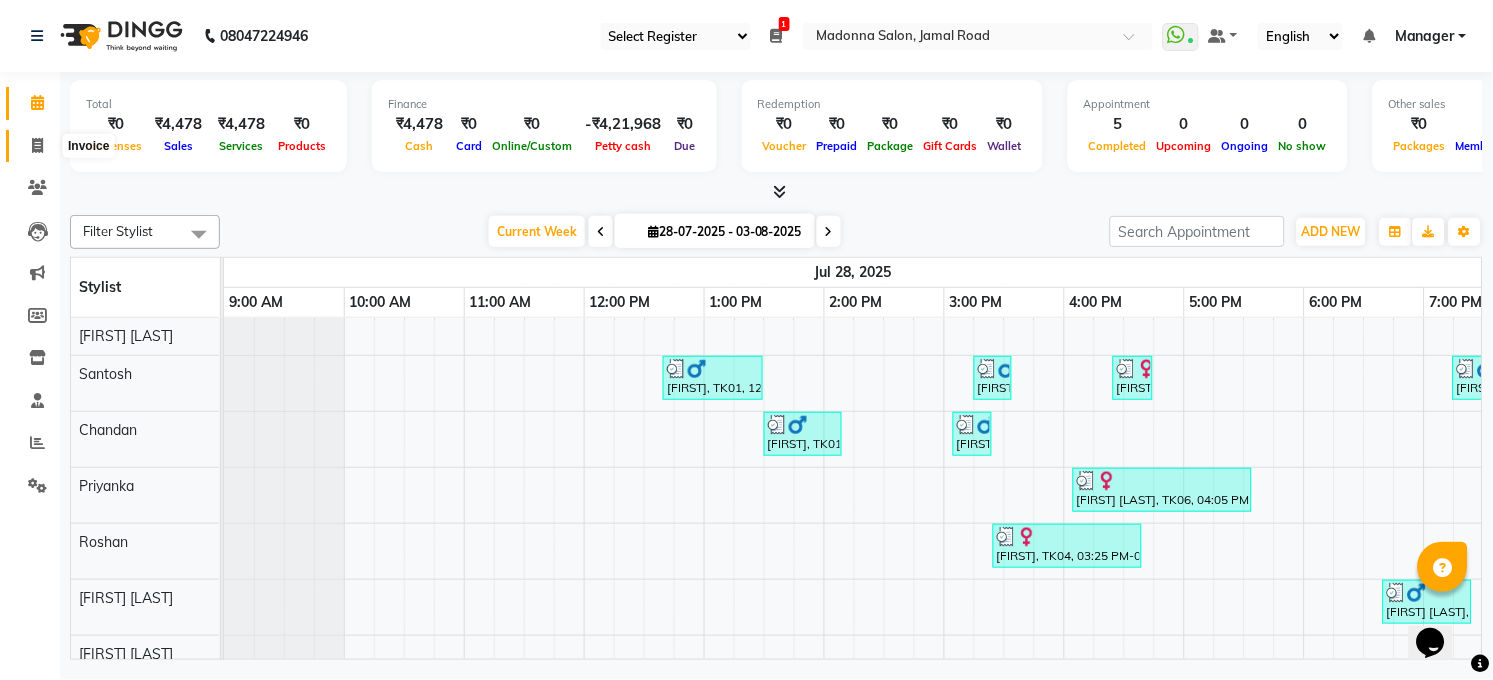 click 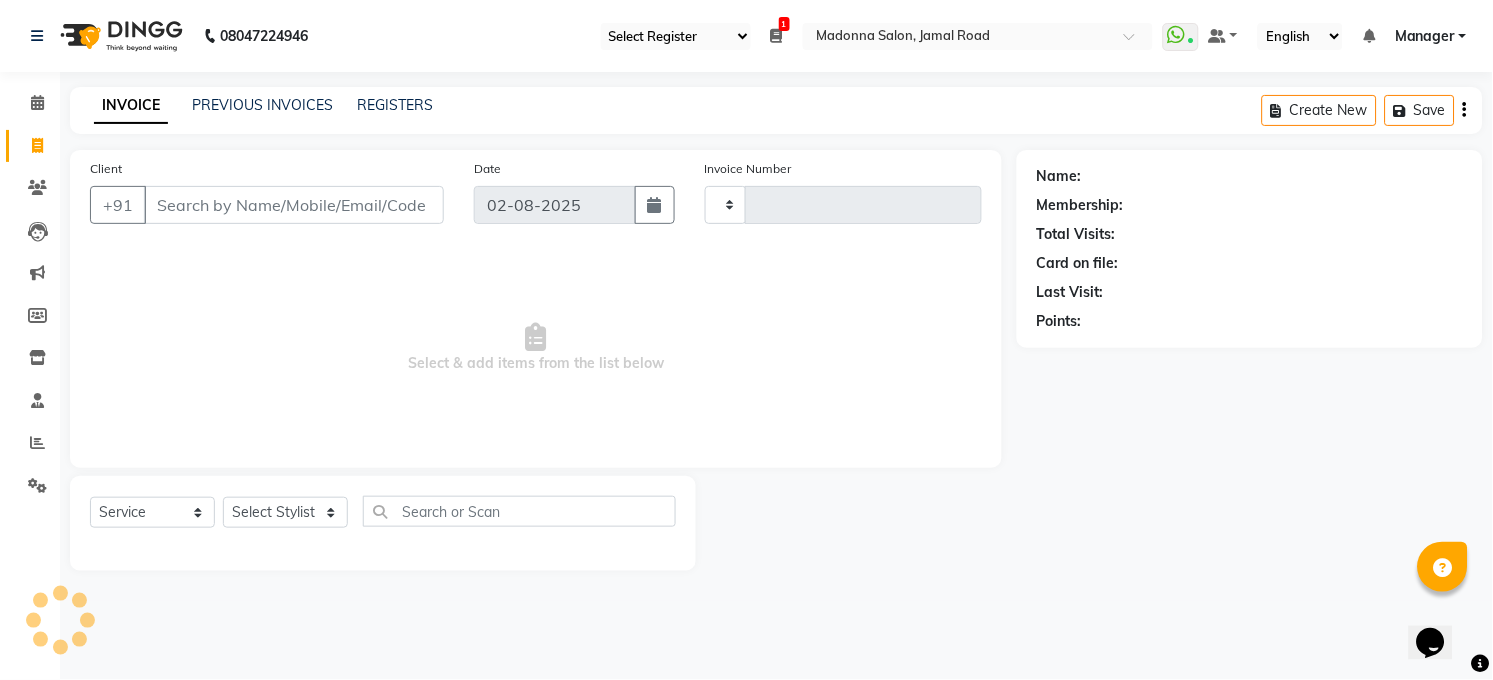 type on "2904" 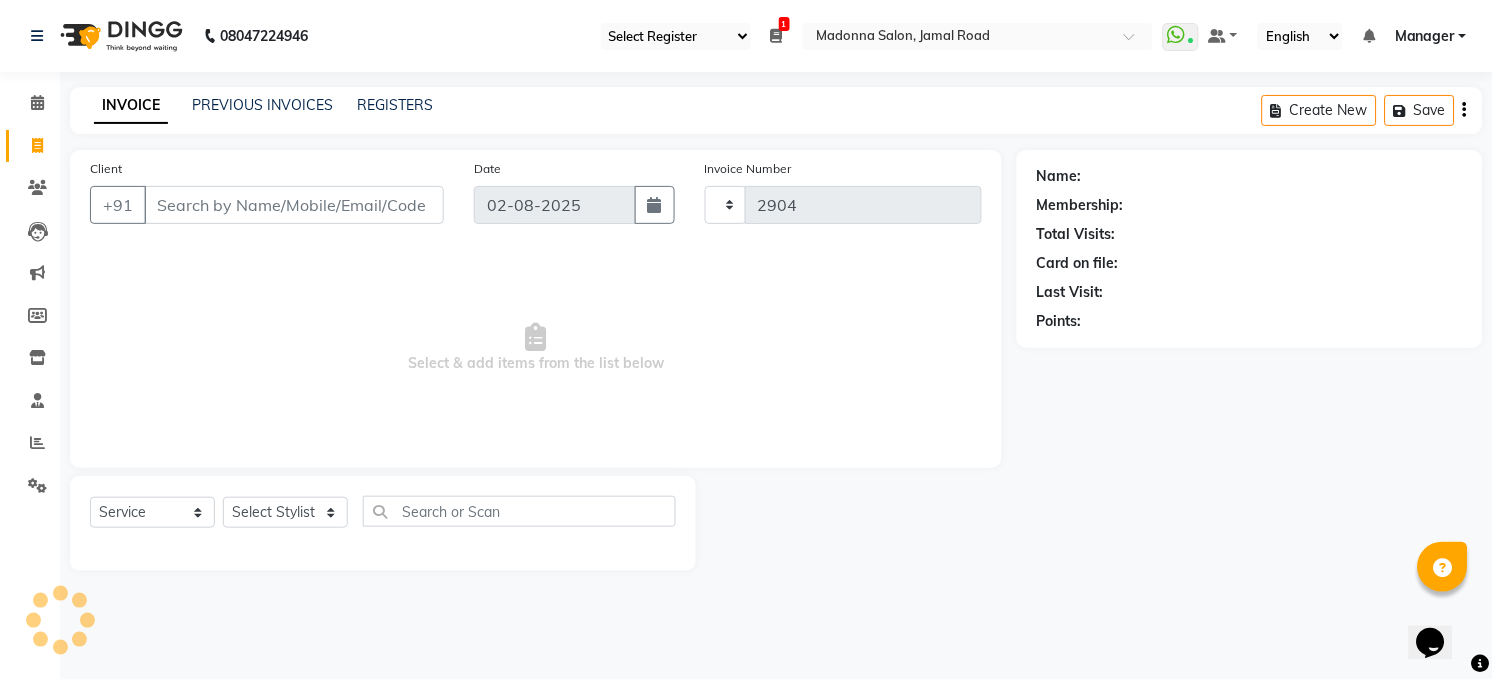 select on "5748" 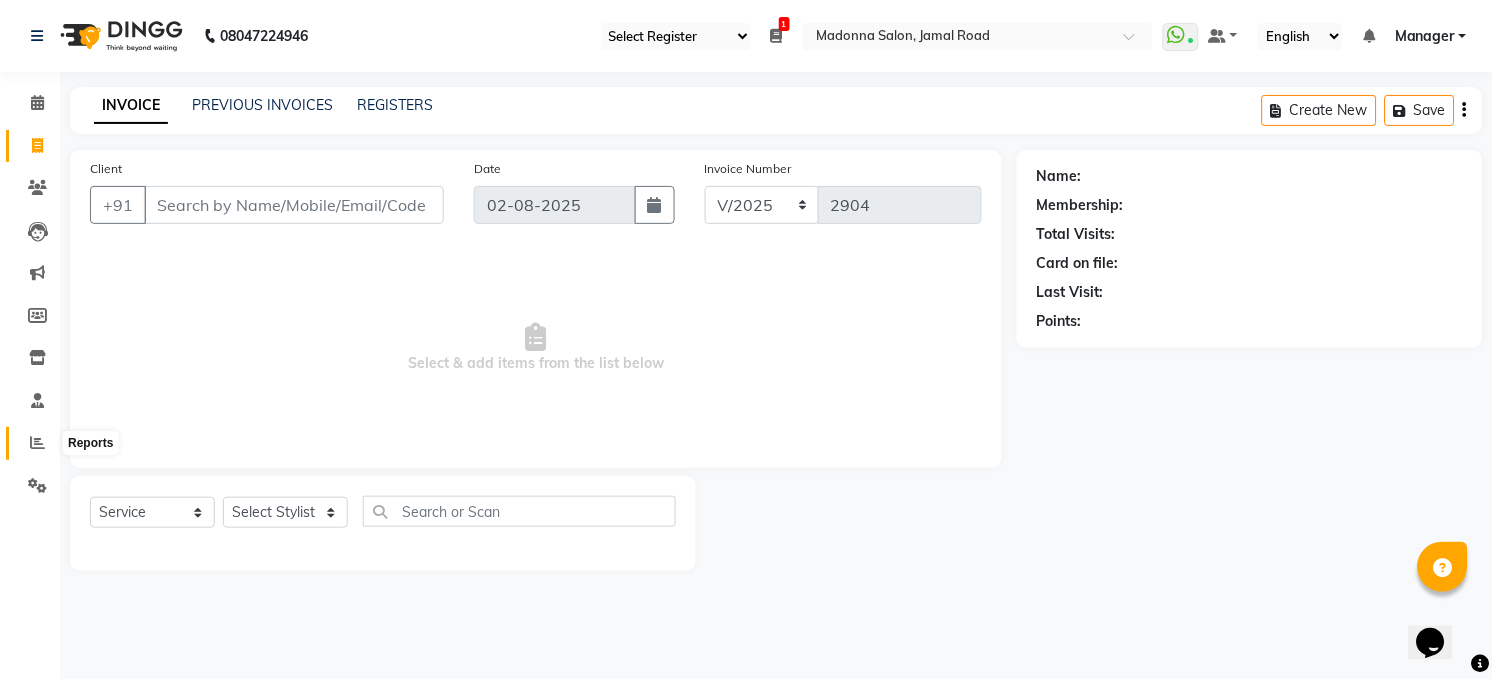 click 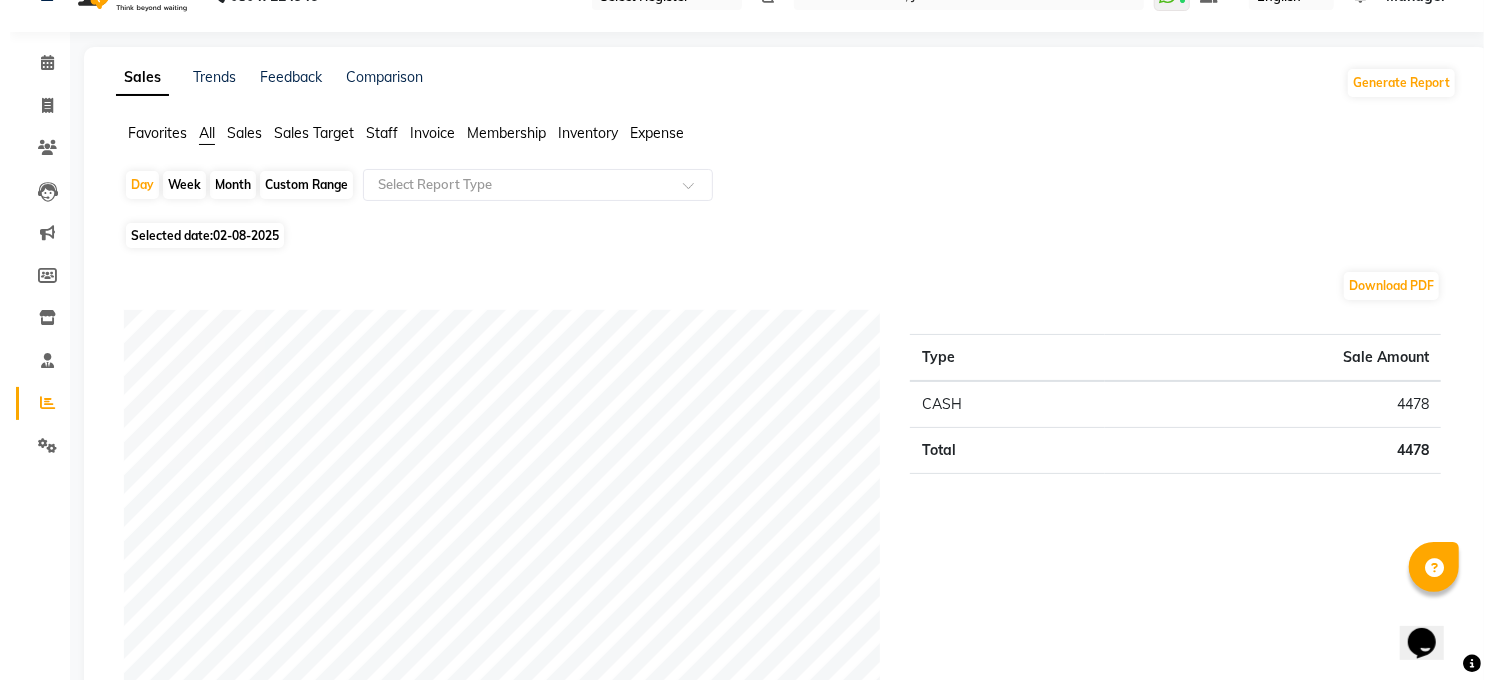 scroll, scrollTop: 0, scrollLeft: 0, axis: both 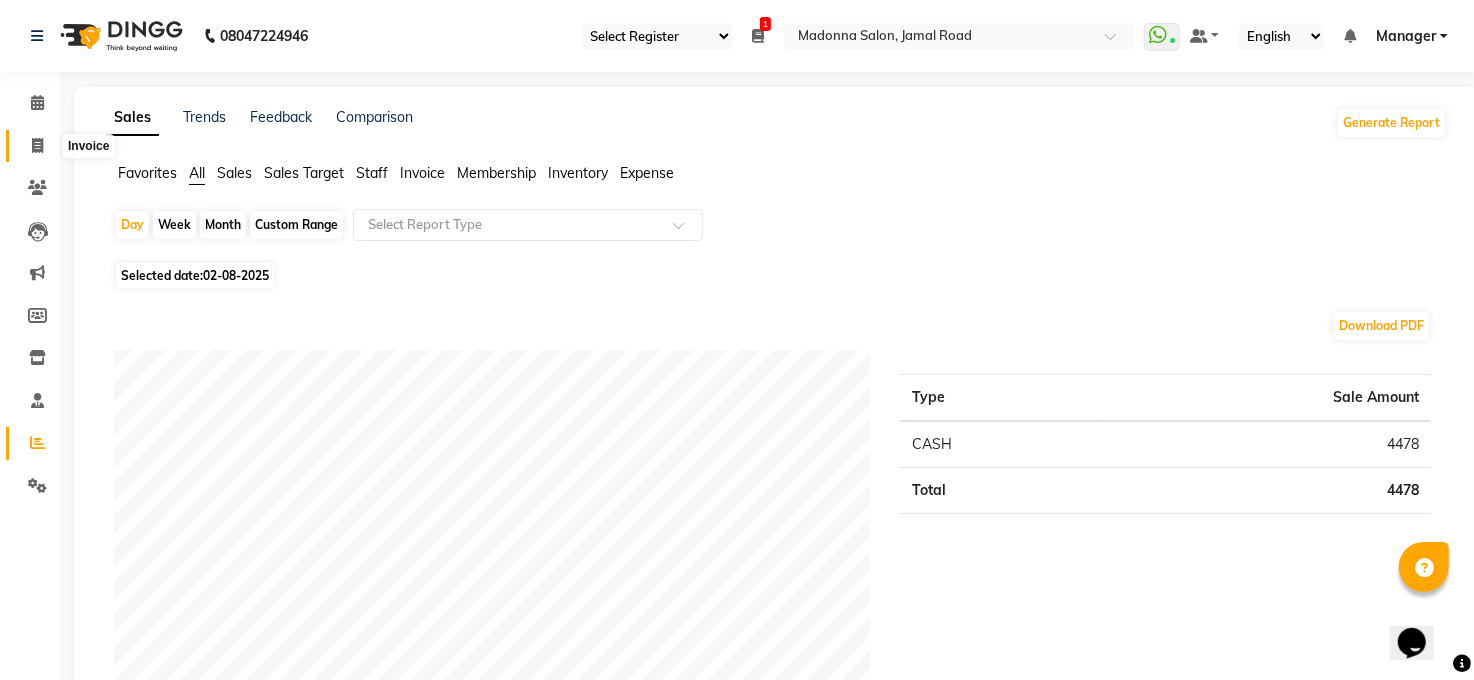 click 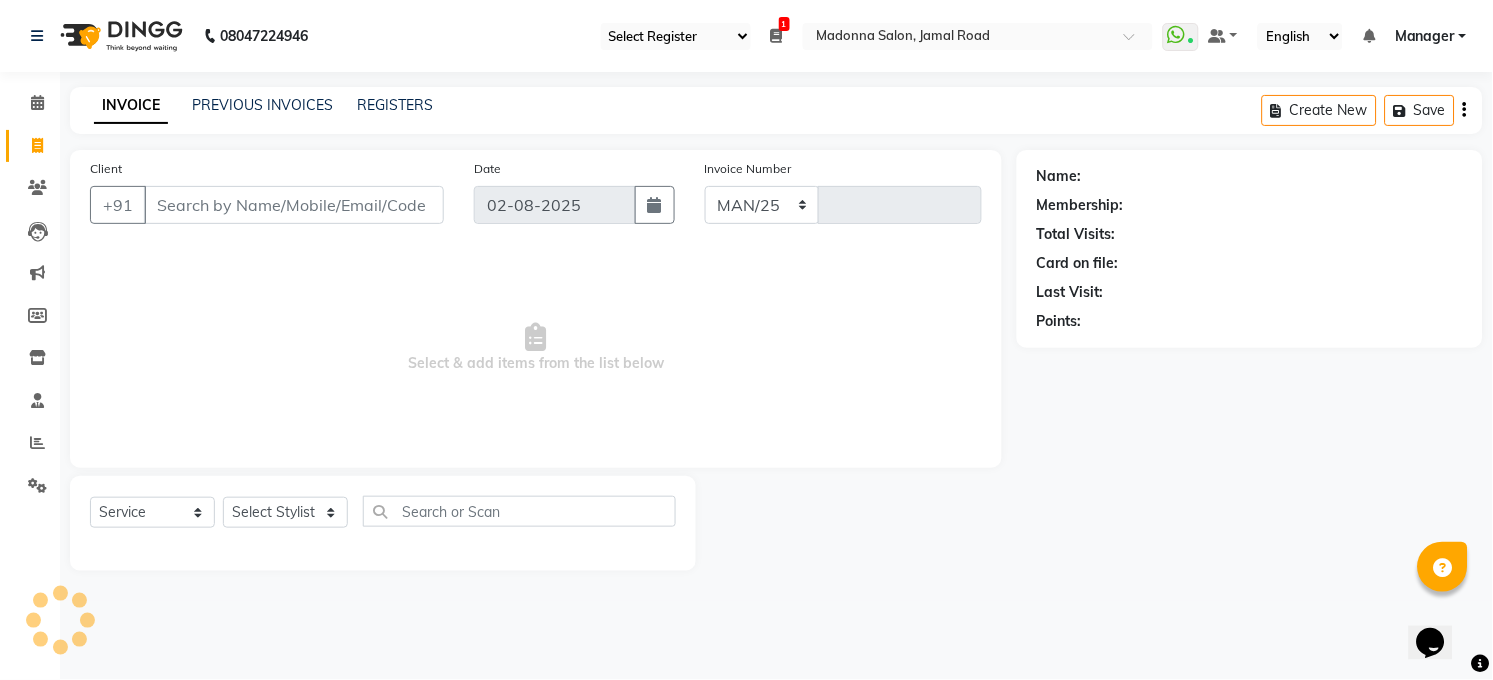 select on "5748" 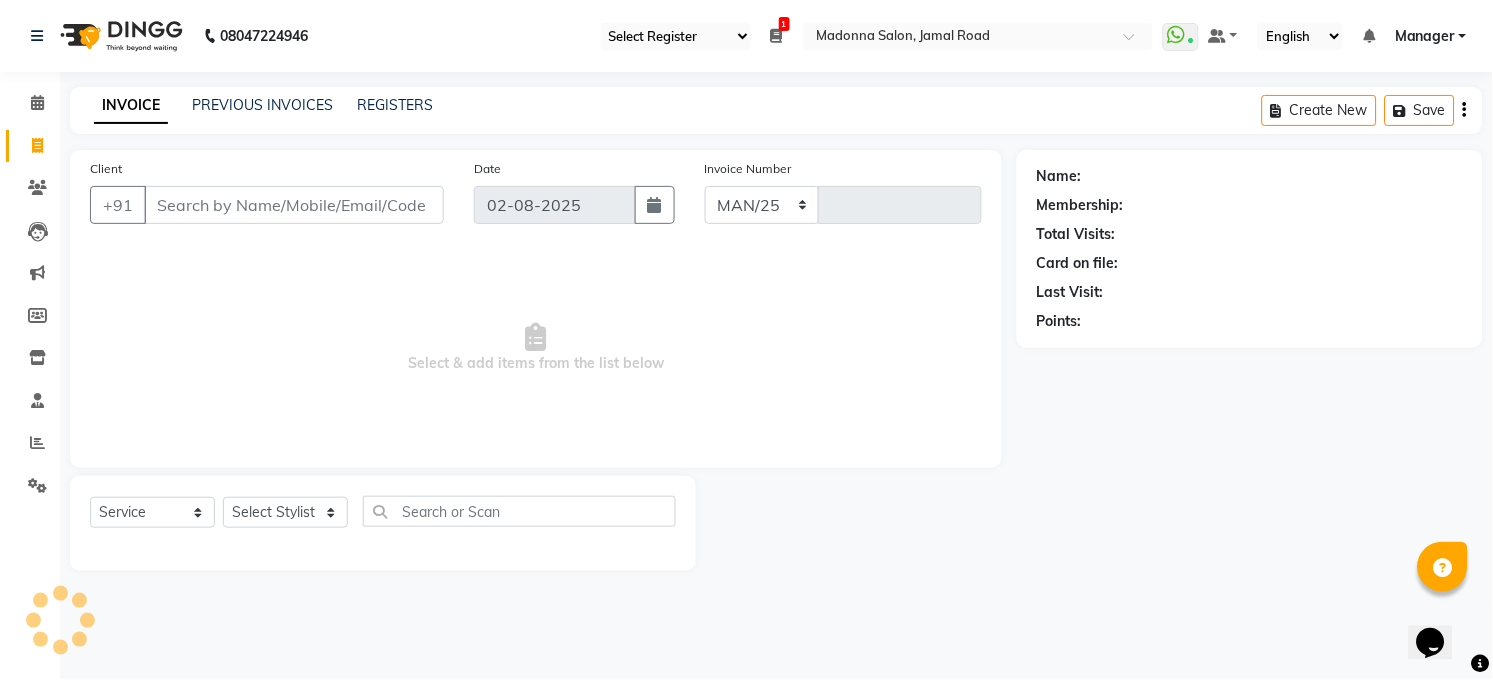 type on "2904" 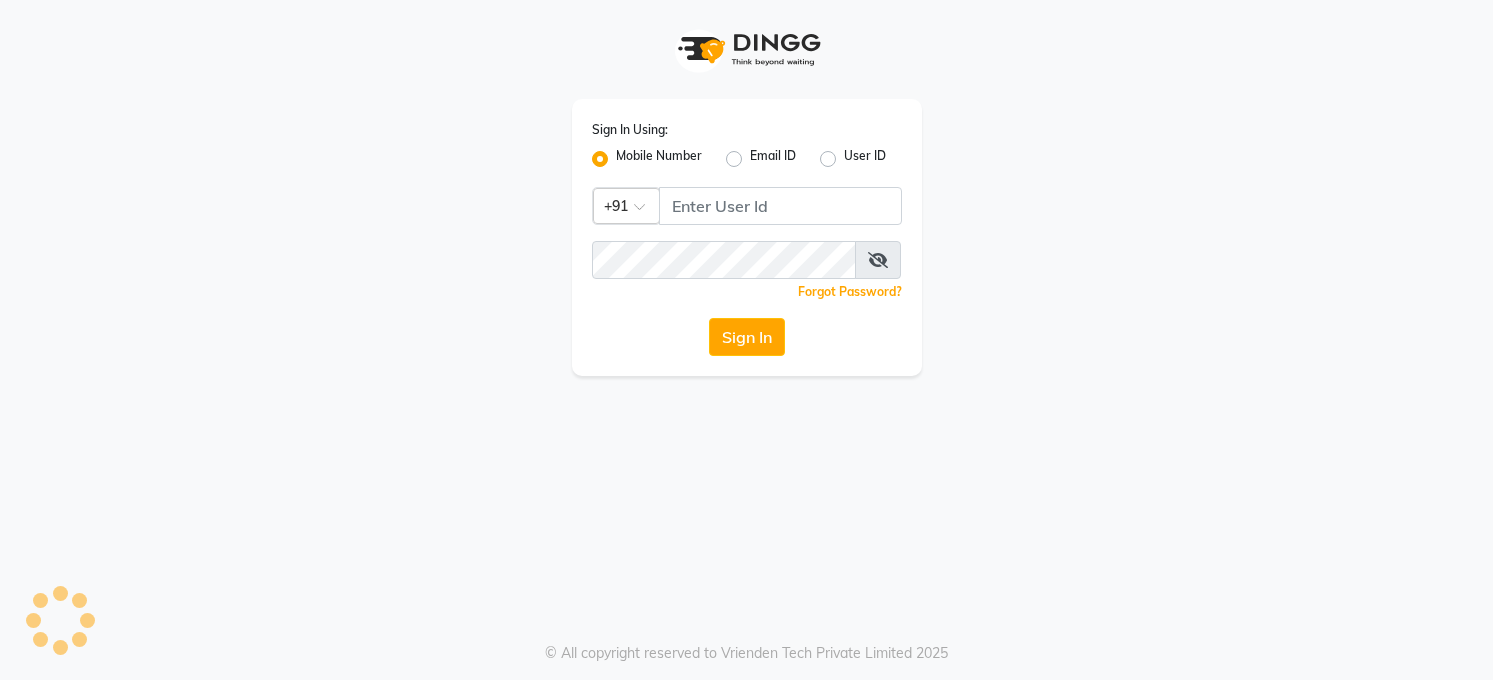 scroll, scrollTop: 0, scrollLeft: 0, axis: both 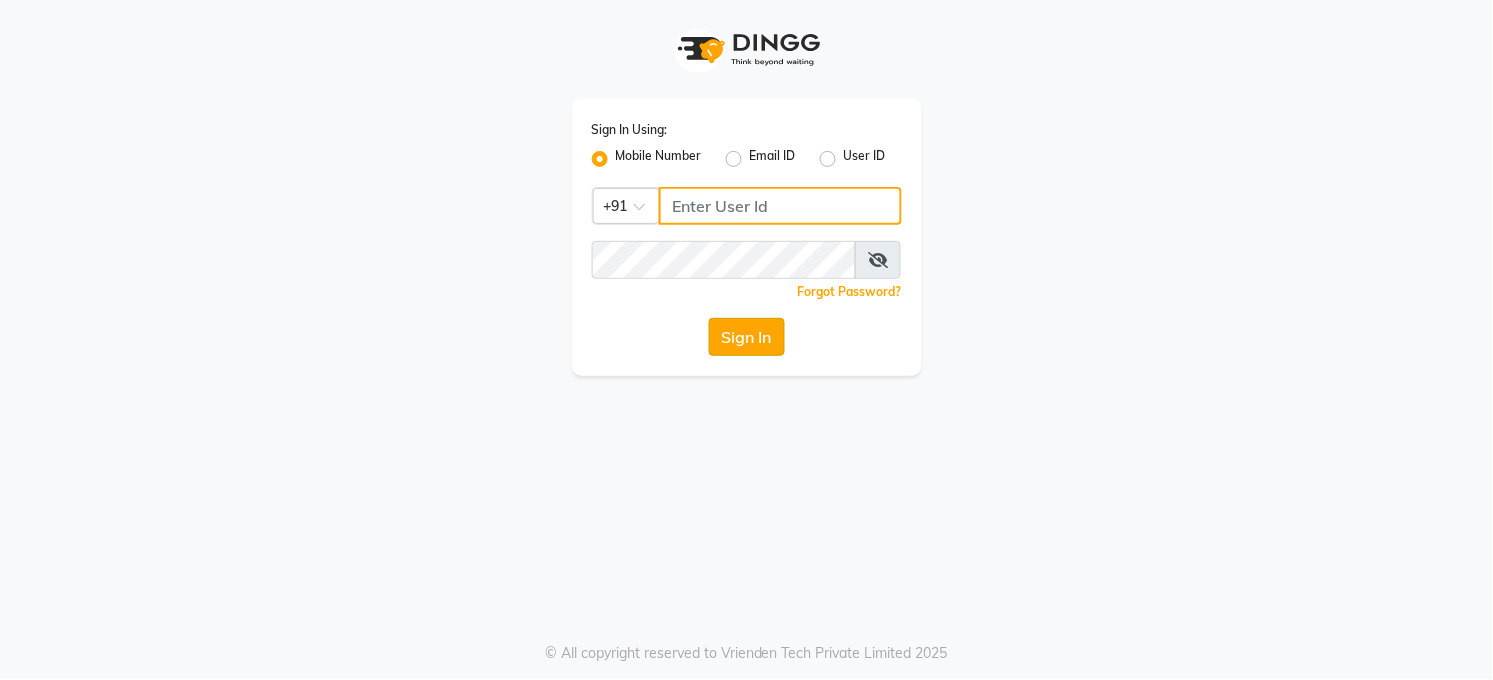 type on "7360007500" 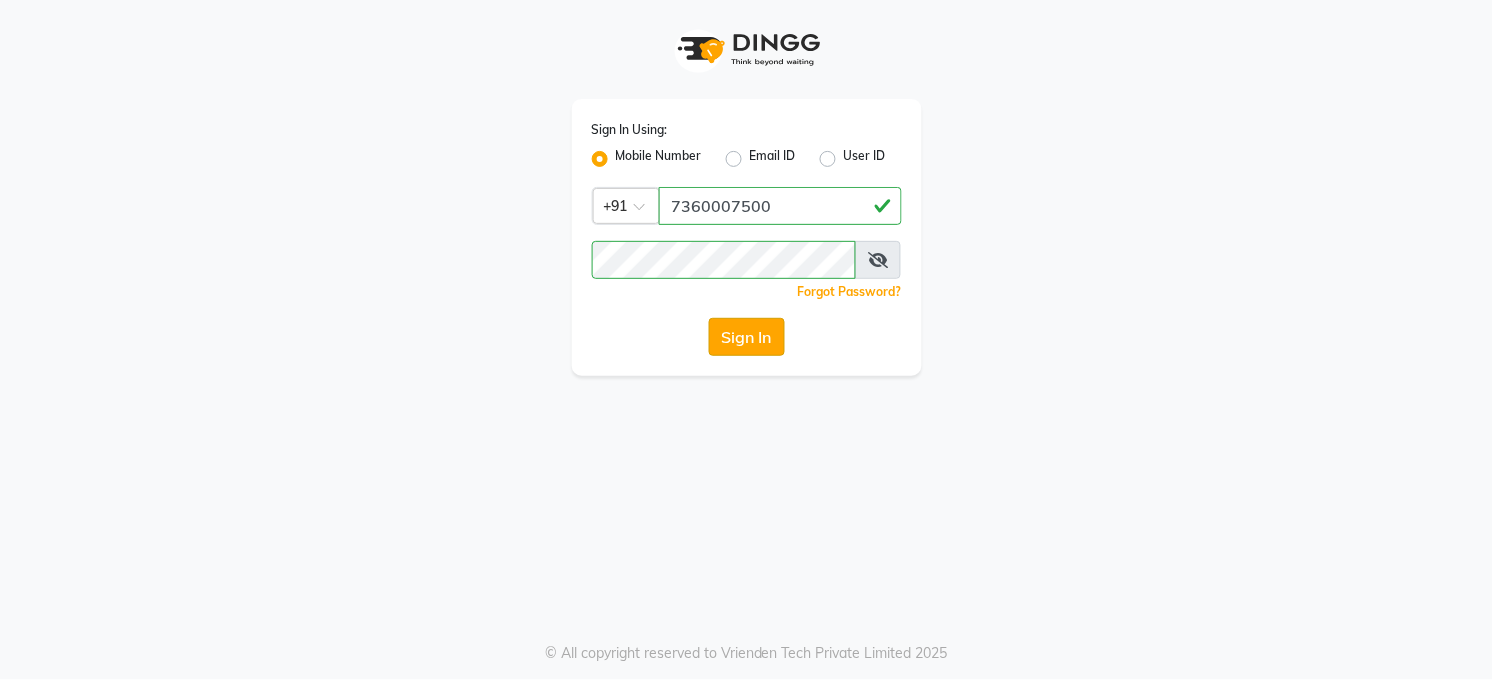 click on "Sign In" 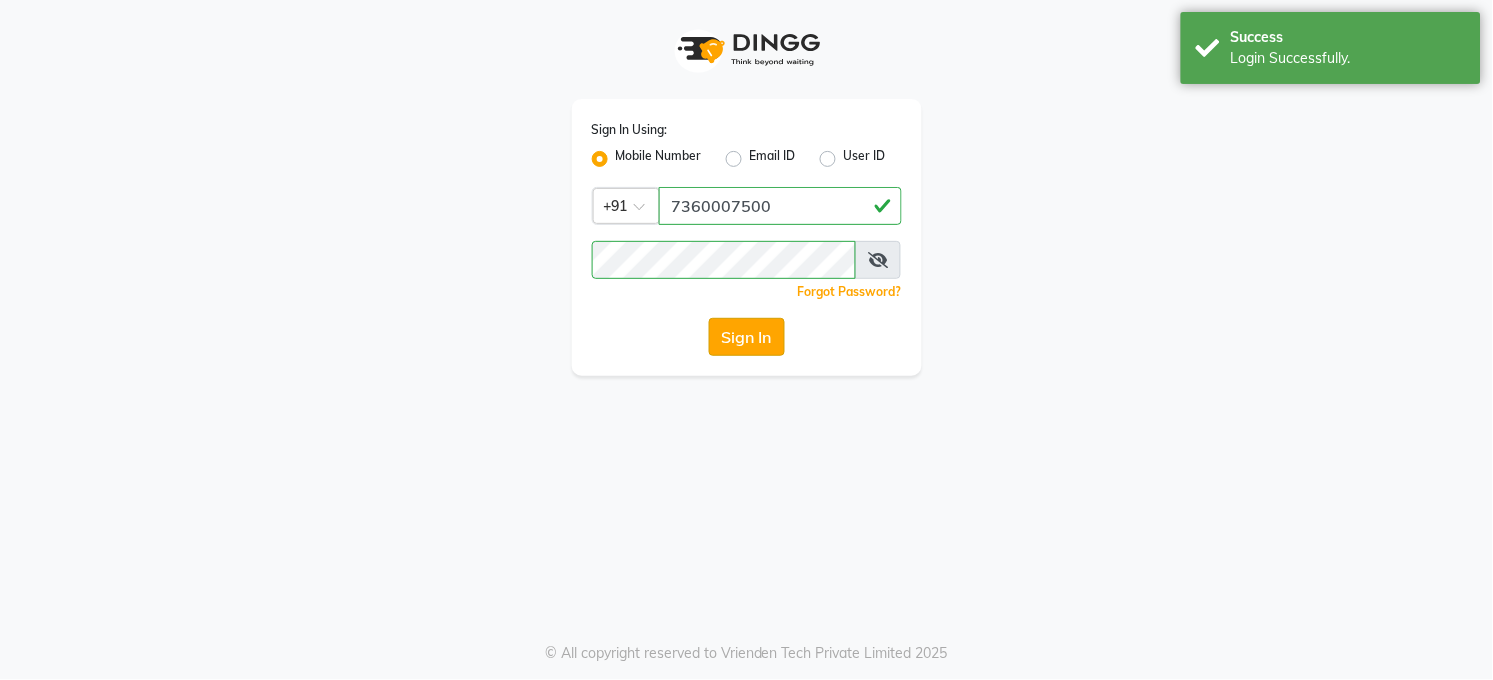 select on "service" 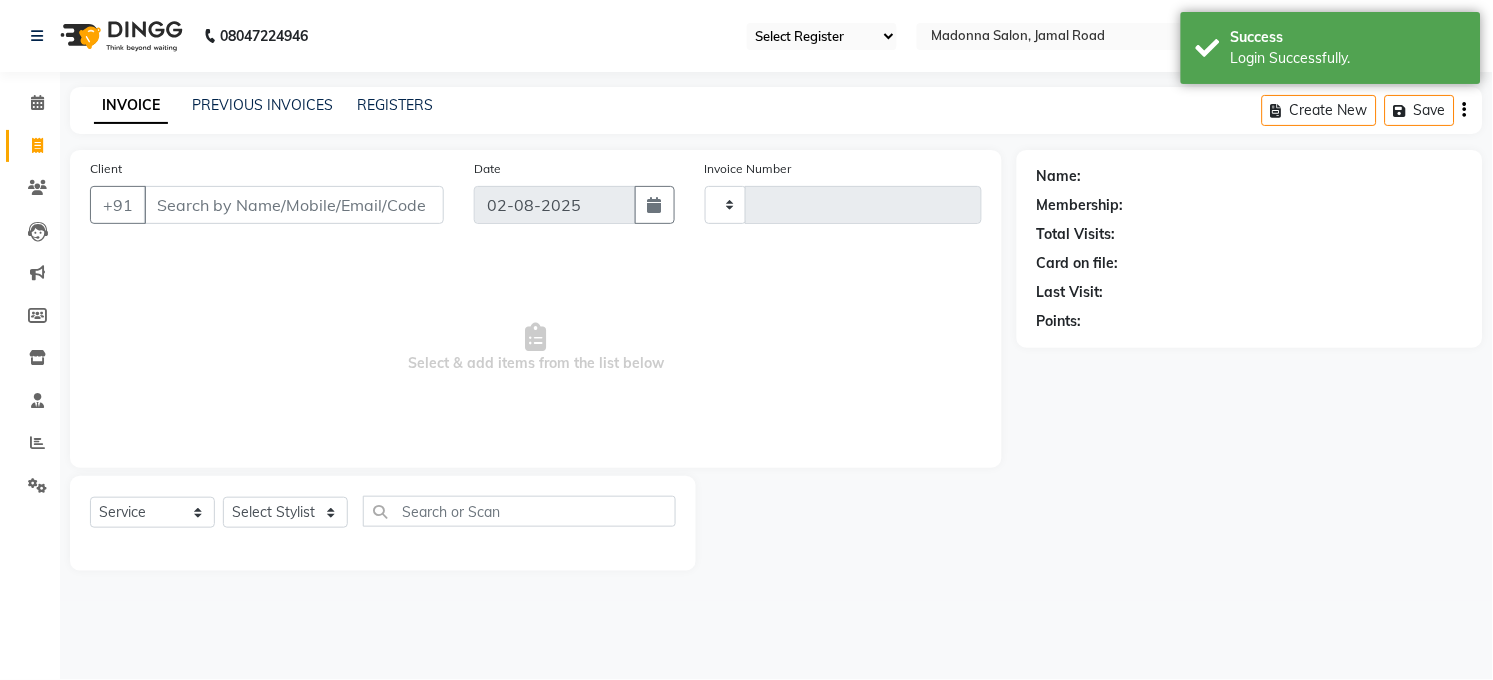 type on "2904" 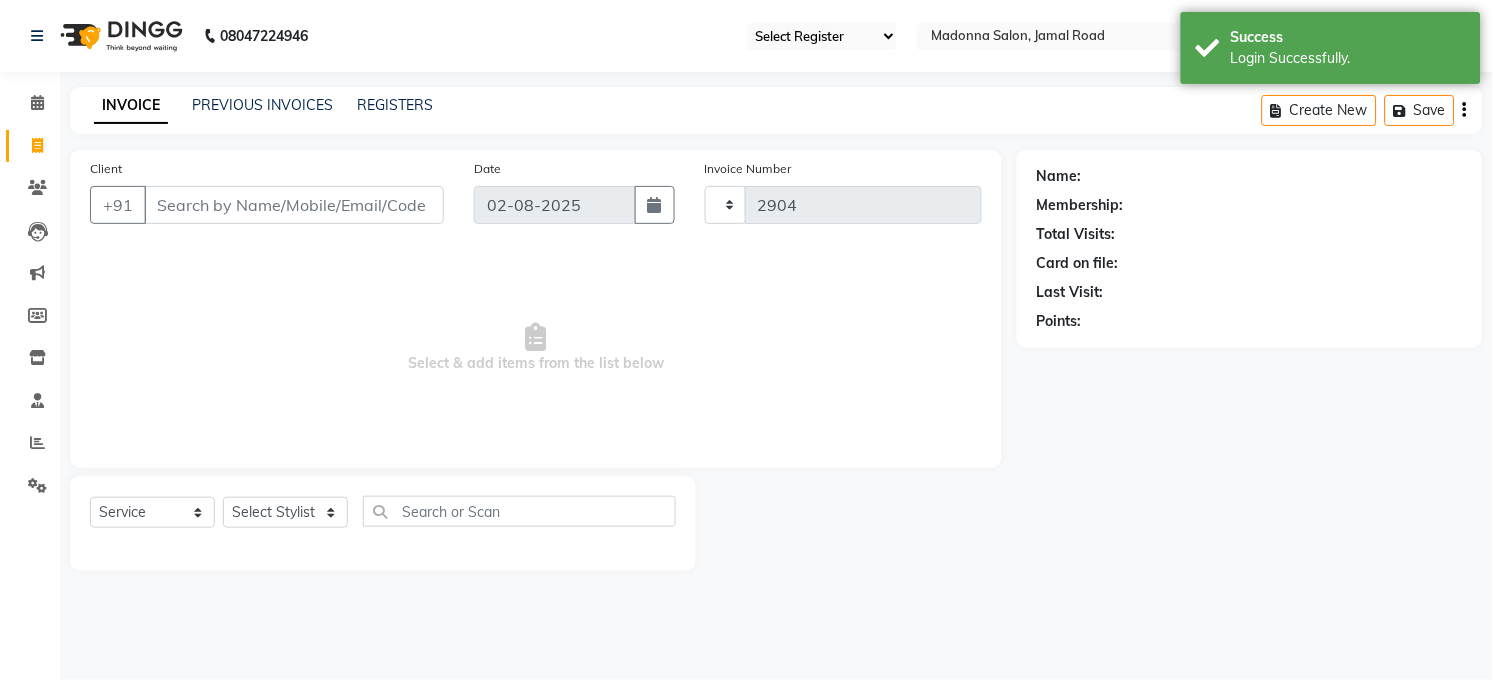 select on "35" 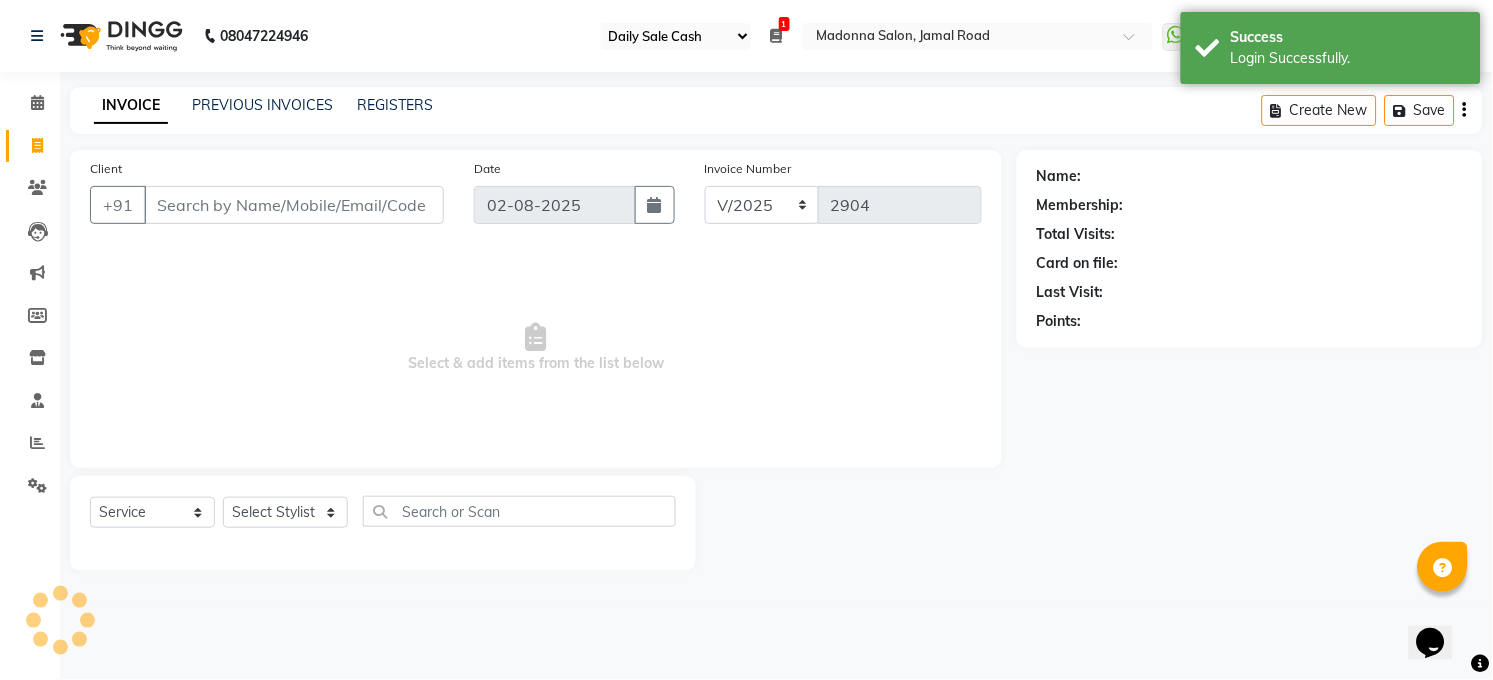 scroll, scrollTop: 0, scrollLeft: 0, axis: both 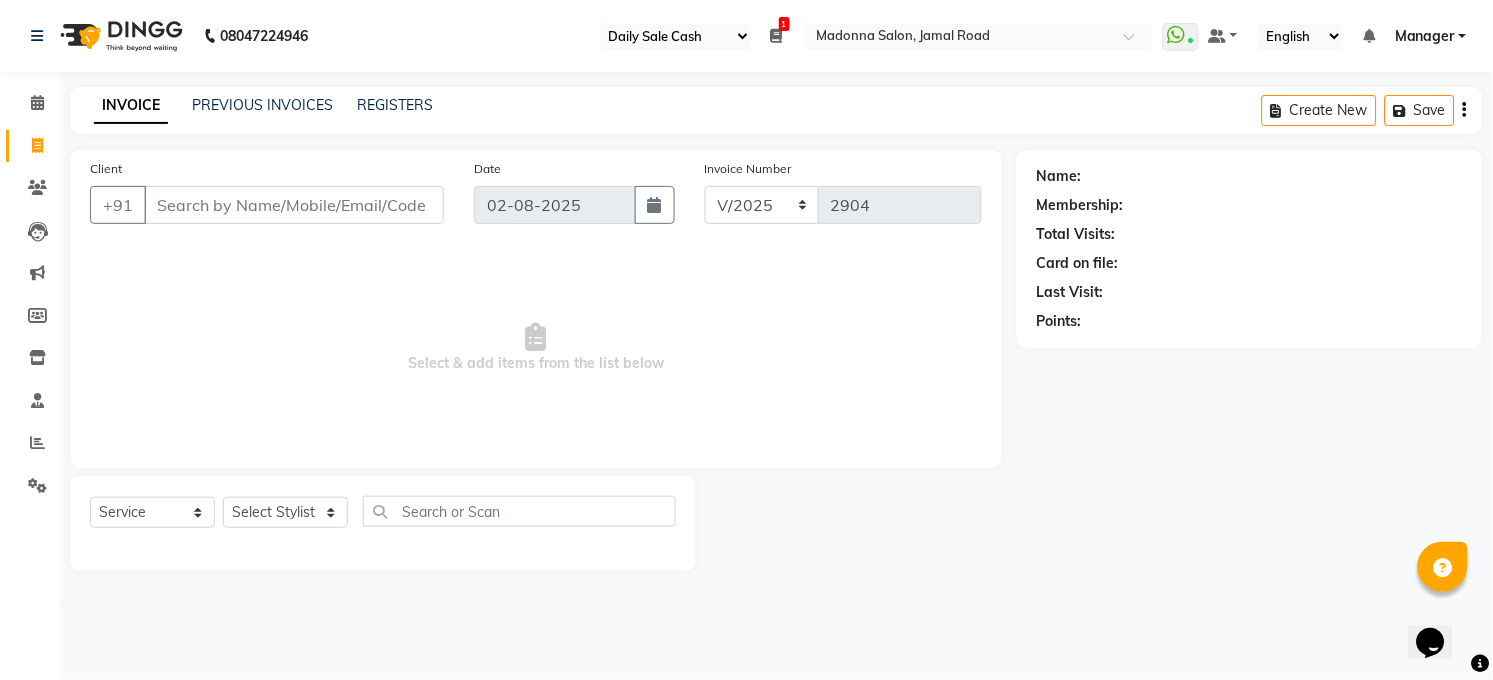 click on "Name: Membership: Total Visits: Card on file: Last Visit:  Points:" 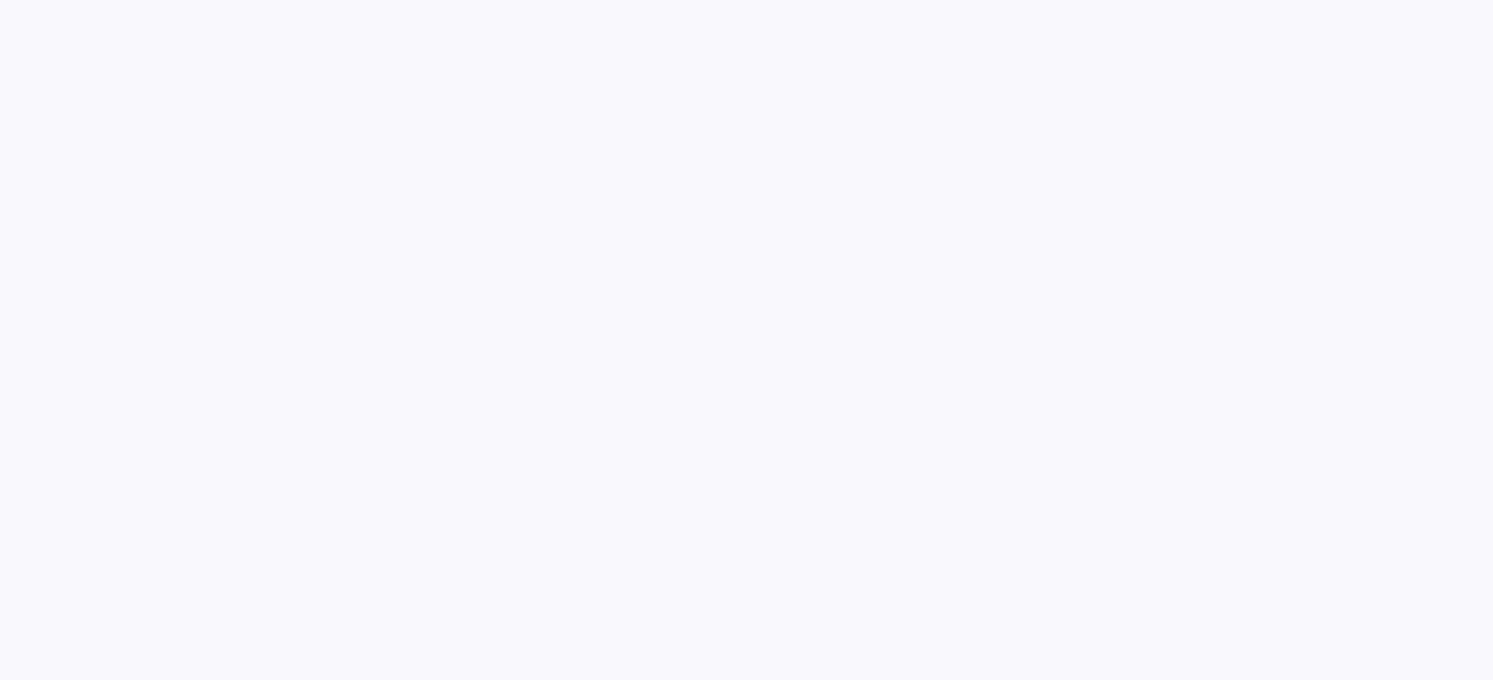 scroll, scrollTop: 0, scrollLeft: 0, axis: both 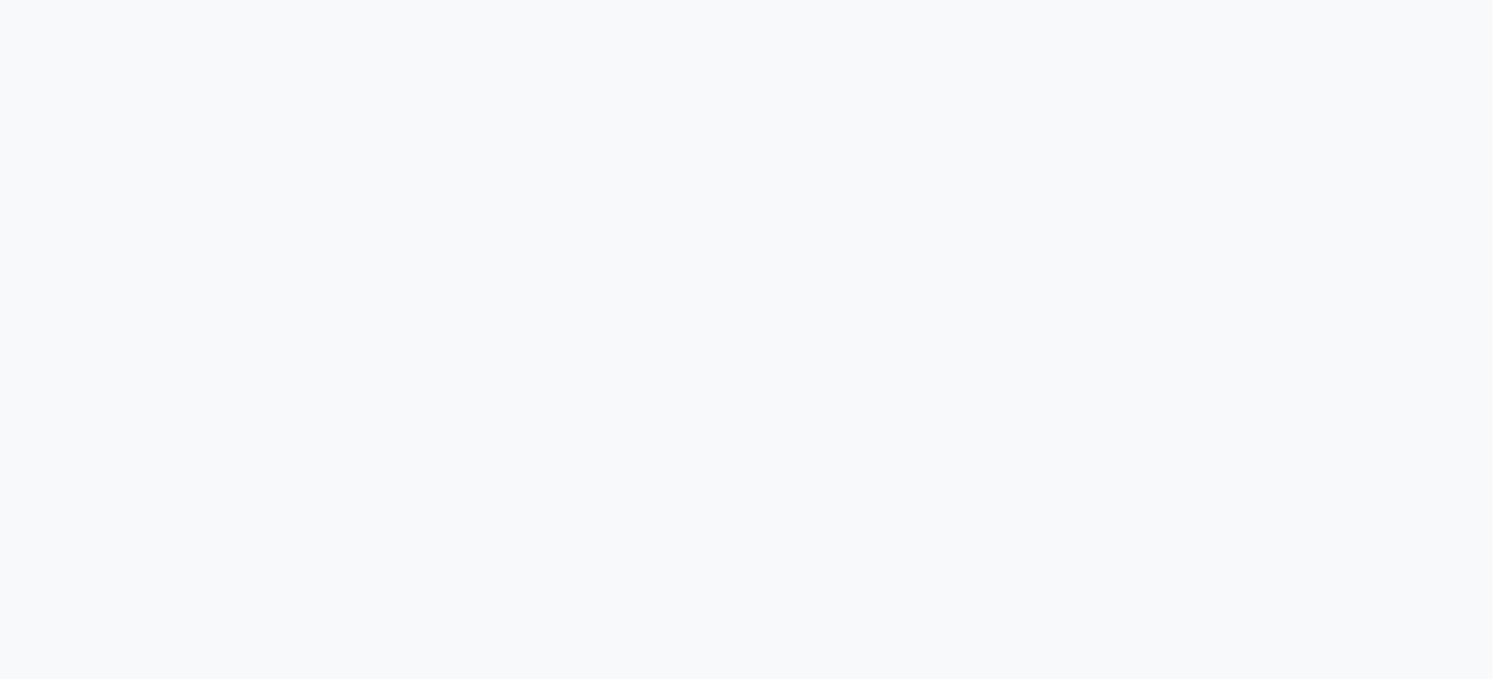 select on "35" 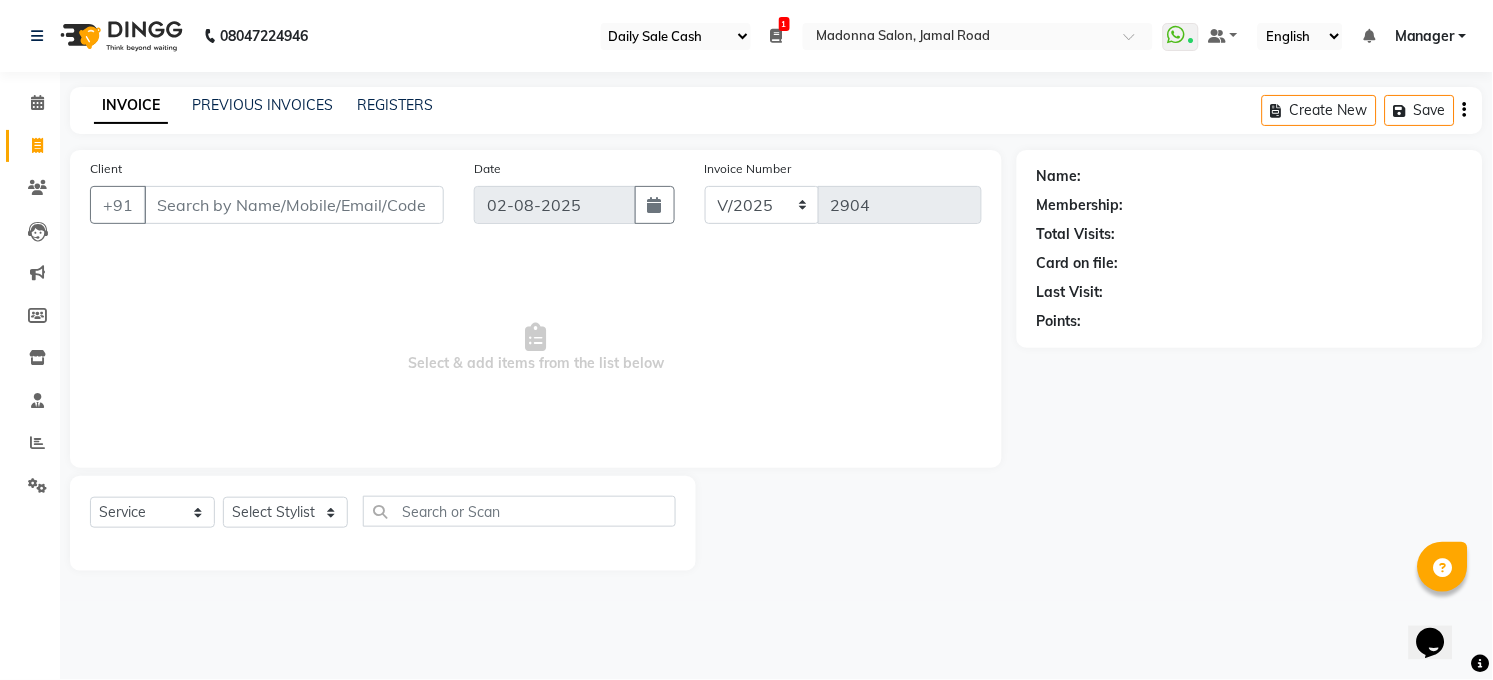 scroll, scrollTop: 0, scrollLeft: 0, axis: both 